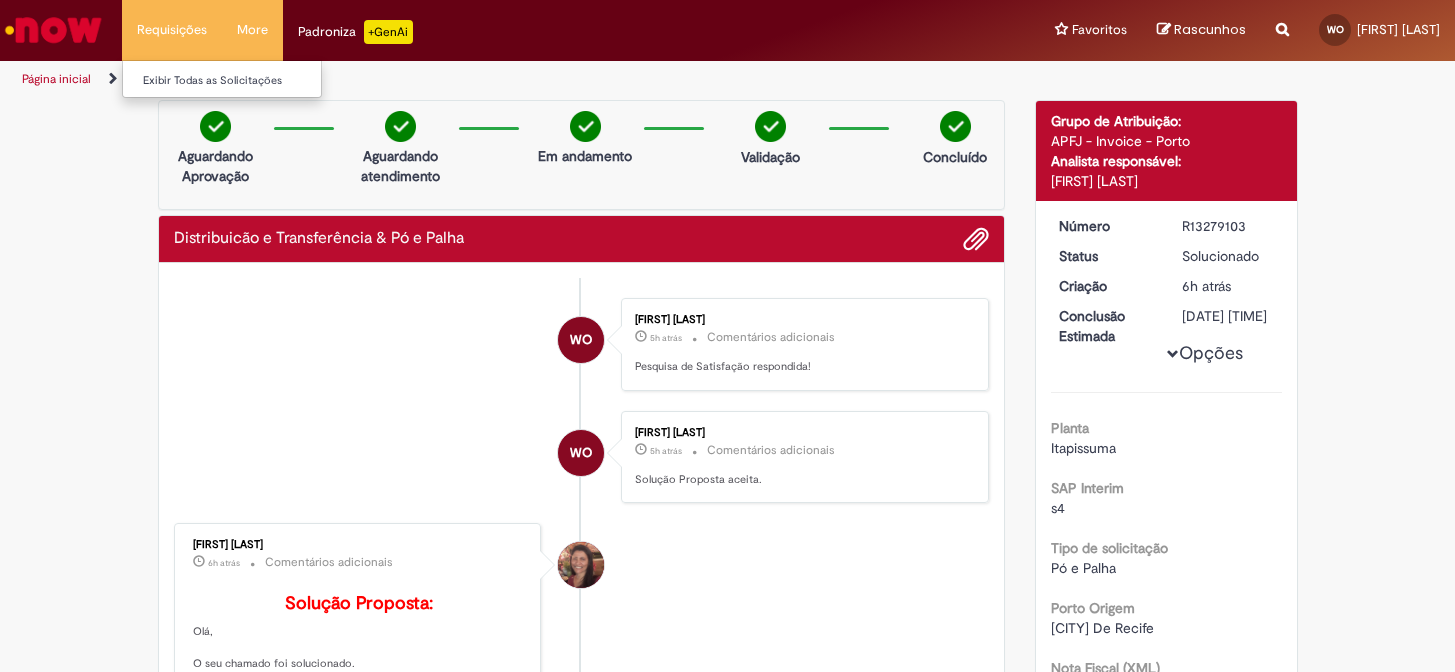 scroll, scrollTop: 0, scrollLeft: 0, axis: both 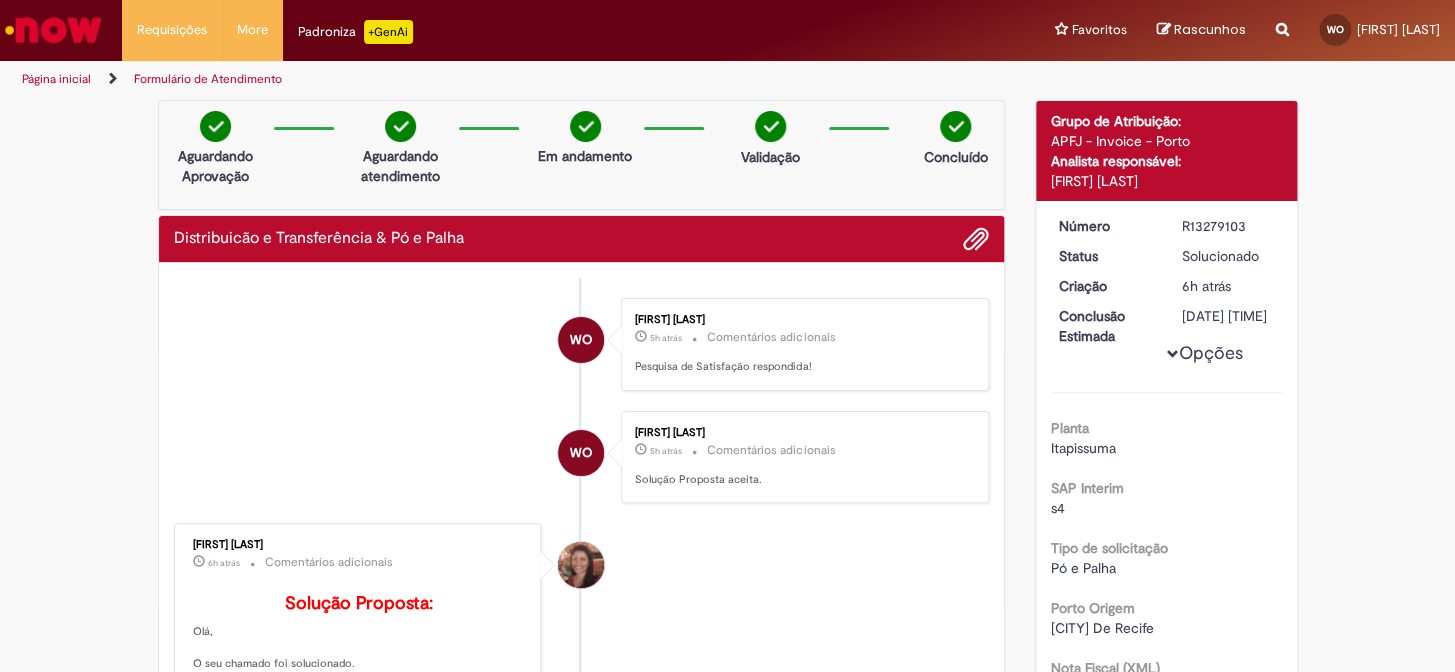 click at bounding box center (53, 30) 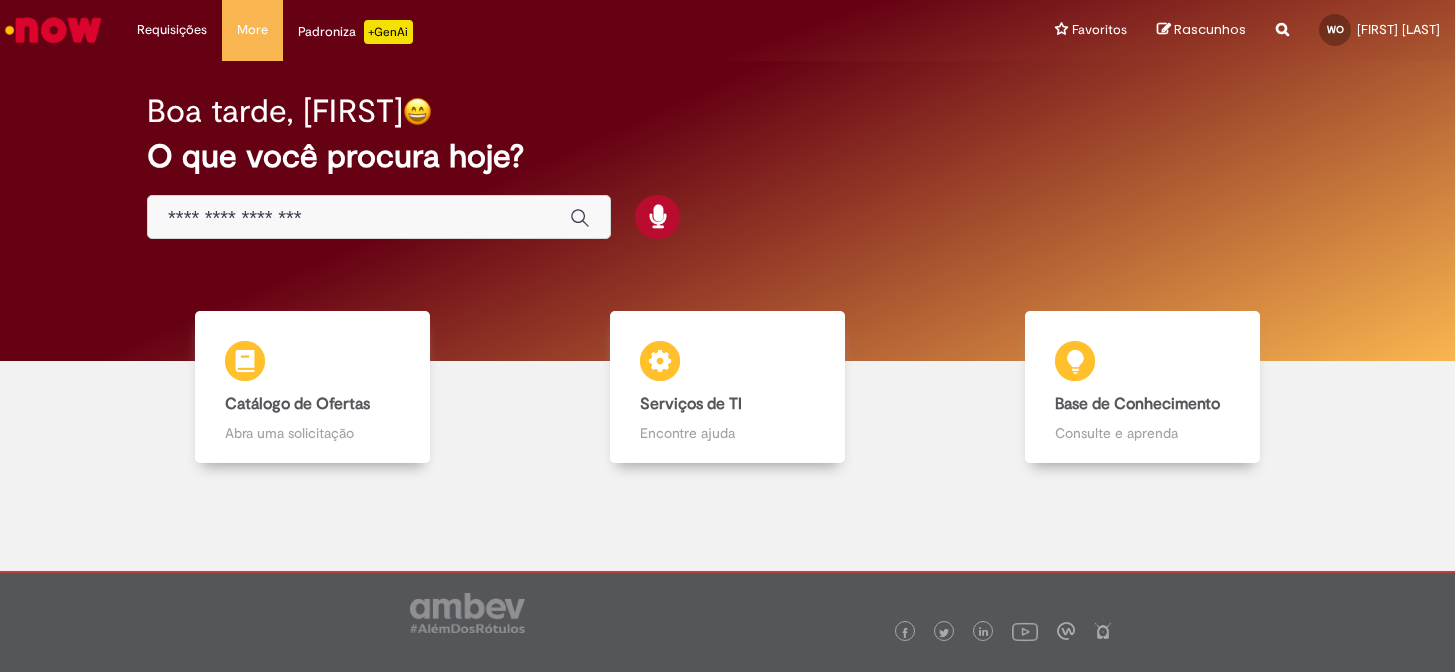 scroll, scrollTop: 0, scrollLeft: 0, axis: both 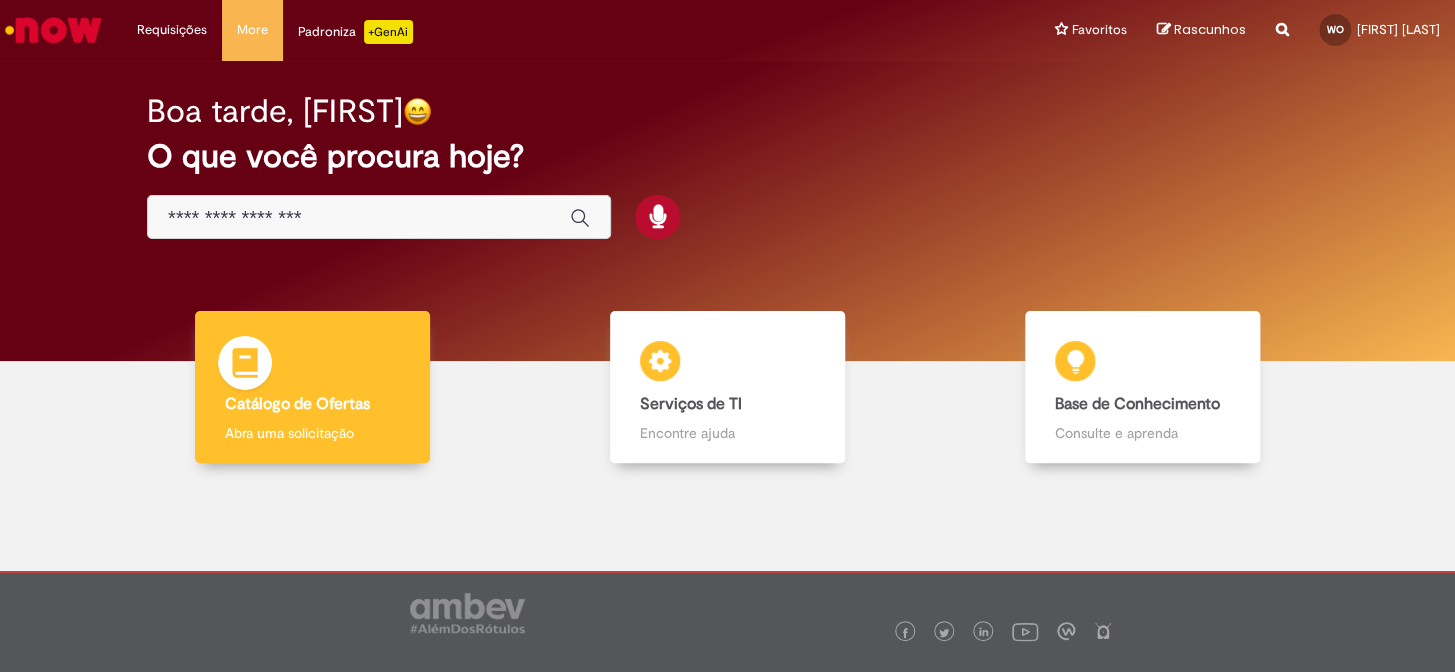 click on "Catálogo de Ofertas" at bounding box center (297, 404) 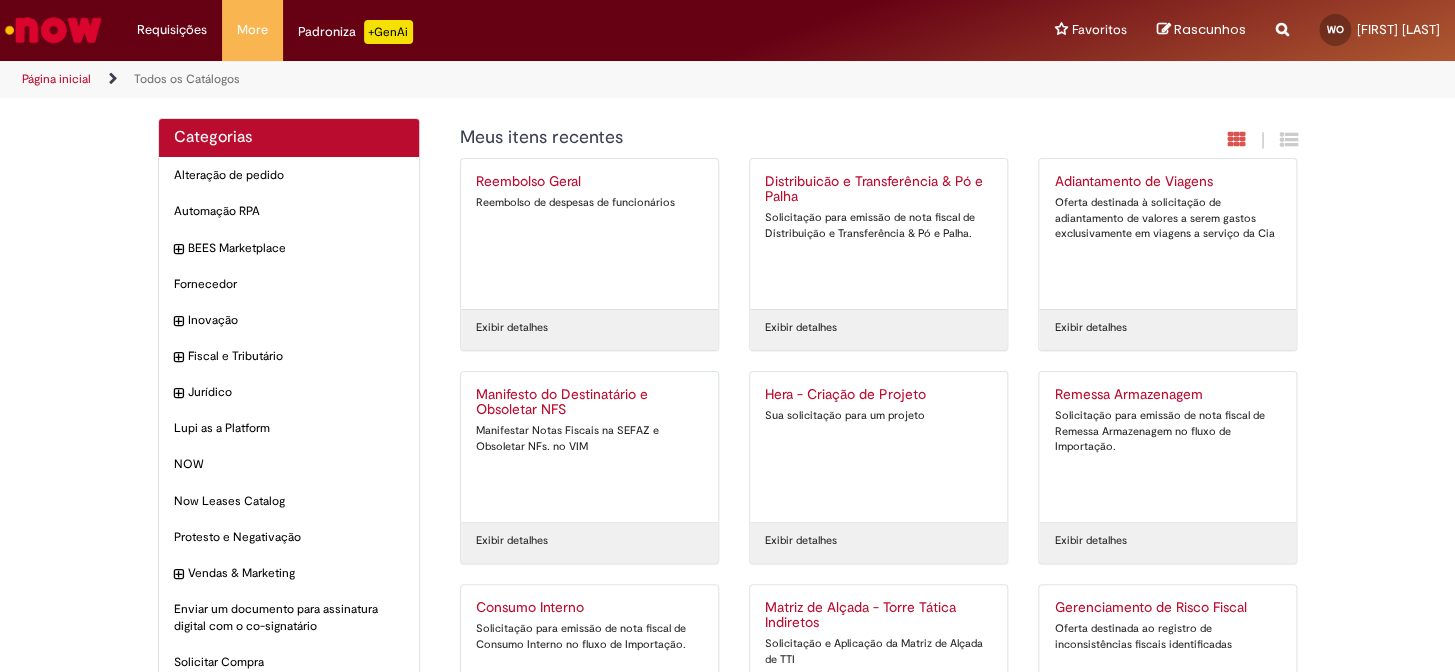 click on "Distribuicão e Transferência & Pó e Palha" at bounding box center [878, 190] 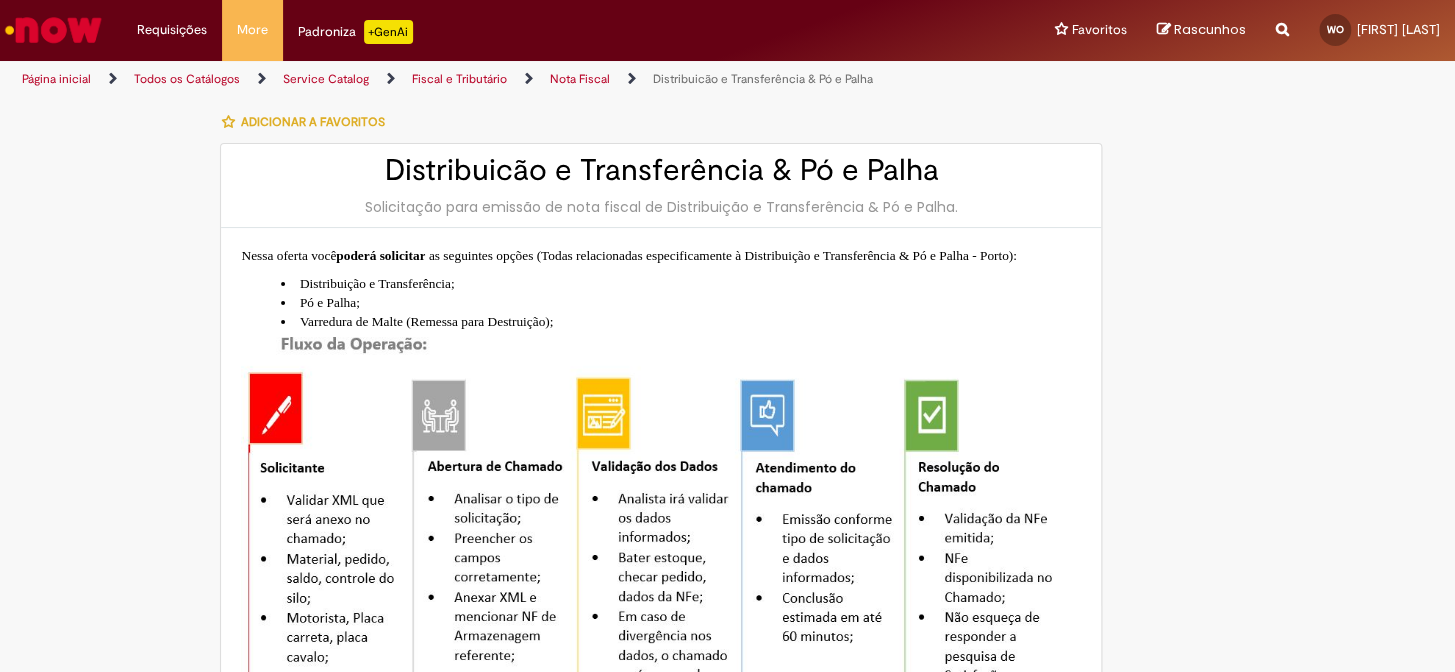 type on "**********" 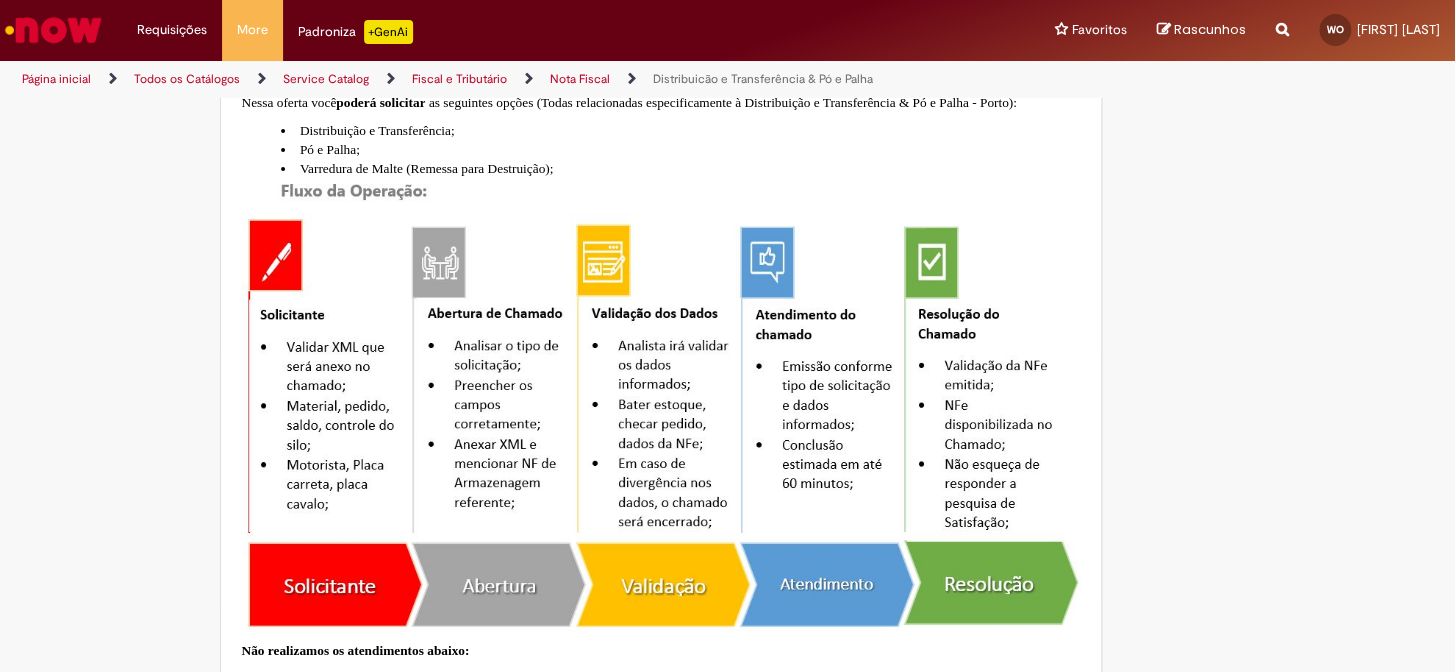 type on "**********" 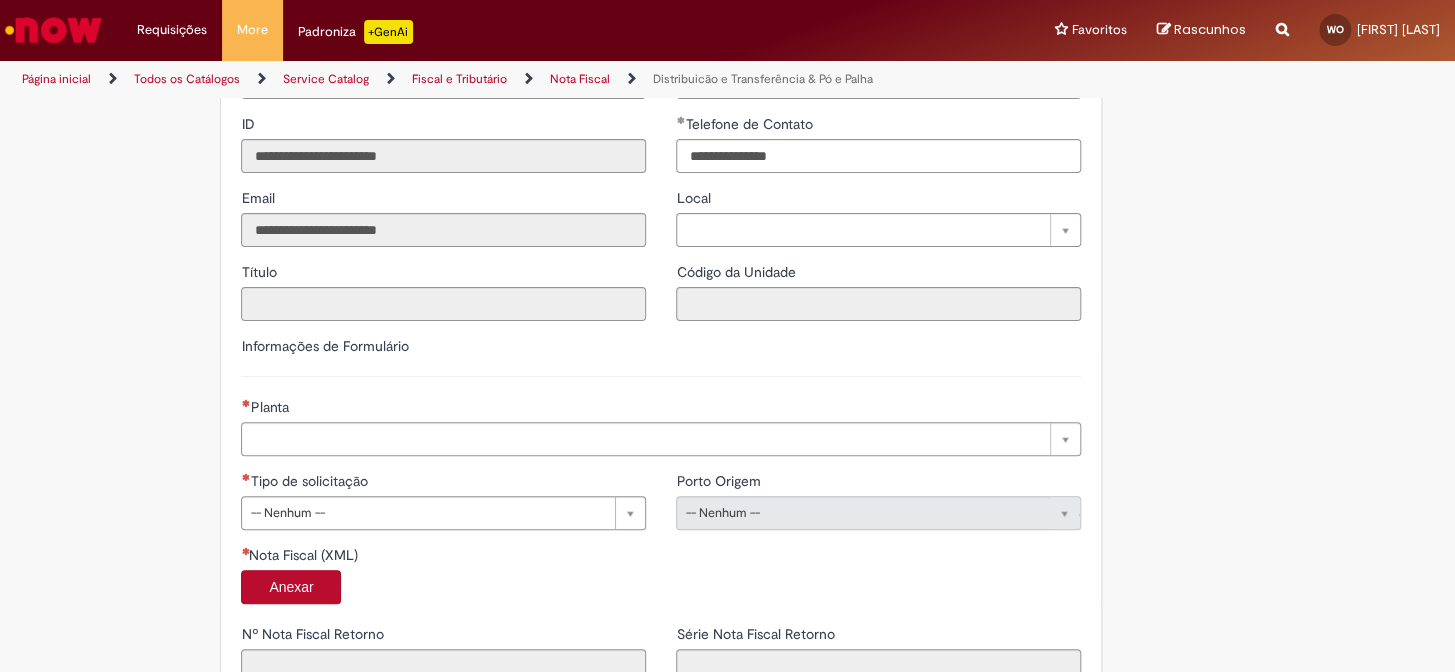scroll, scrollTop: 1090, scrollLeft: 0, axis: vertical 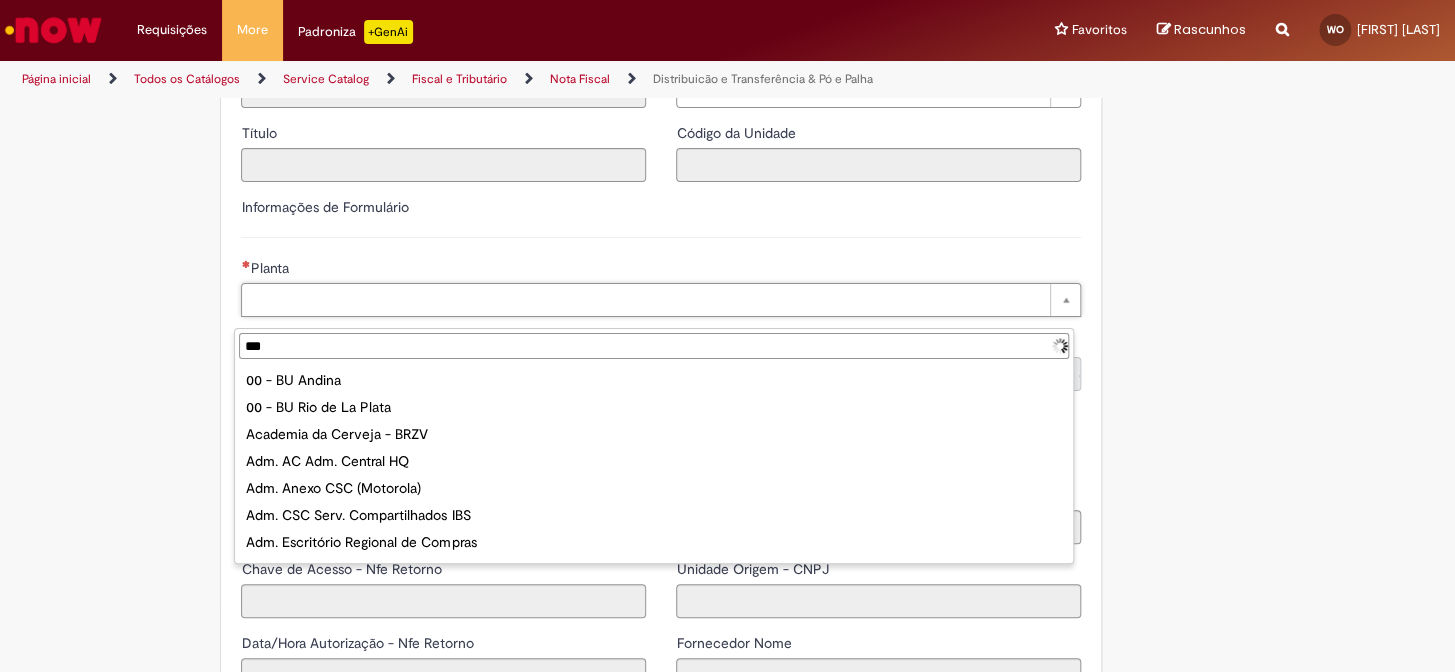 type on "****" 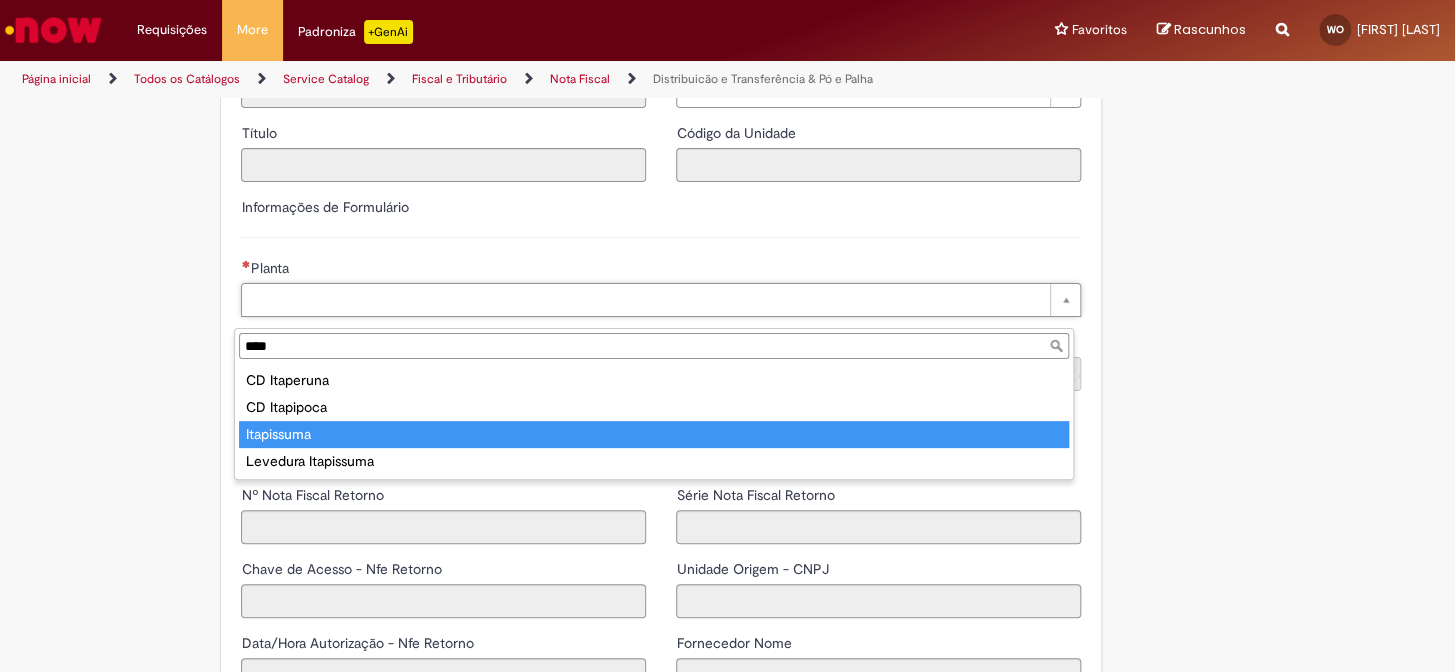 type on "**********" 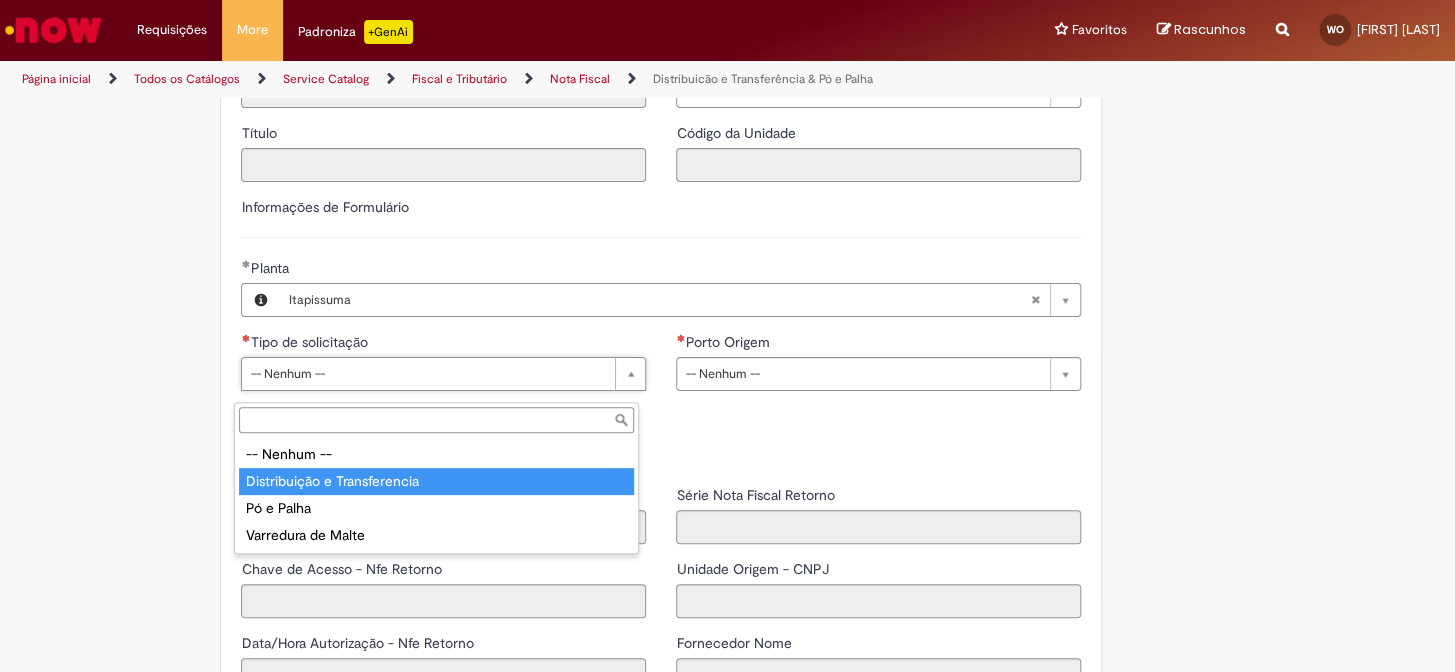 type on "**********" 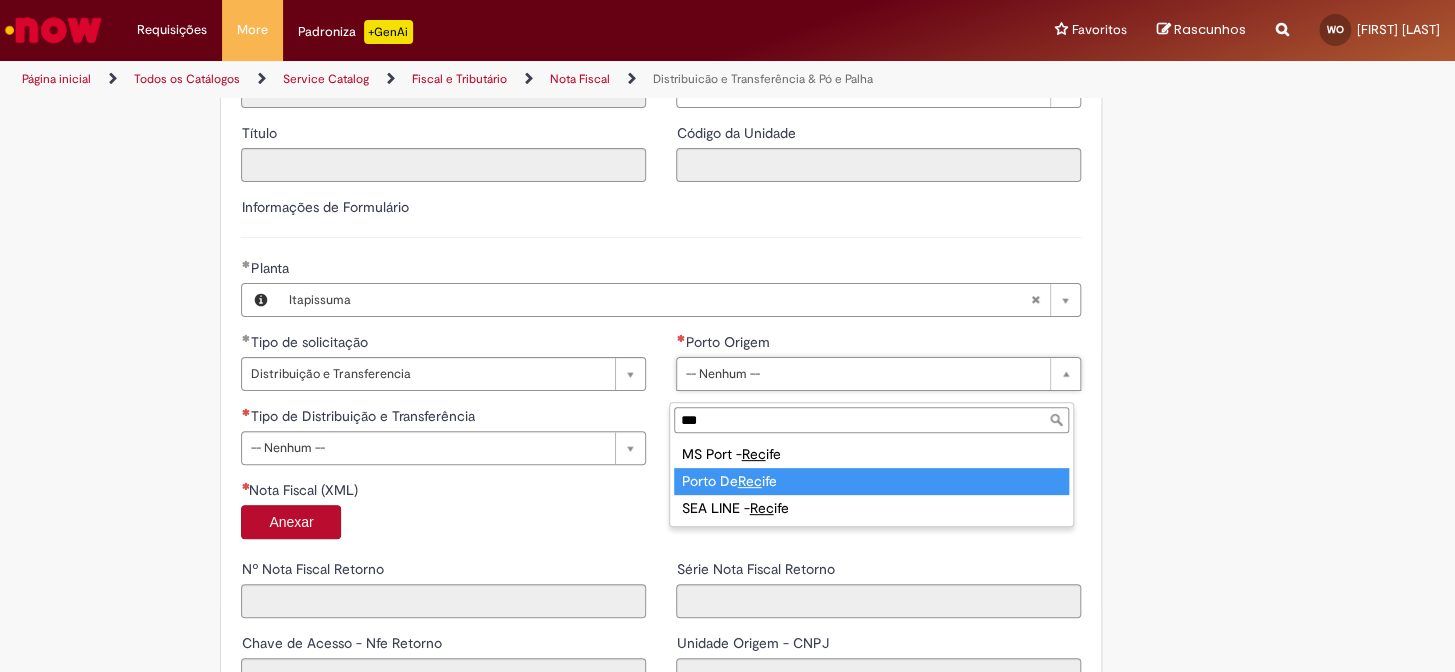 type on "***" 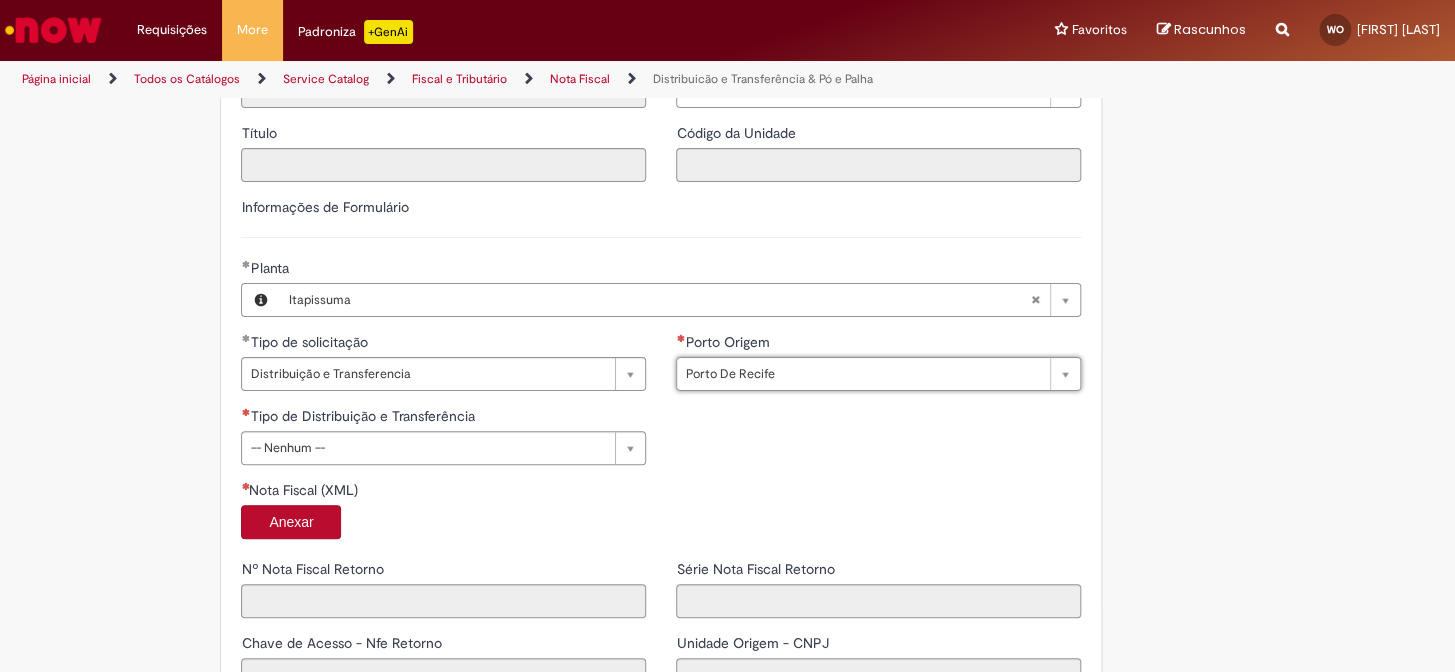 type on "**********" 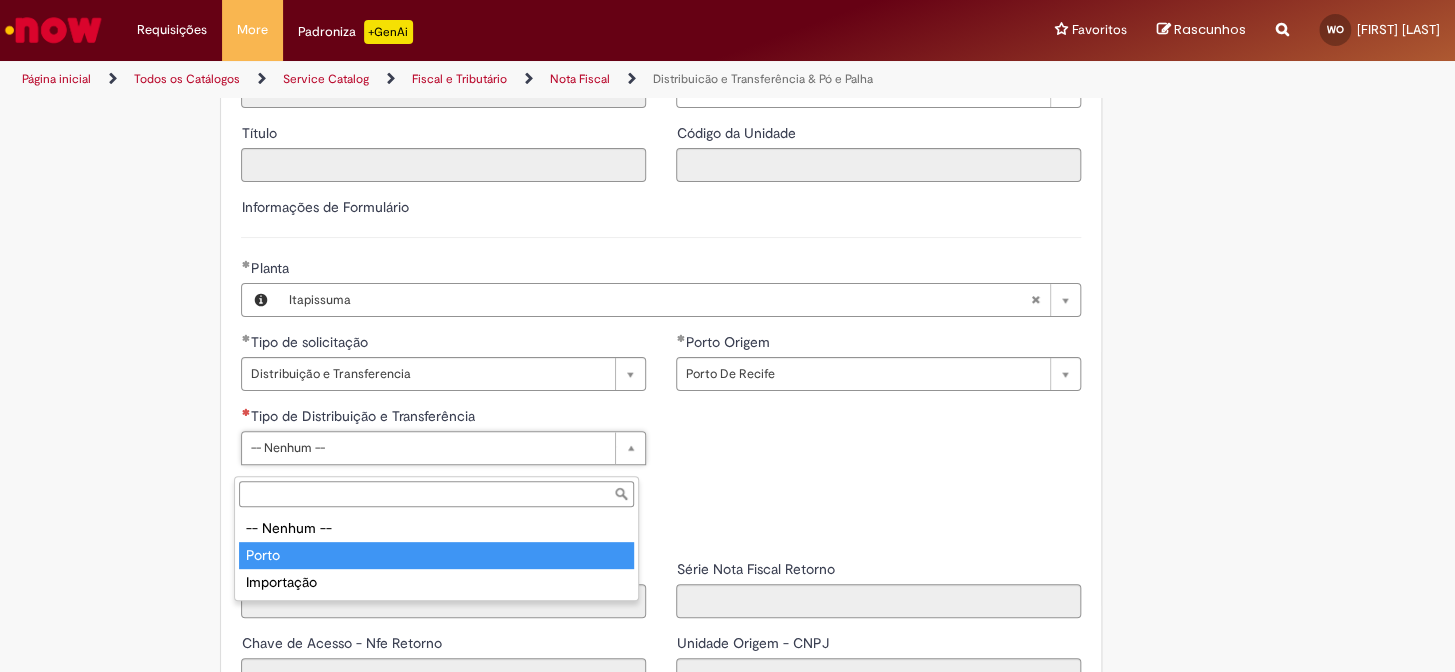 type on "*****" 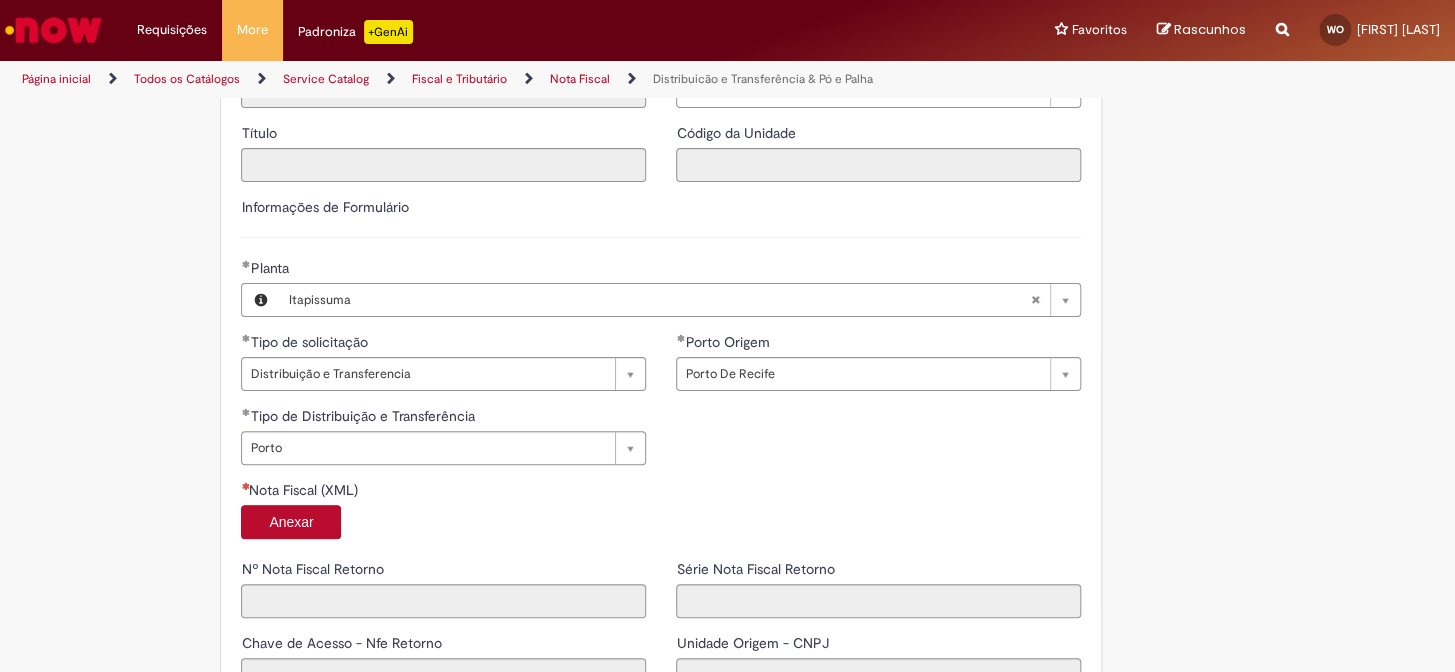 click on "Anexar" at bounding box center [291, 522] 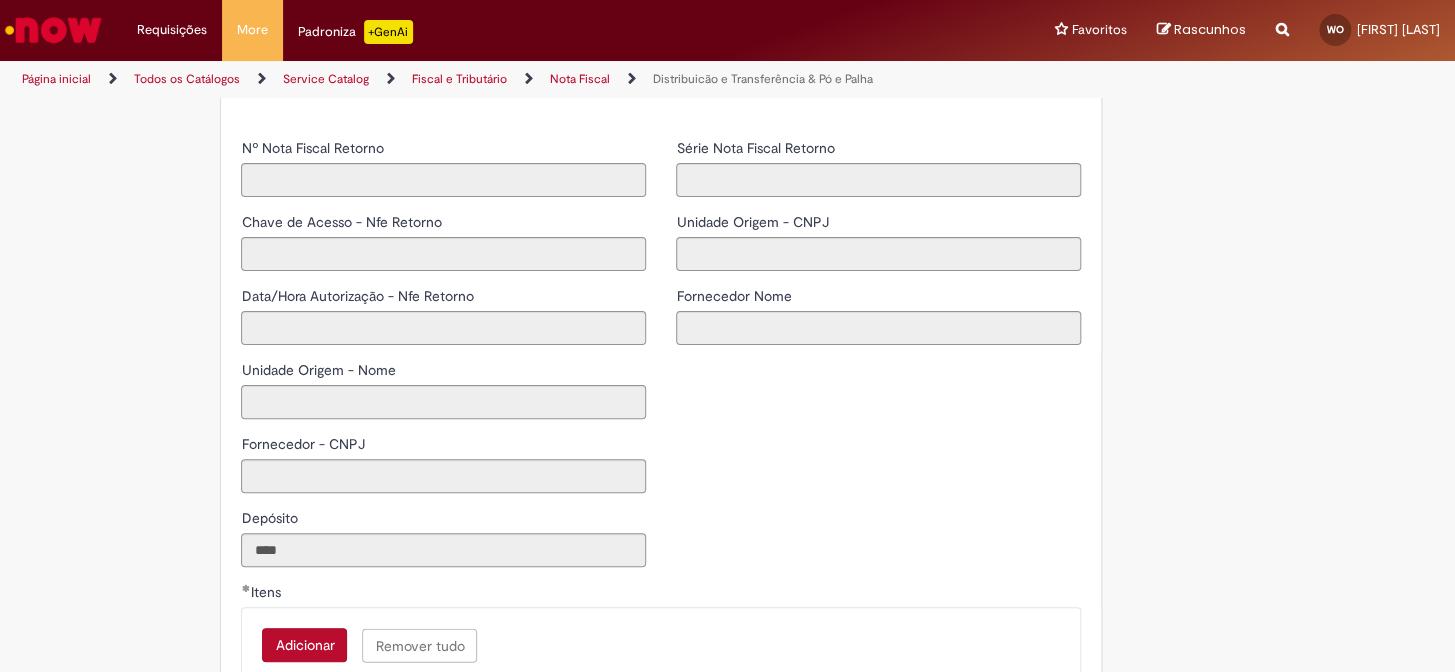 type on "*****" 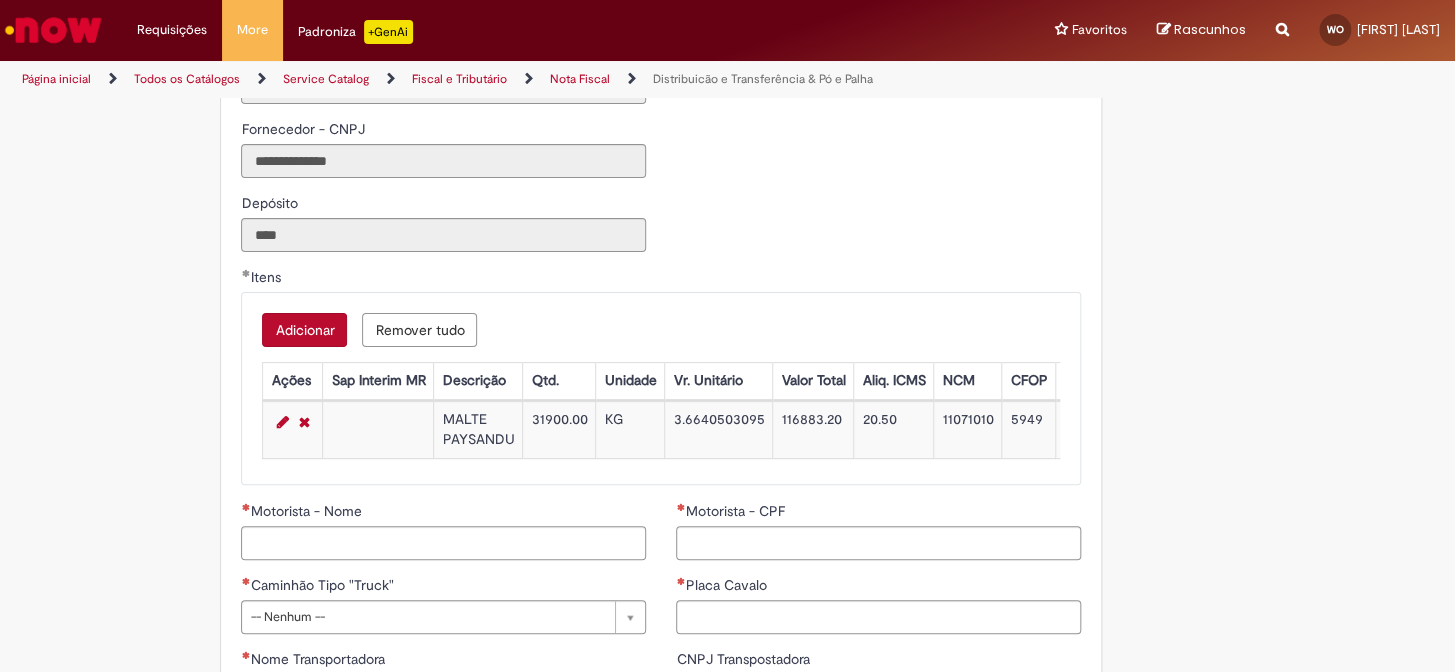scroll, scrollTop: 2043, scrollLeft: 0, axis: vertical 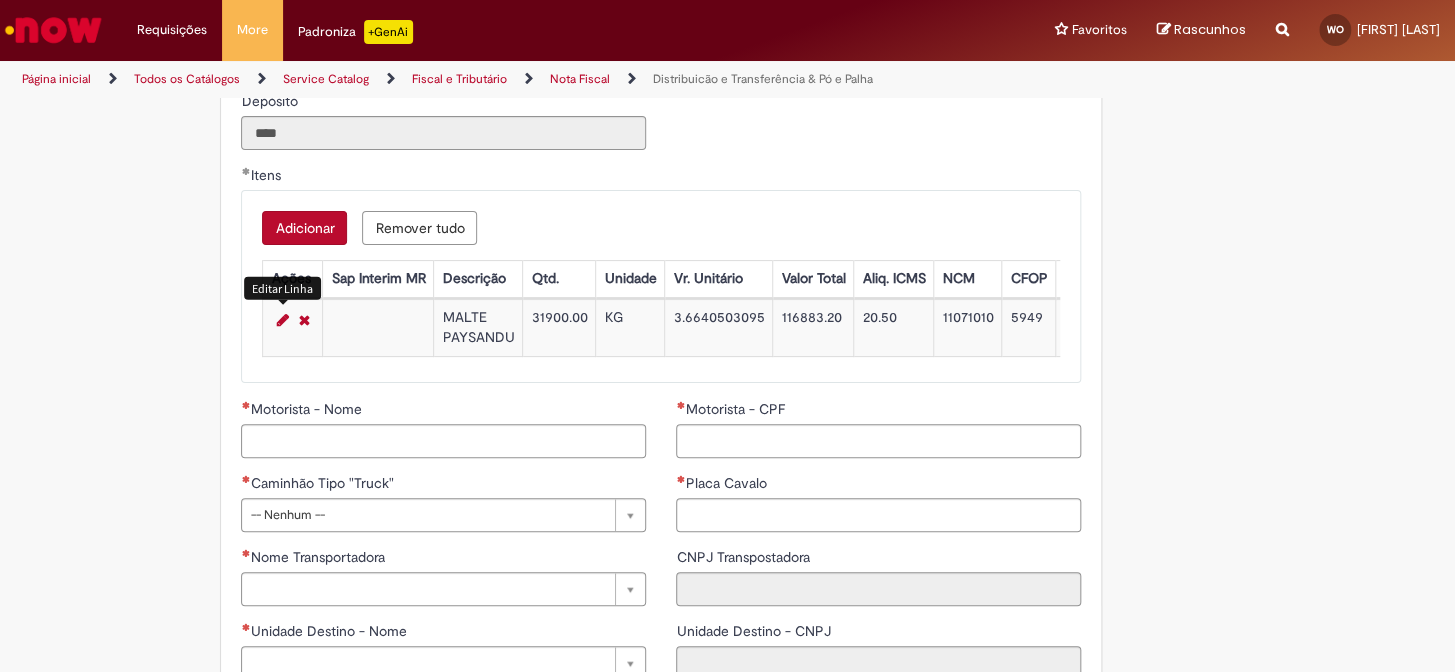 click at bounding box center [282, 320] 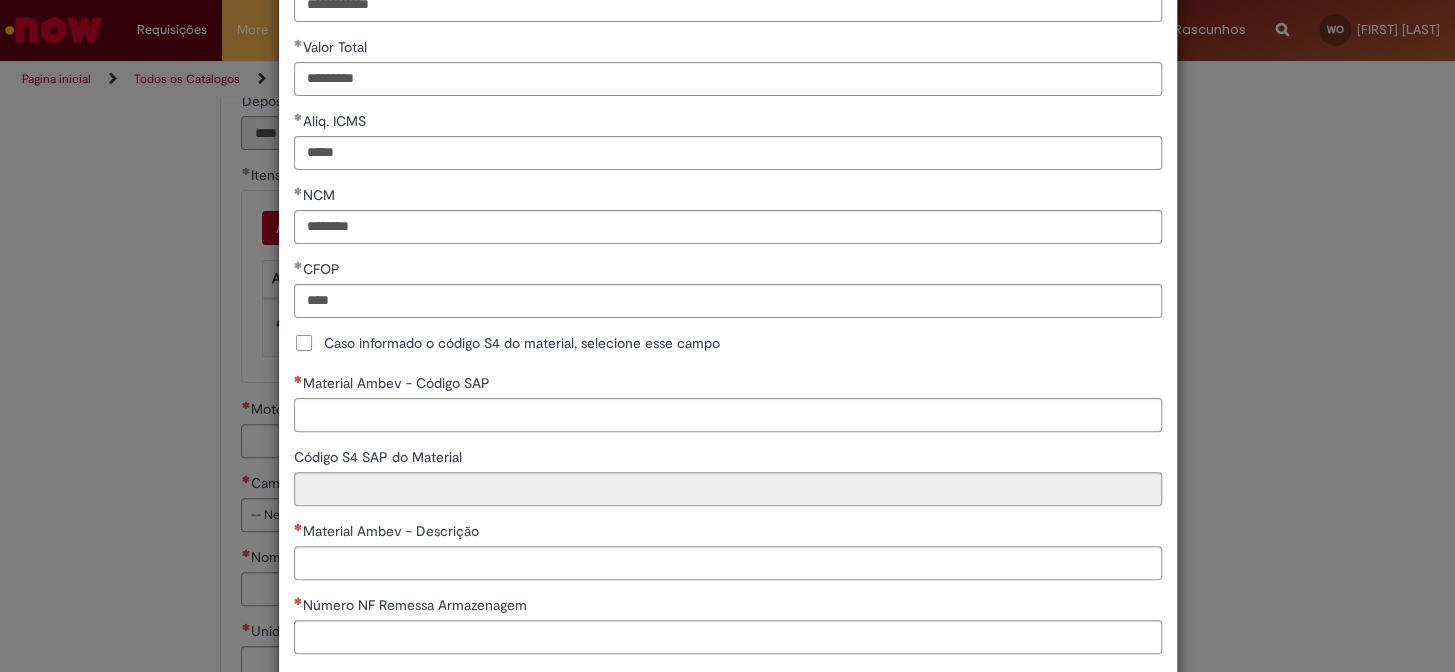 scroll, scrollTop: 363, scrollLeft: 0, axis: vertical 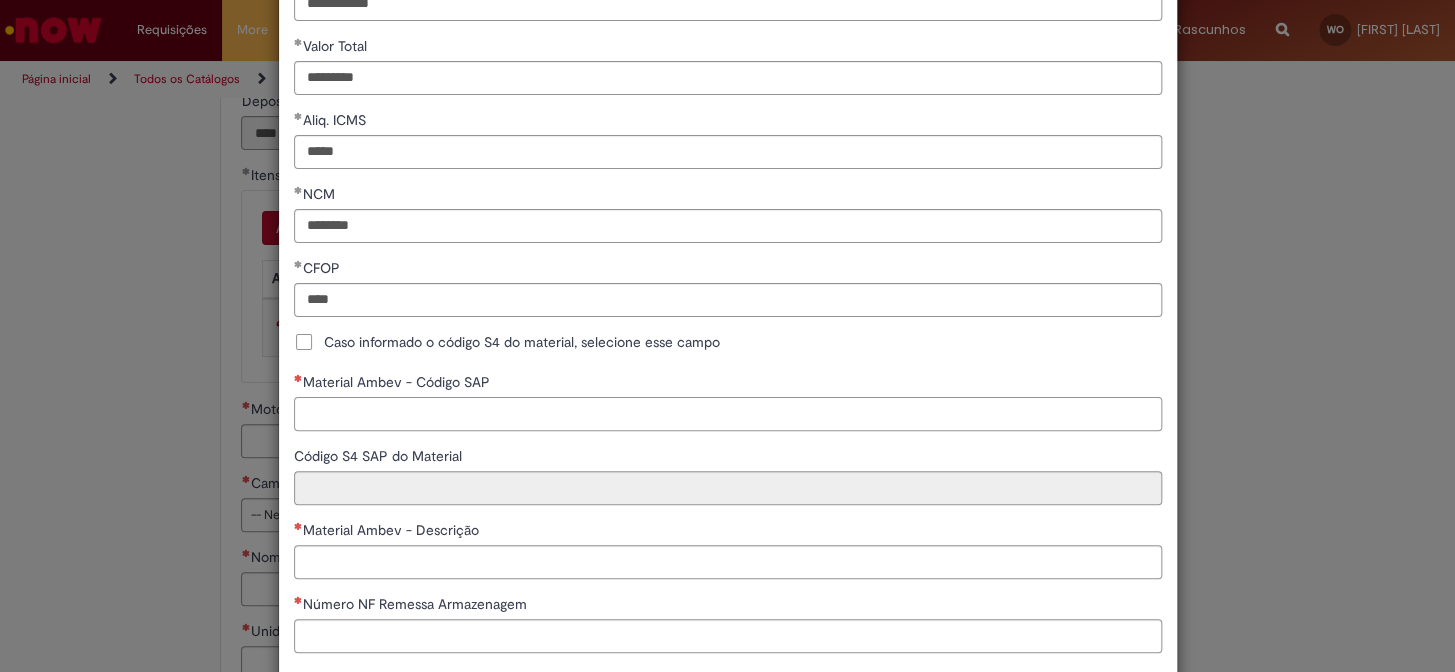 click on "Material Ambev - Código SAP" at bounding box center [728, 414] 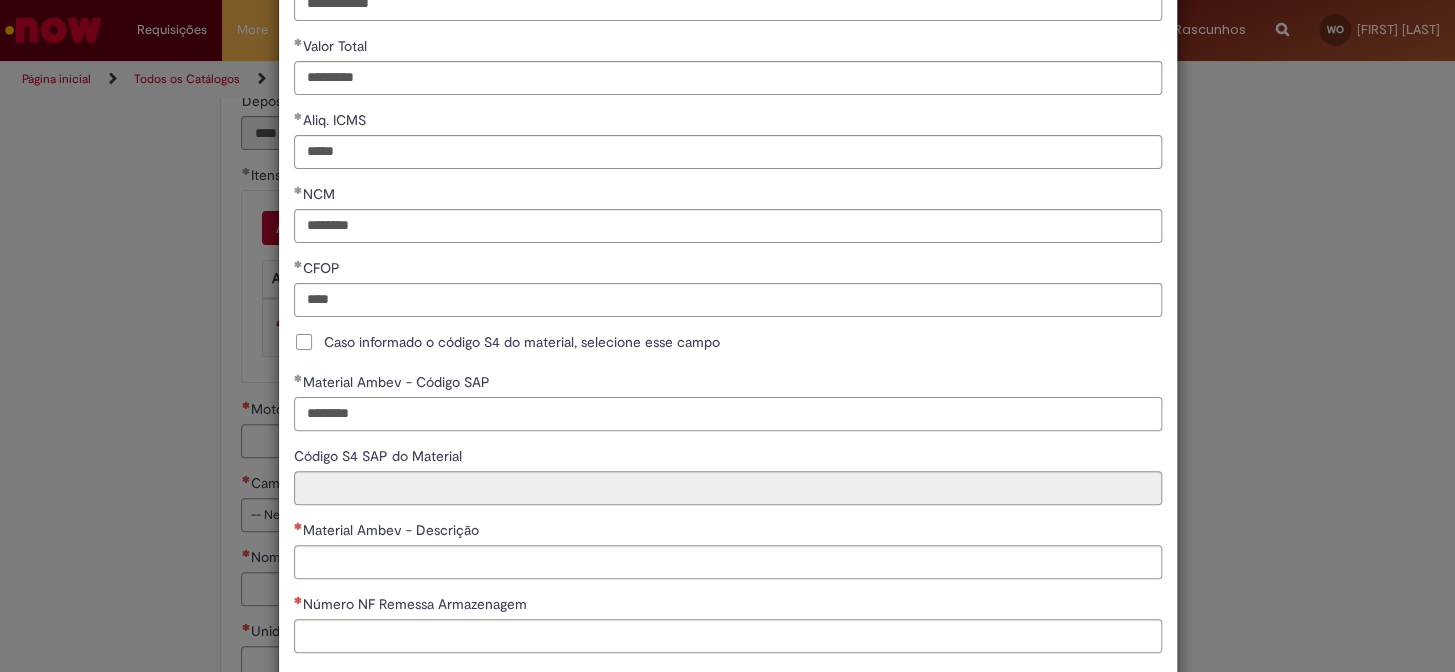 type on "********" 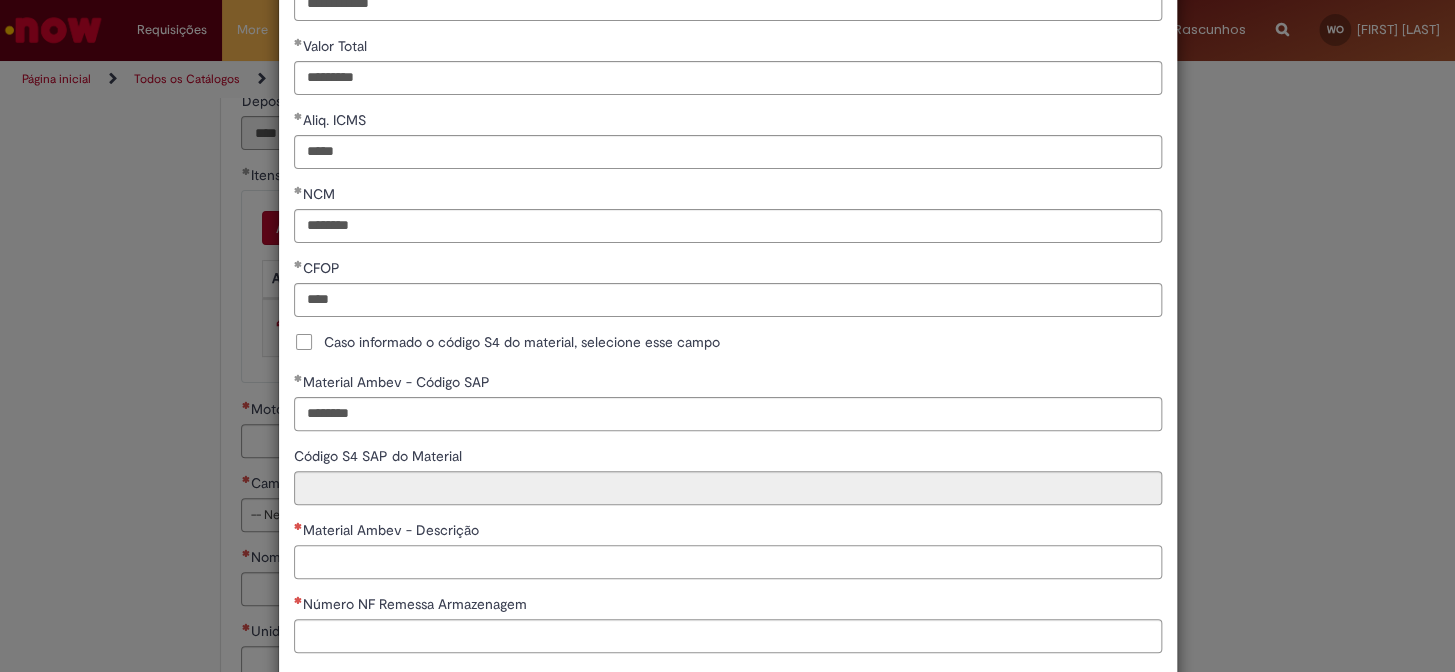 click on "Material Ambev - Descrição" at bounding box center [728, 562] 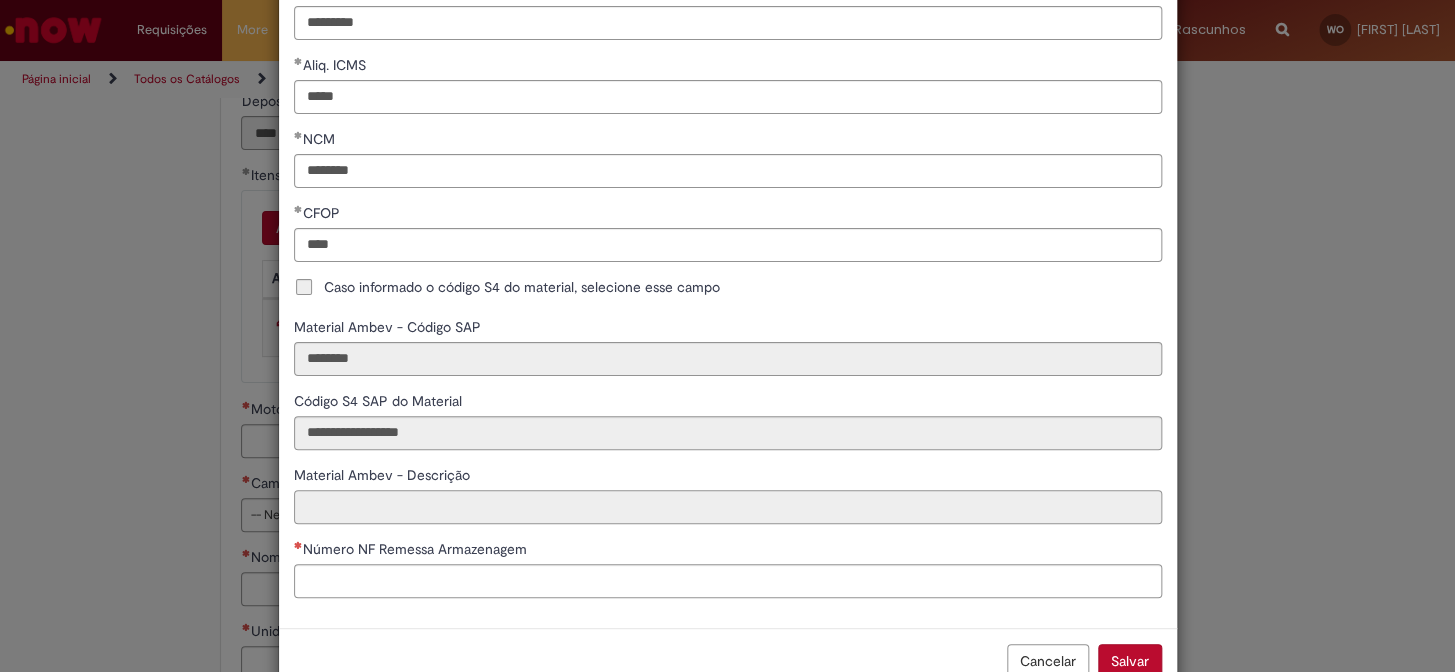 scroll, scrollTop: 469, scrollLeft: 0, axis: vertical 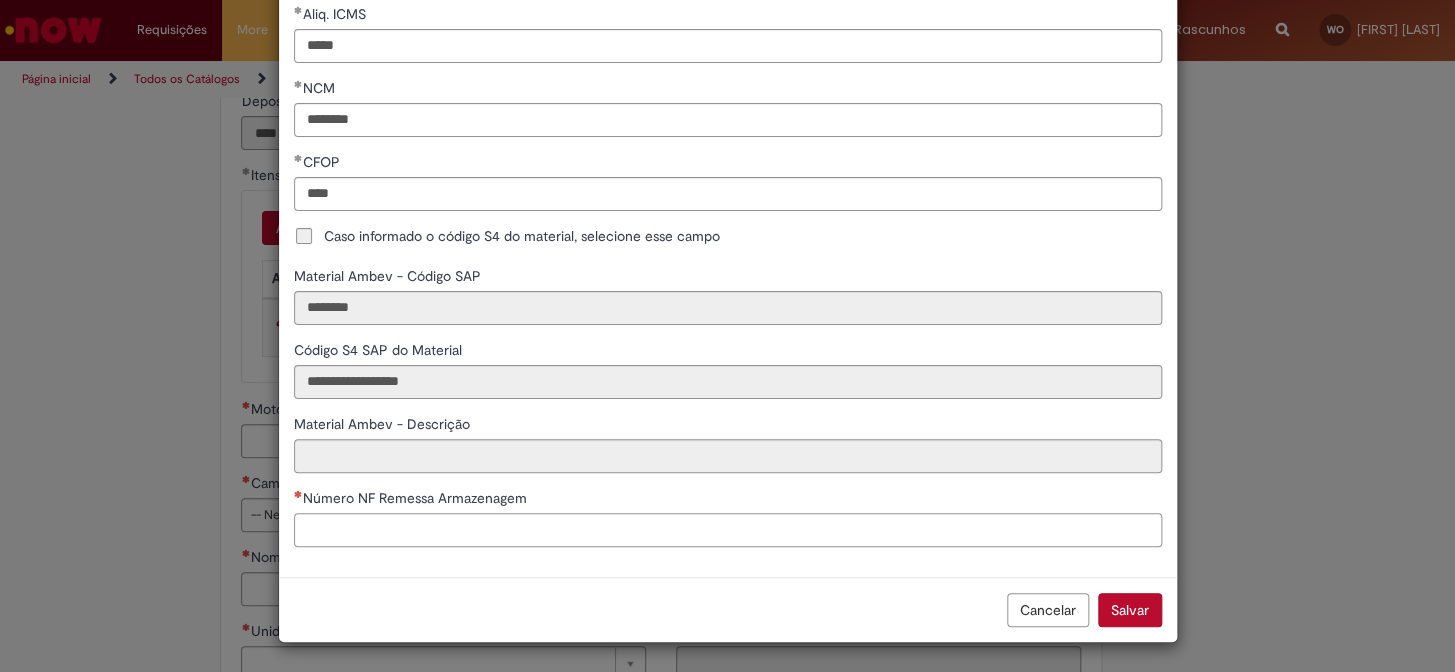 click on "Número NF Remessa Armazenagem" at bounding box center [728, 530] 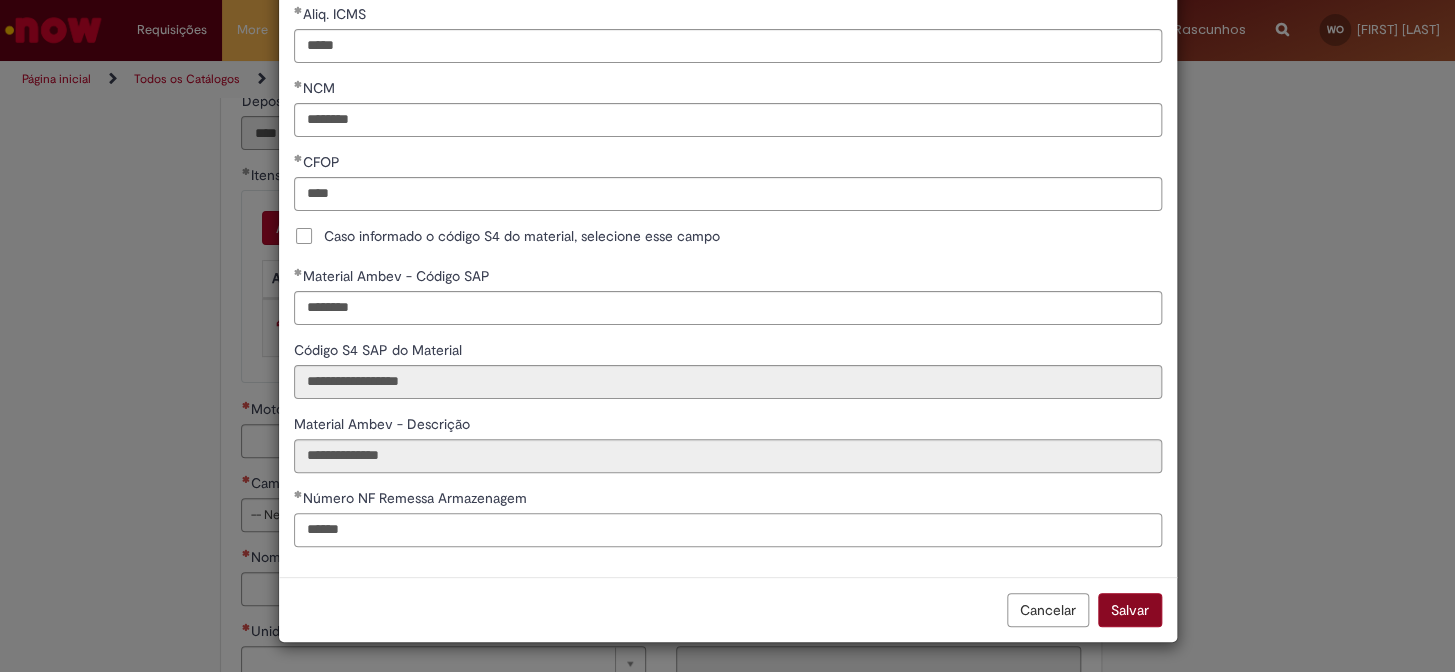 type on "******" 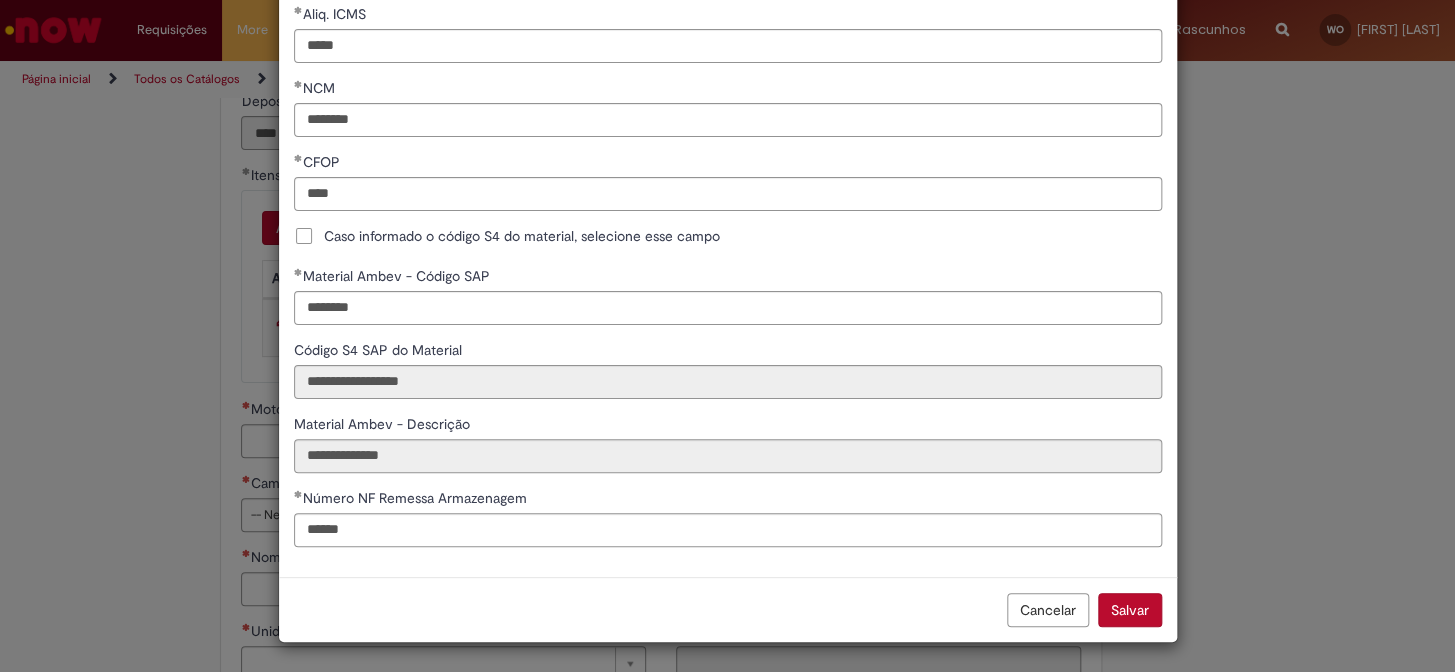 click on "Salvar" at bounding box center [1130, 610] 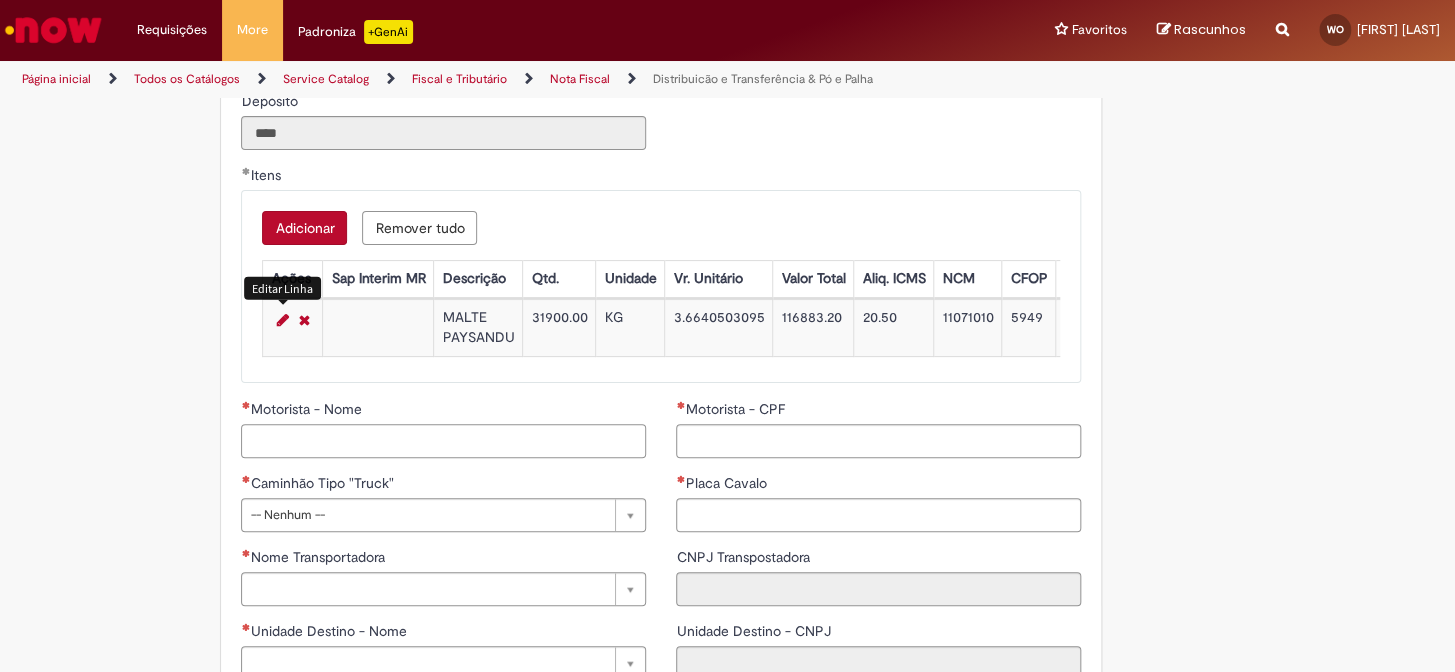 click on "Motorista - Nome" at bounding box center (443, 441) 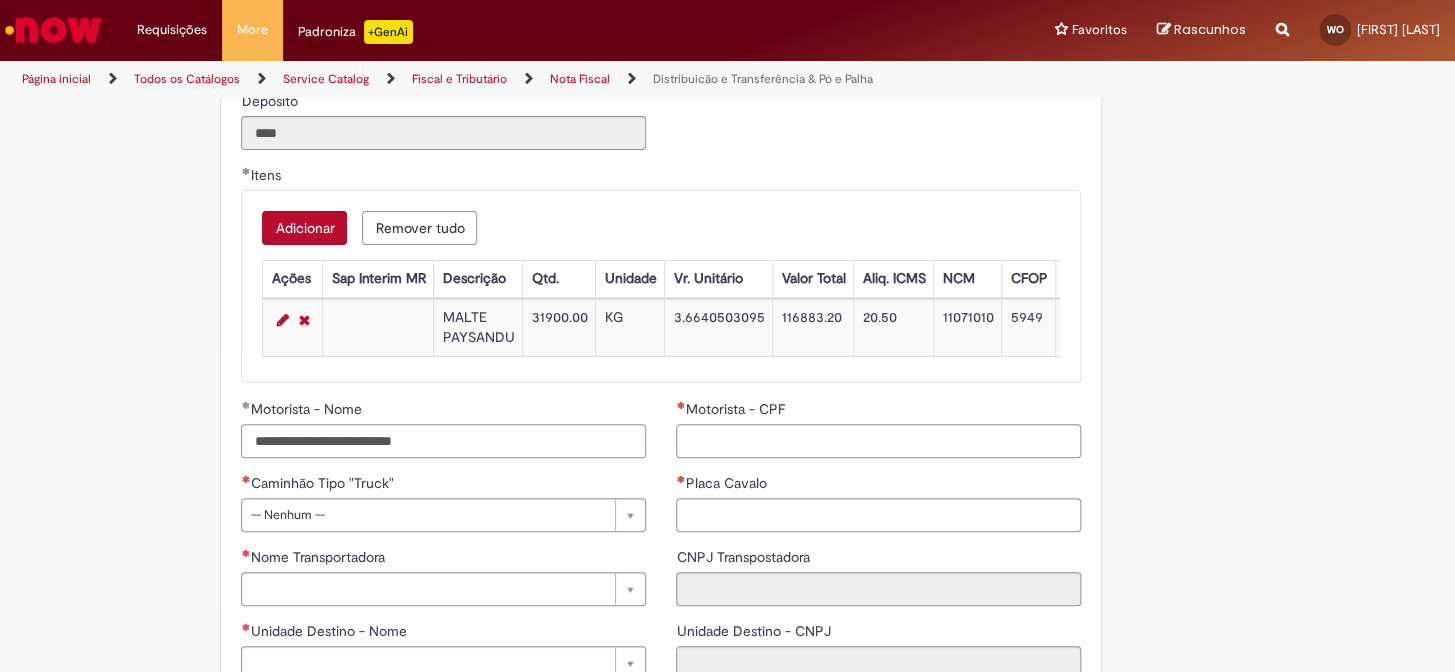 type on "**********" 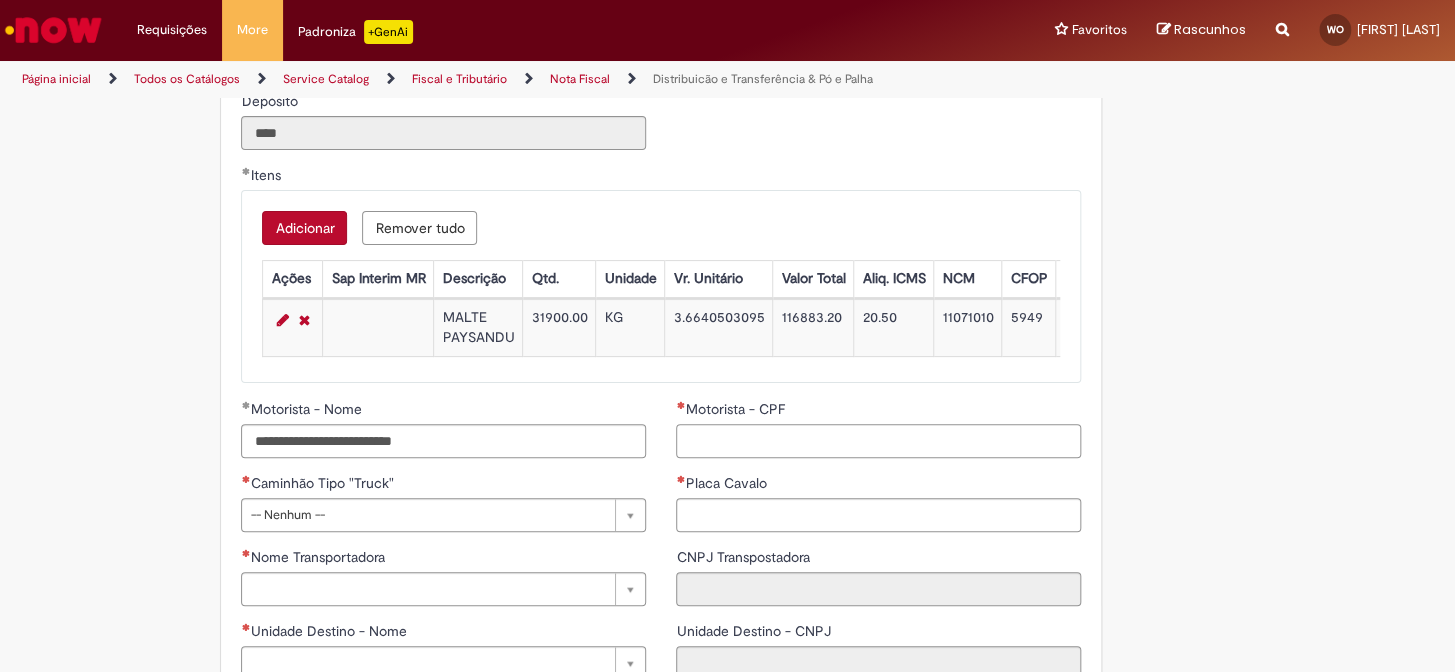 click on "Motorista - CPF" at bounding box center (878, 441) 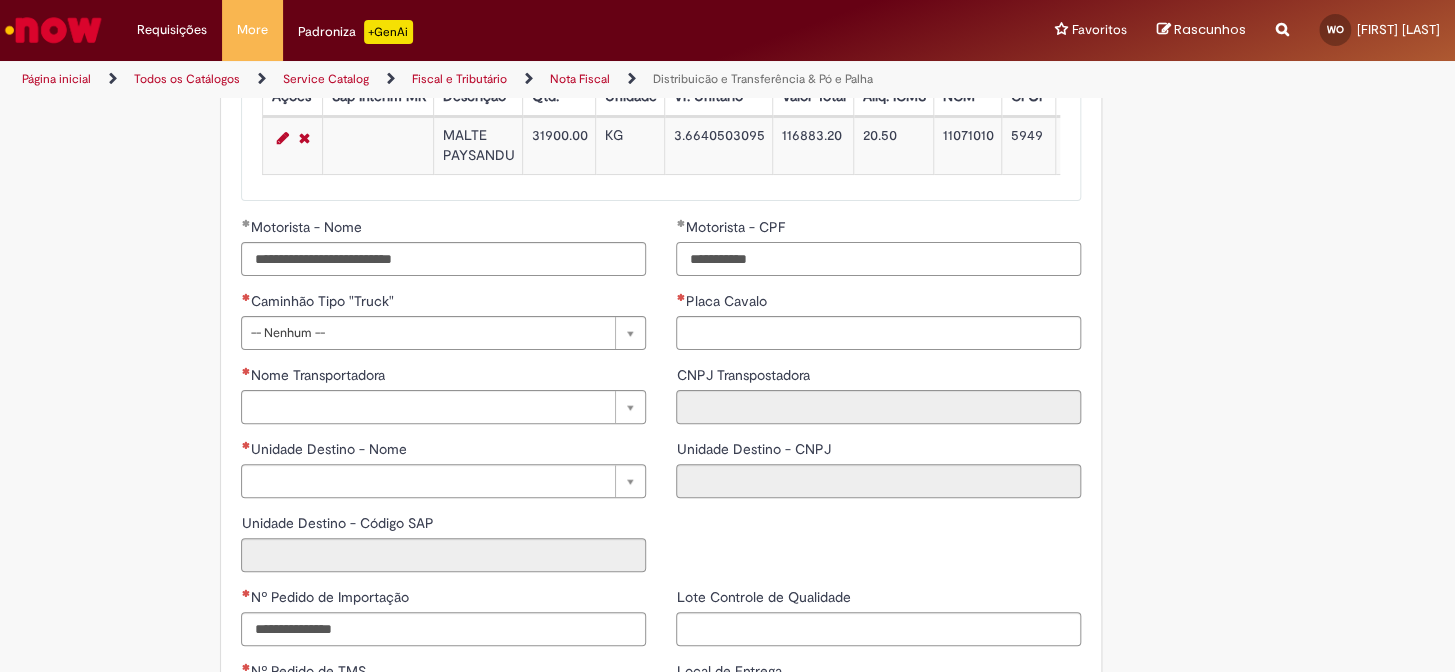 type on "**********" 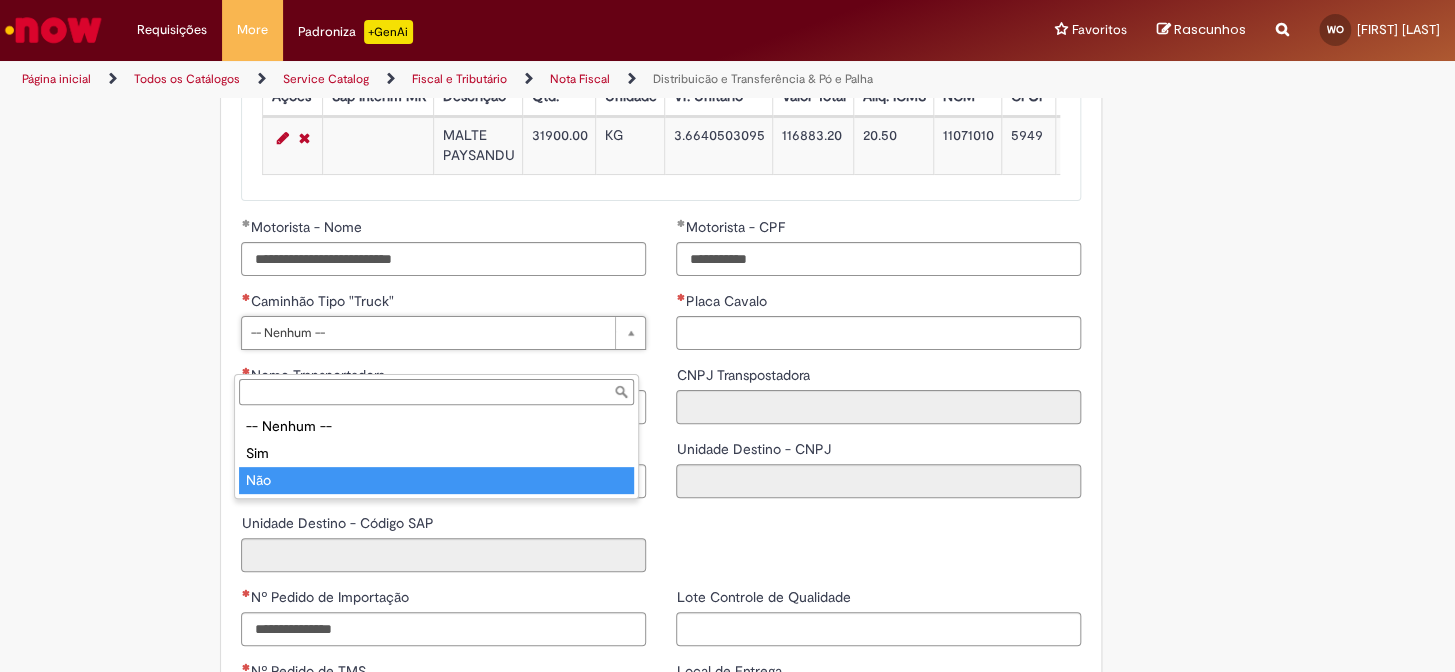 type on "***" 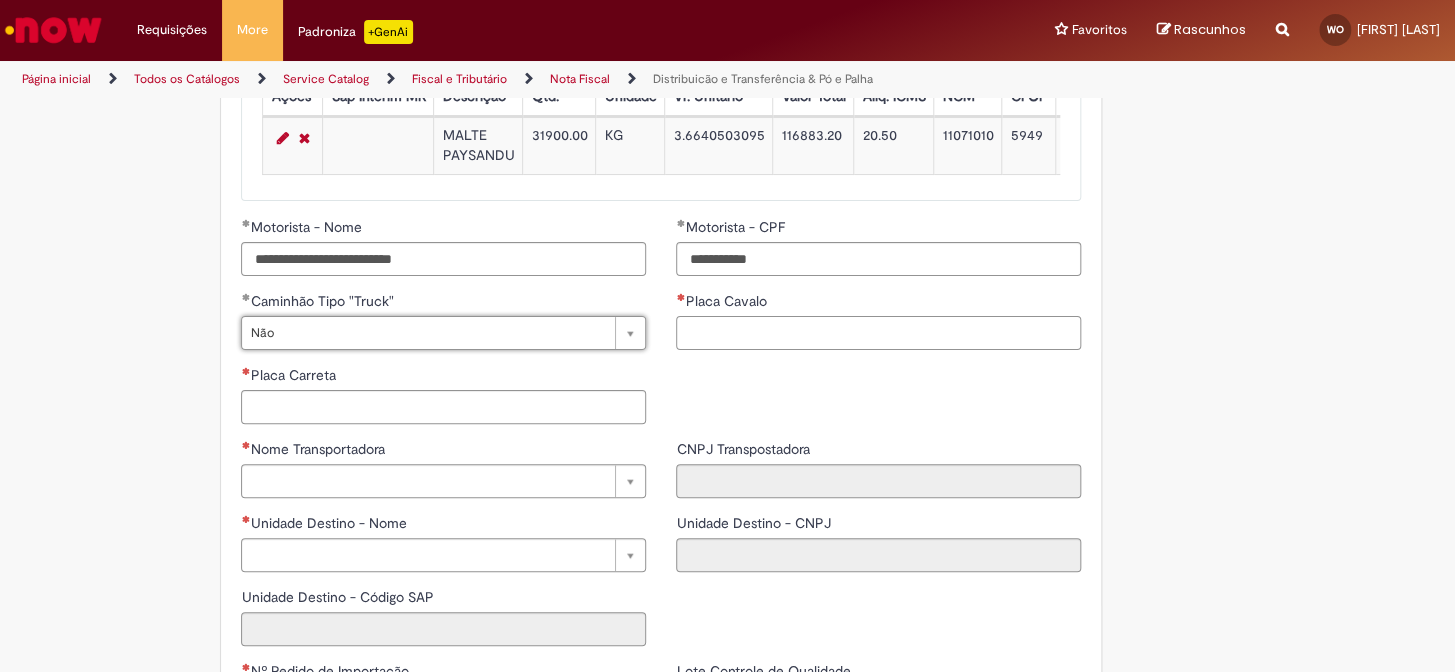 click on "Placa Cavalo" at bounding box center [878, 333] 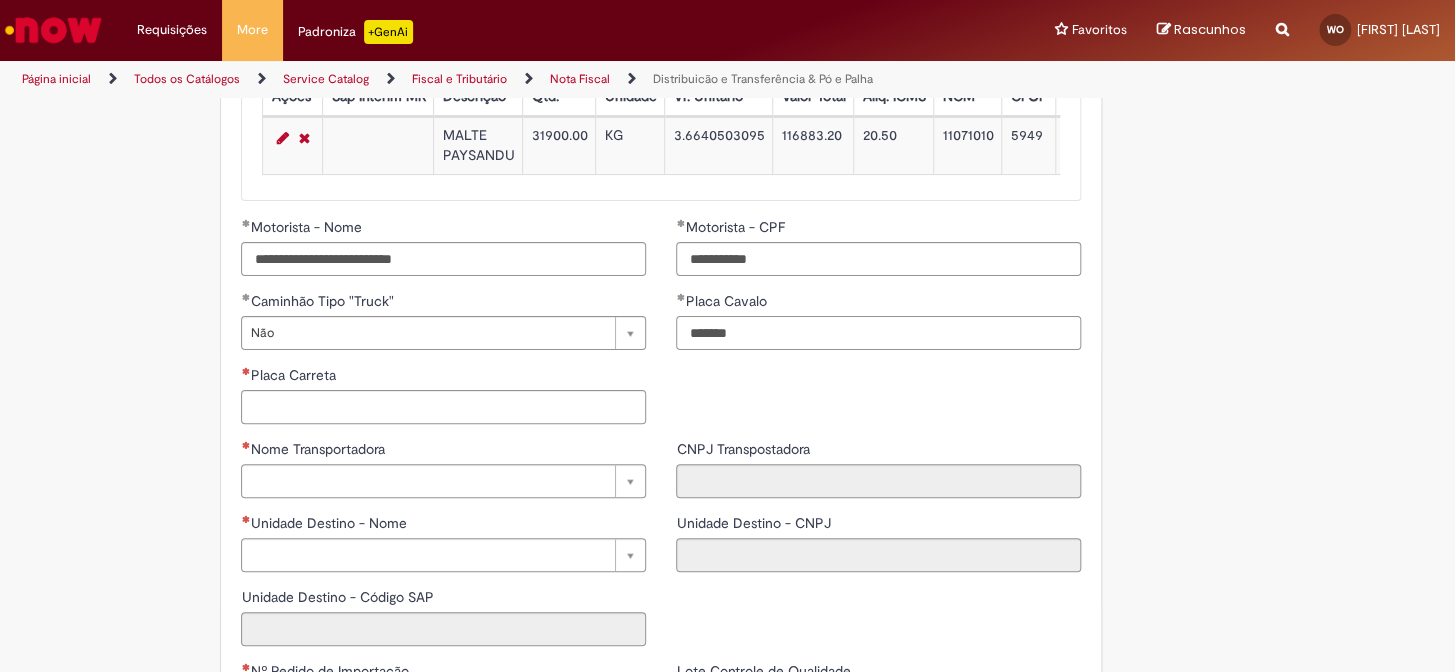 type on "*******" 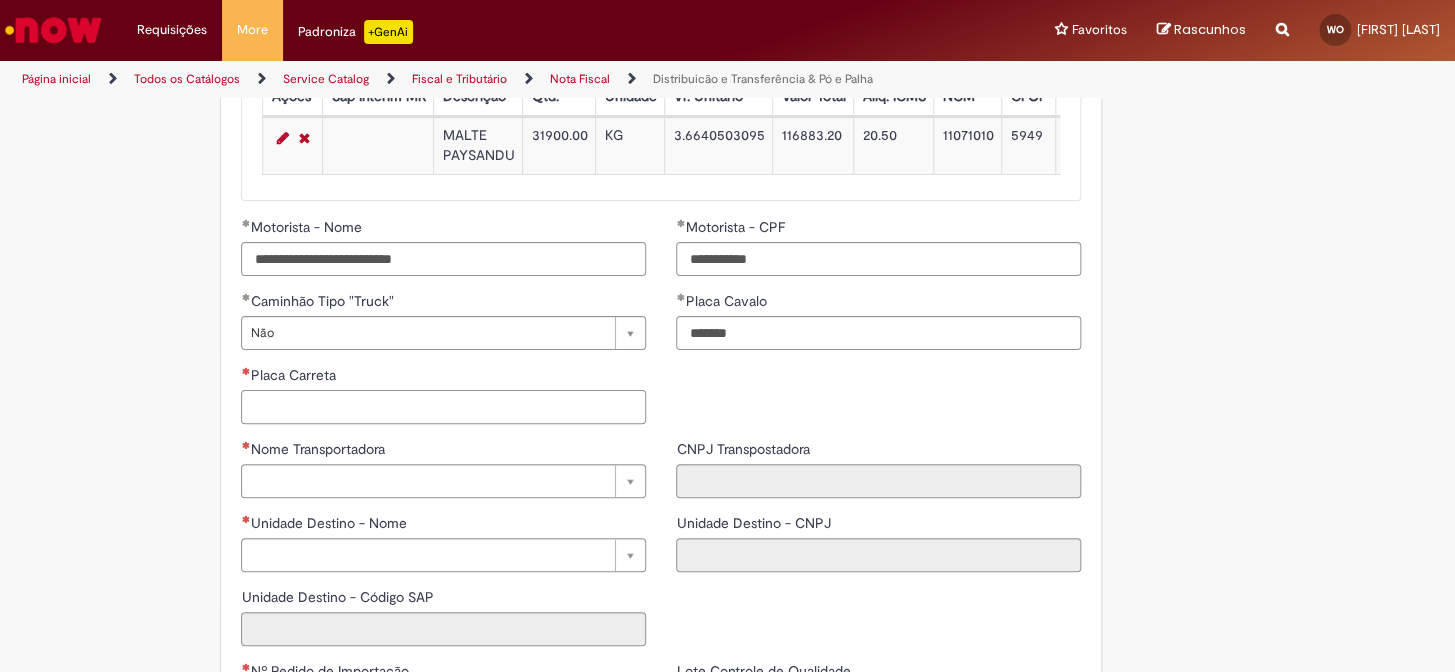 click on "Placa Carreta" at bounding box center (443, 407) 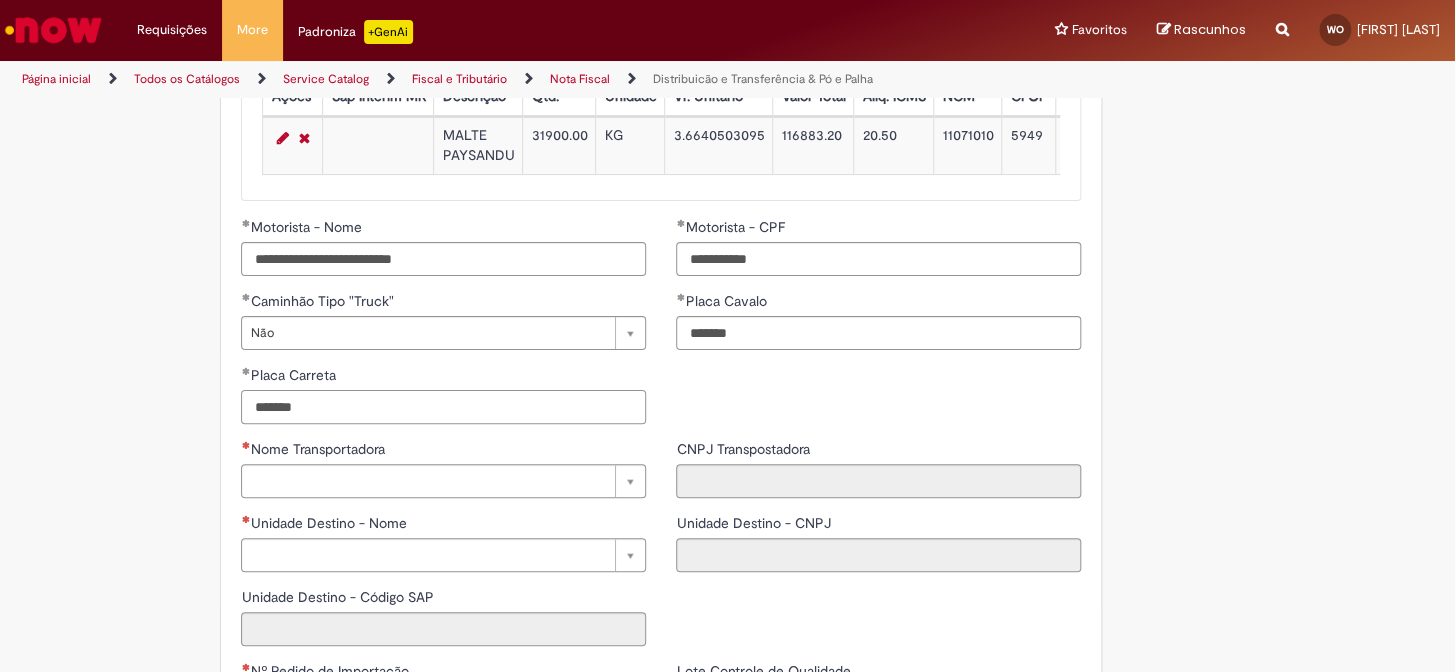 type on "*******" 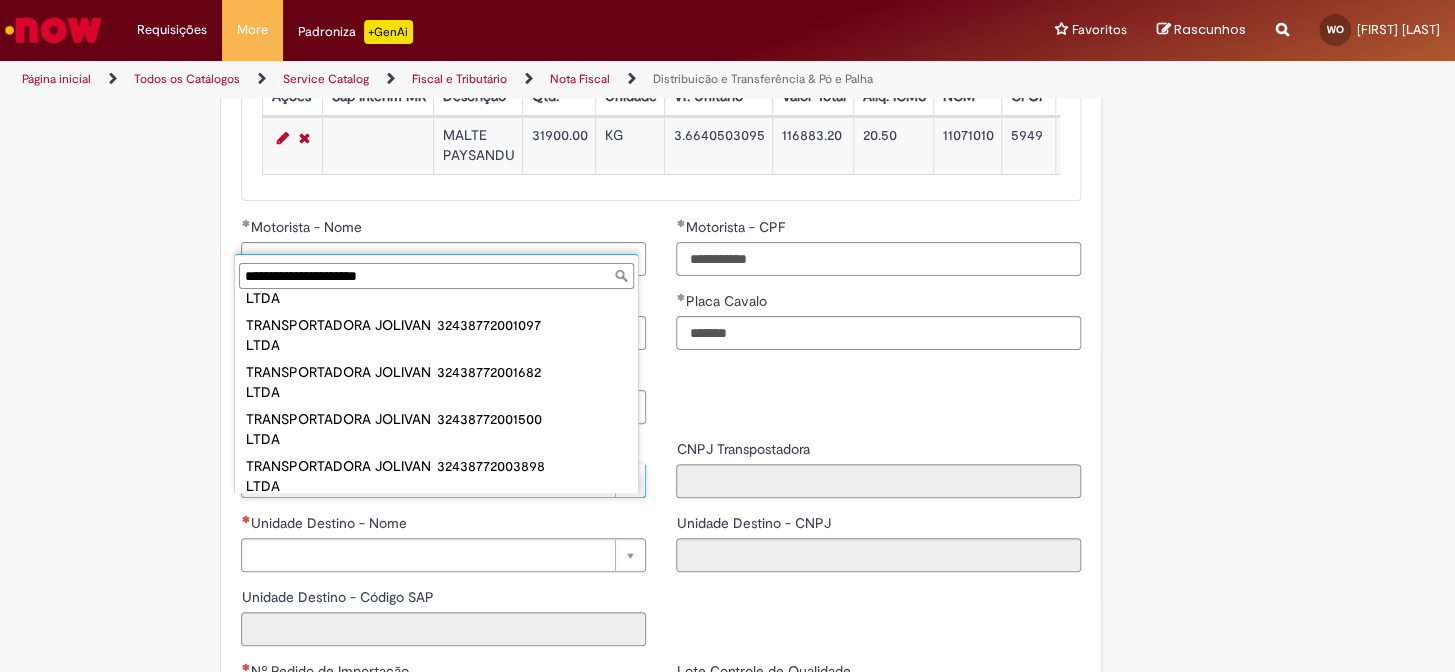 scroll, scrollTop: 935, scrollLeft: 0, axis: vertical 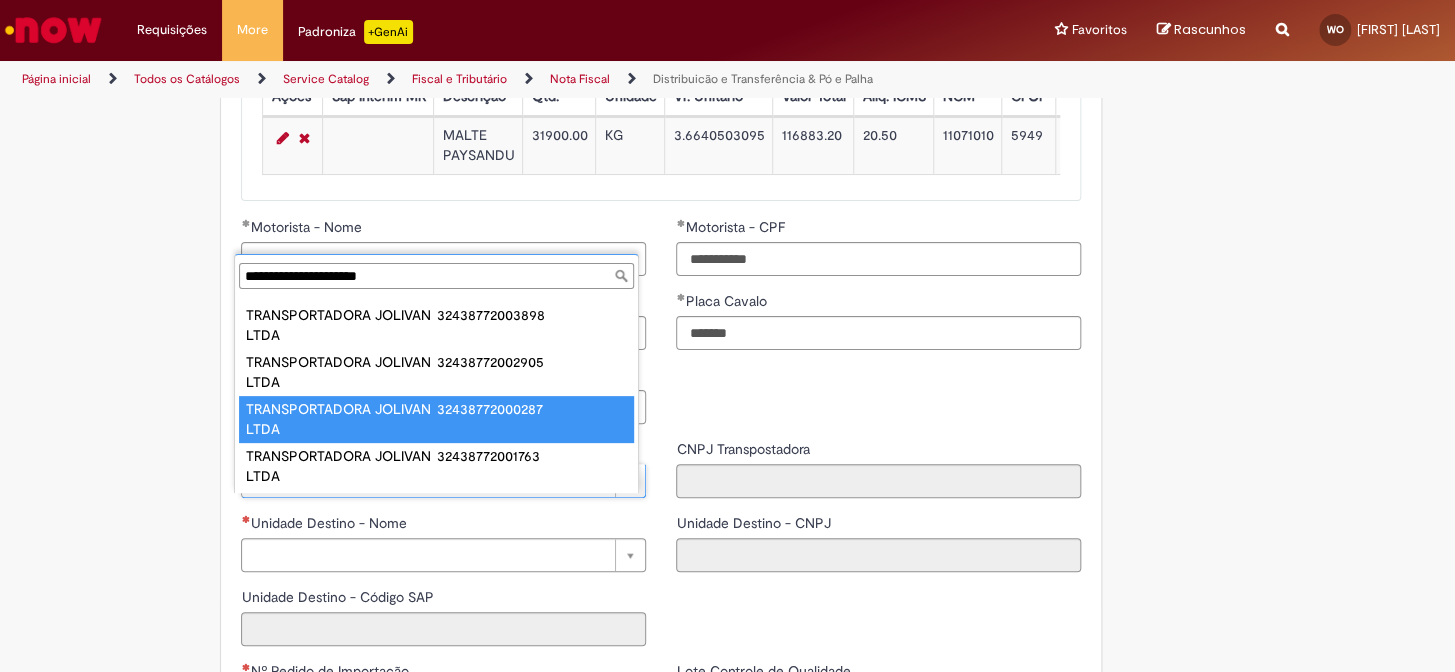 type on "**********" 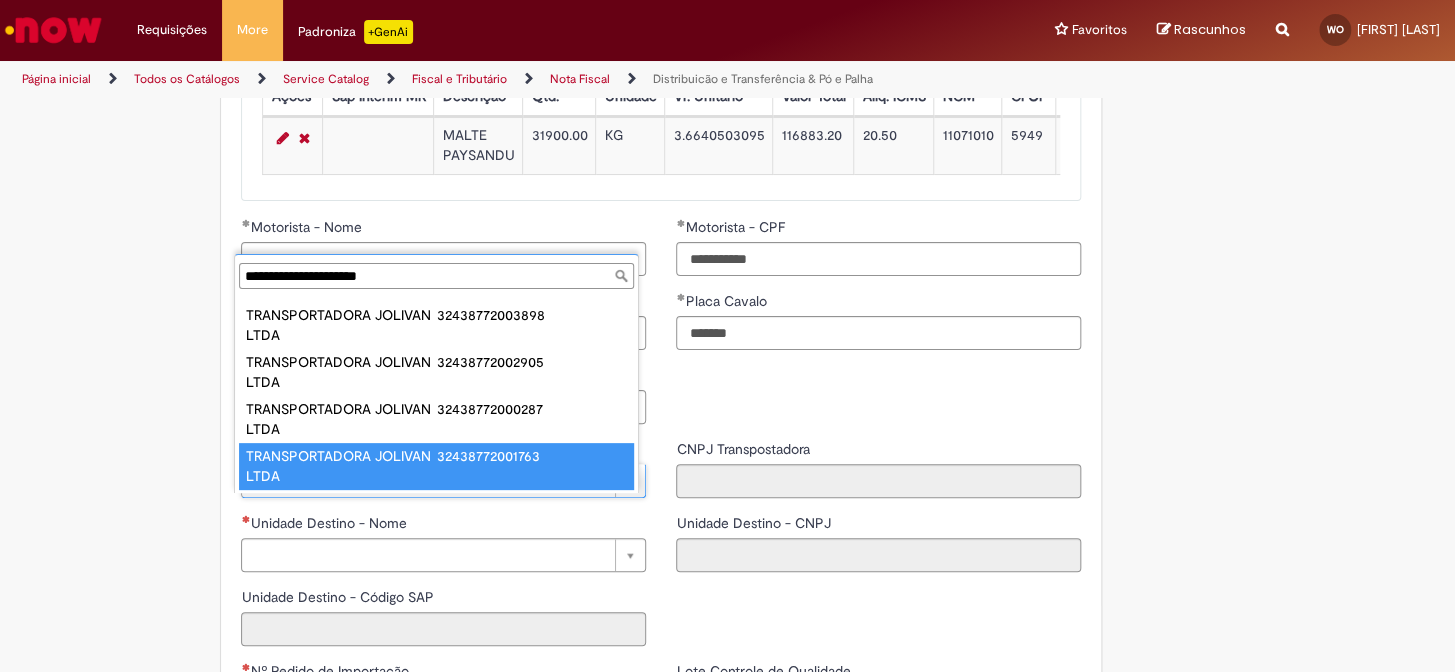 type on "**********" 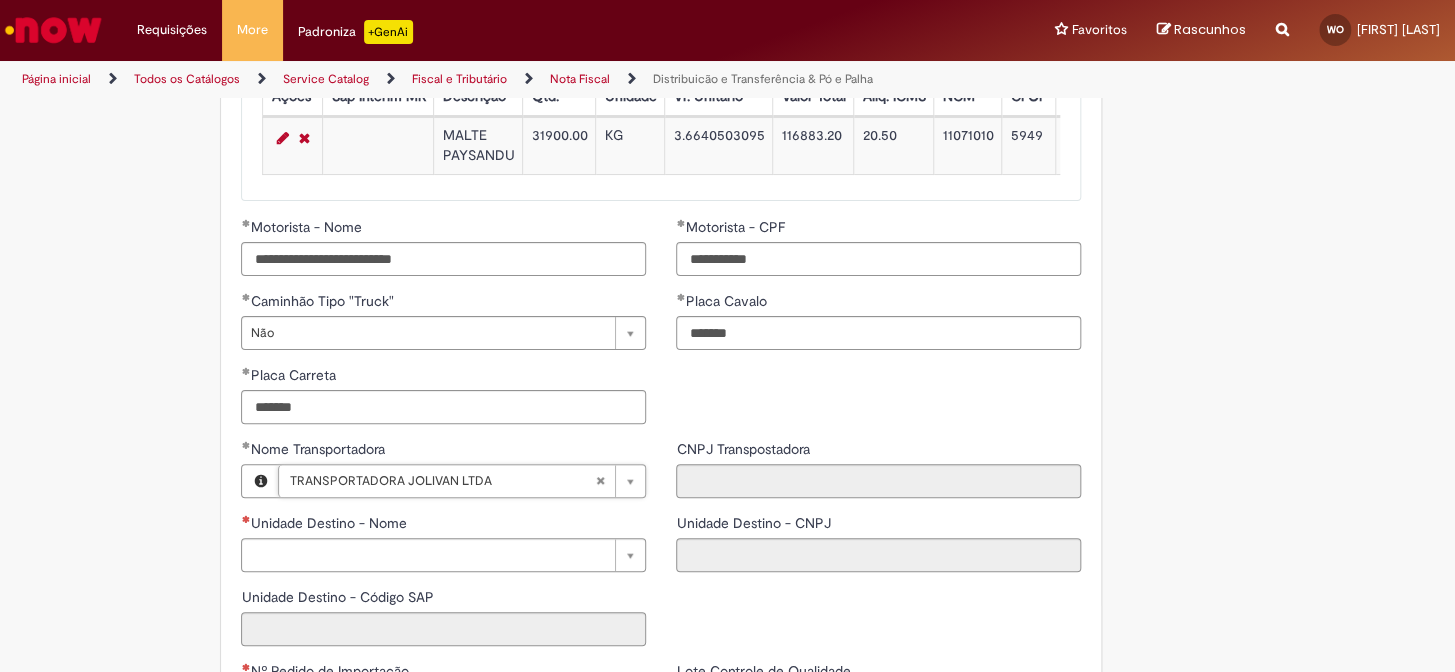 type on "**********" 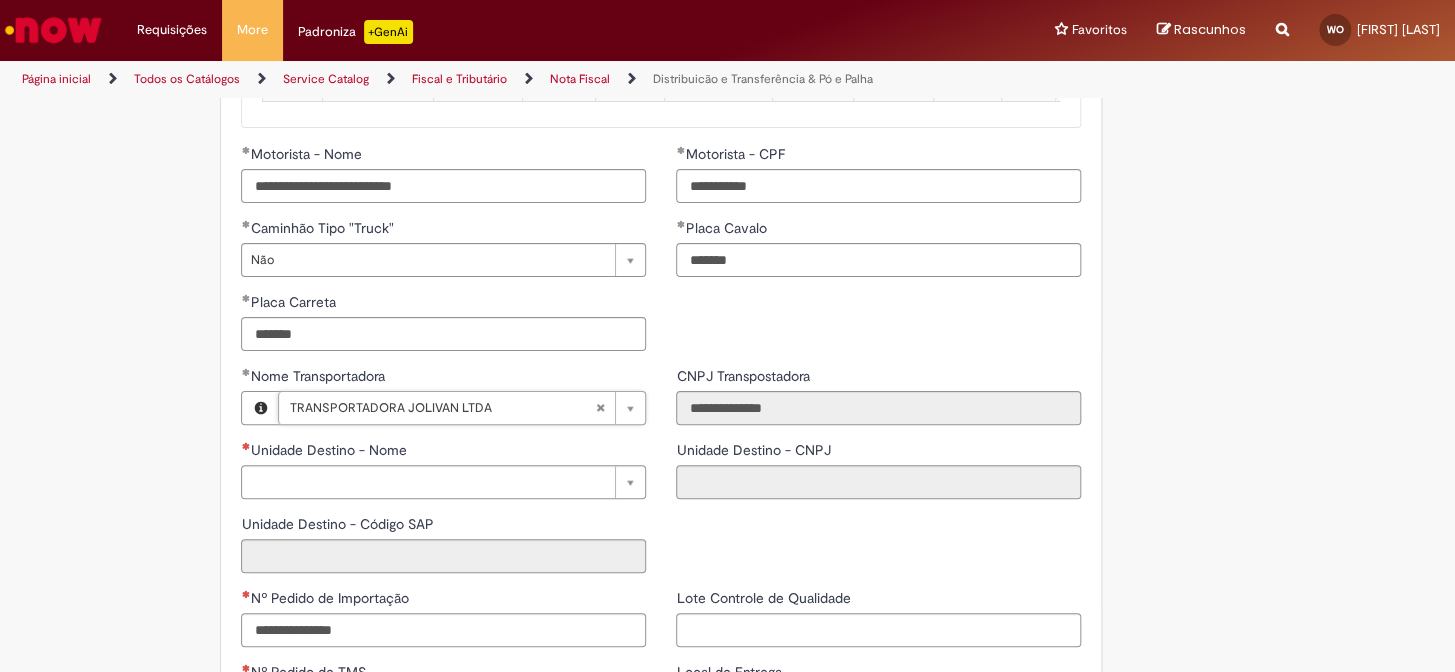 scroll, scrollTop: 2407, scrollLeft: 0, axis: vertical 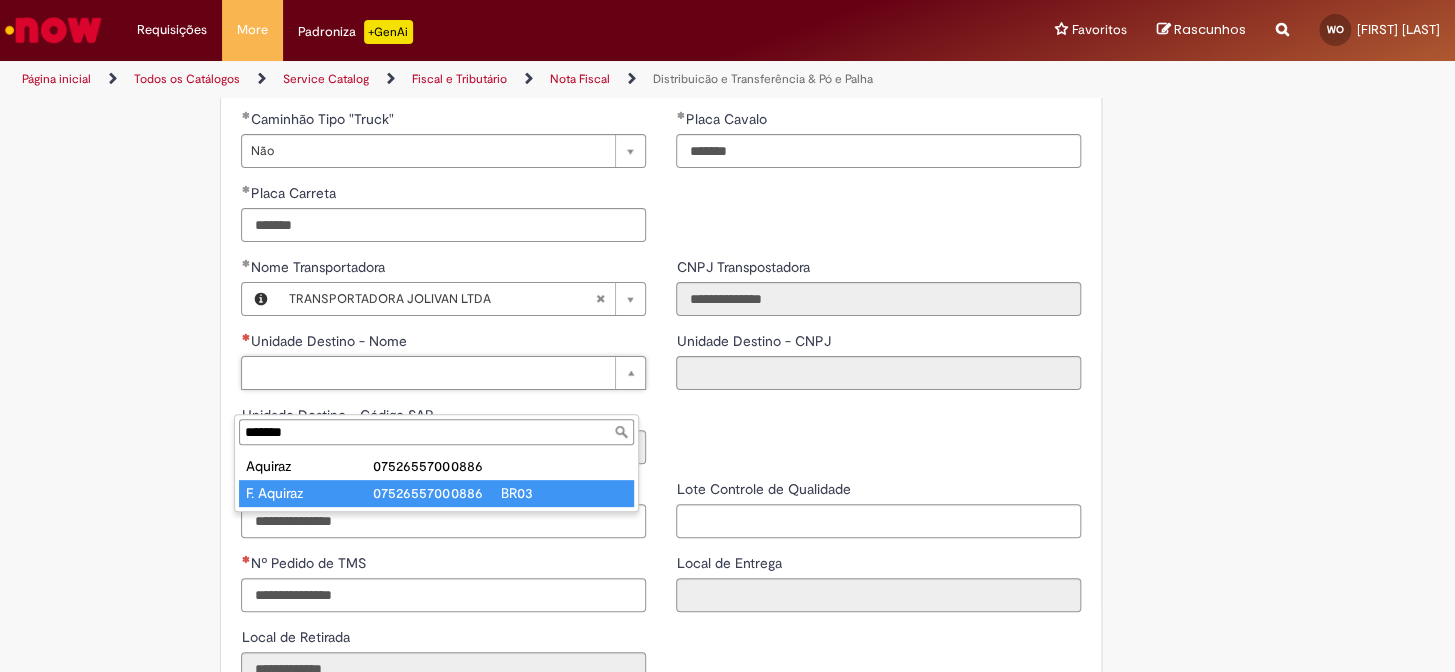 type on "*******" 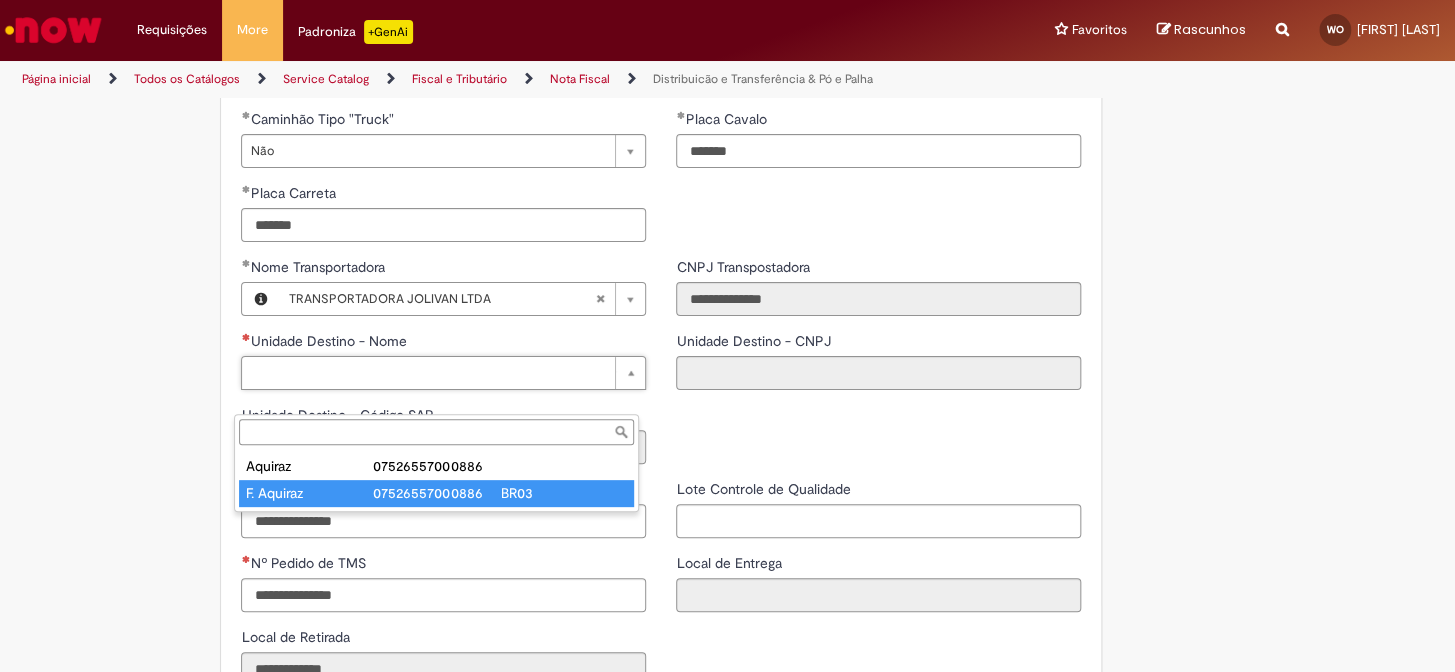 type on "**********" 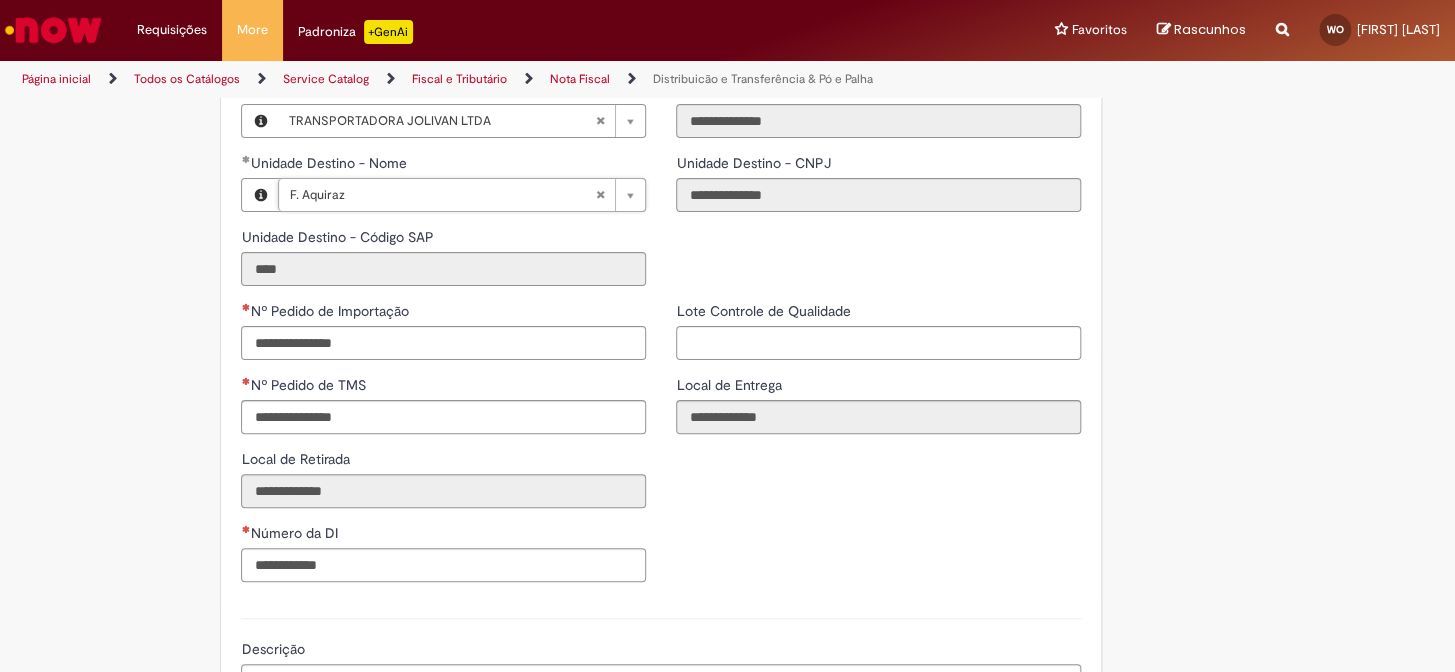 scroll, scrollTop: 2589, scrollLeft: 0, axis: vertical 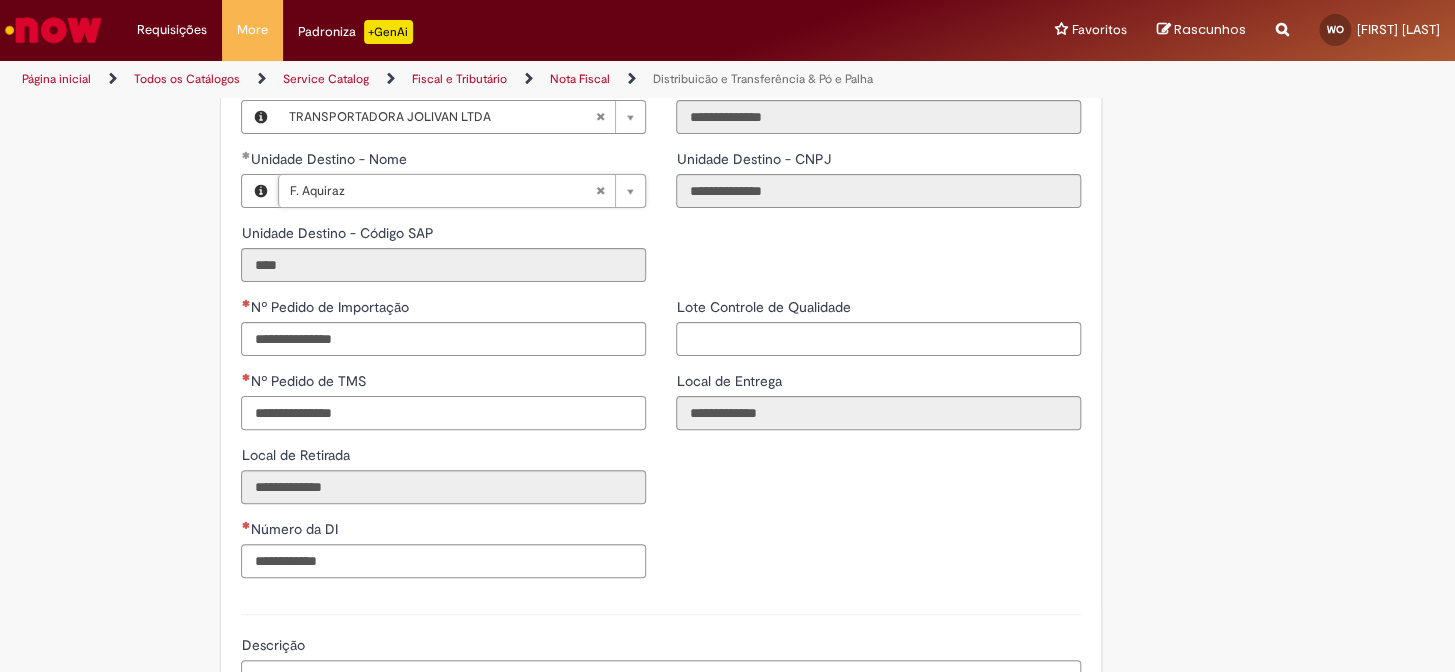 click on "Nº Pedido de TMS" at bounding box center [443, 413] 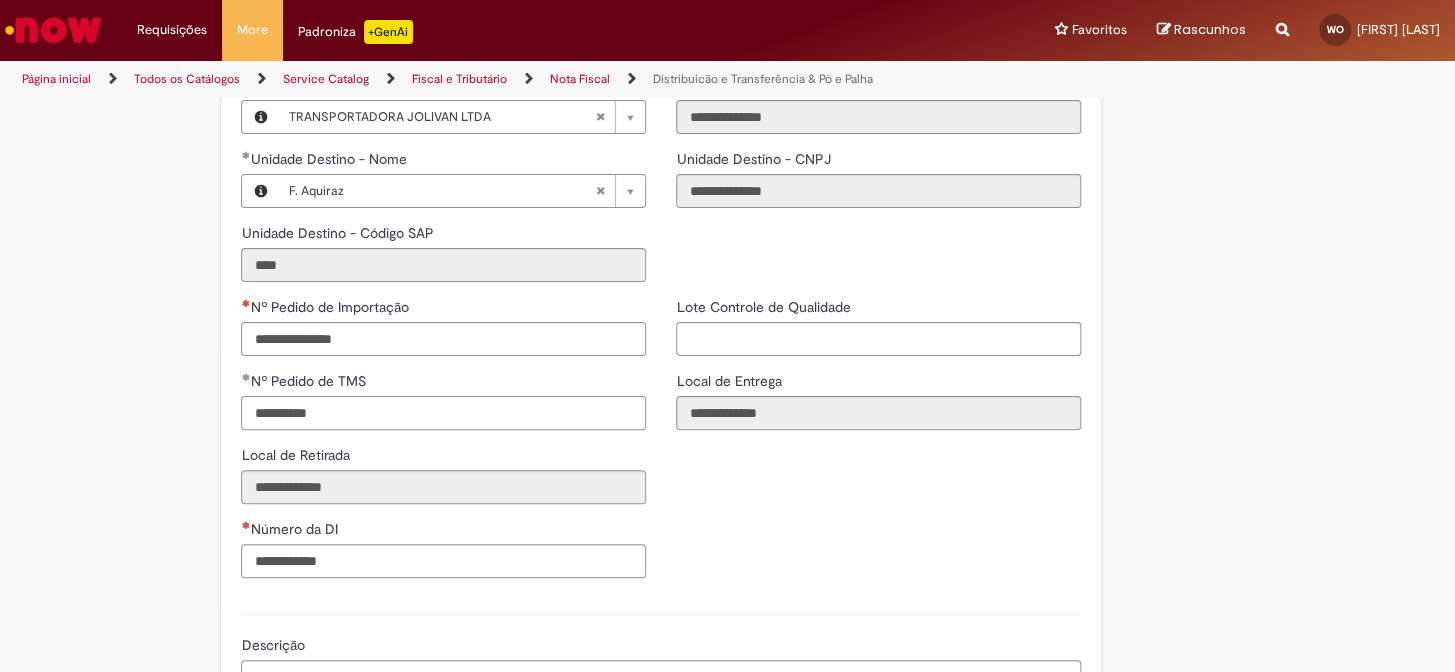 type on "**********" 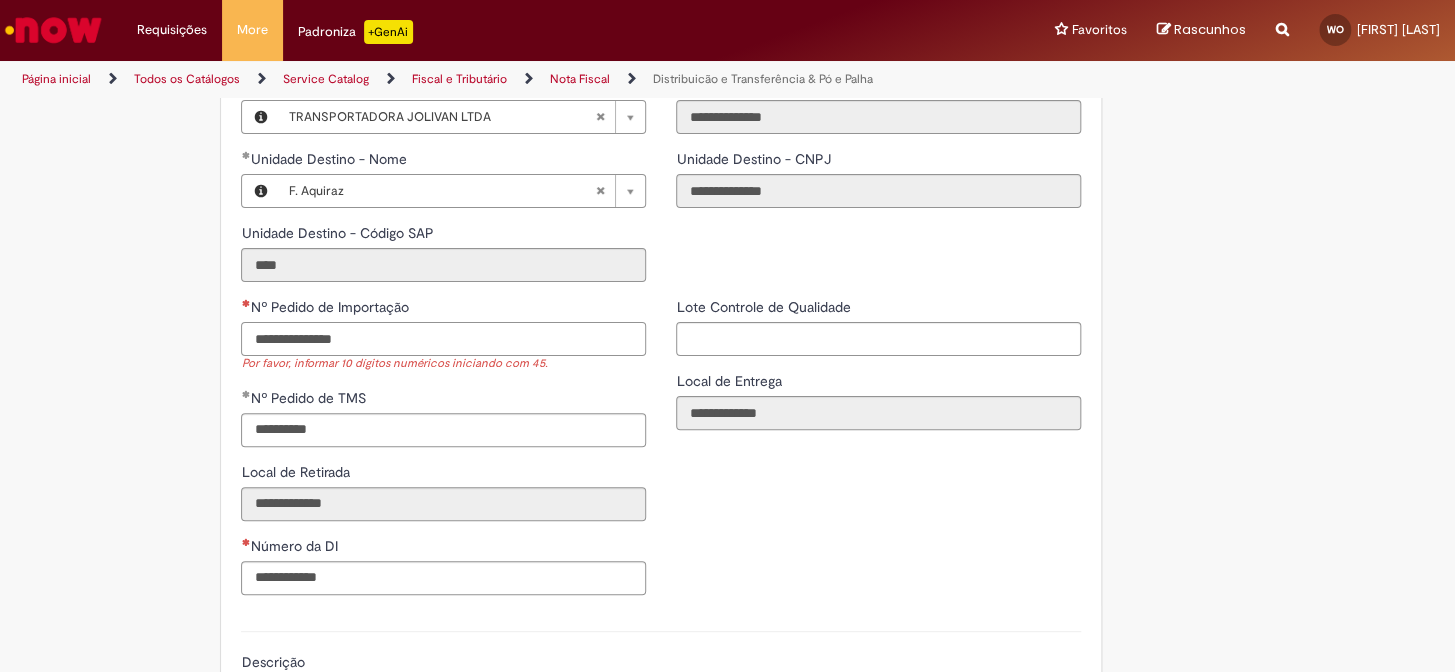 click on "Nº Pedido de Importação" at bounding box center [443, 339] 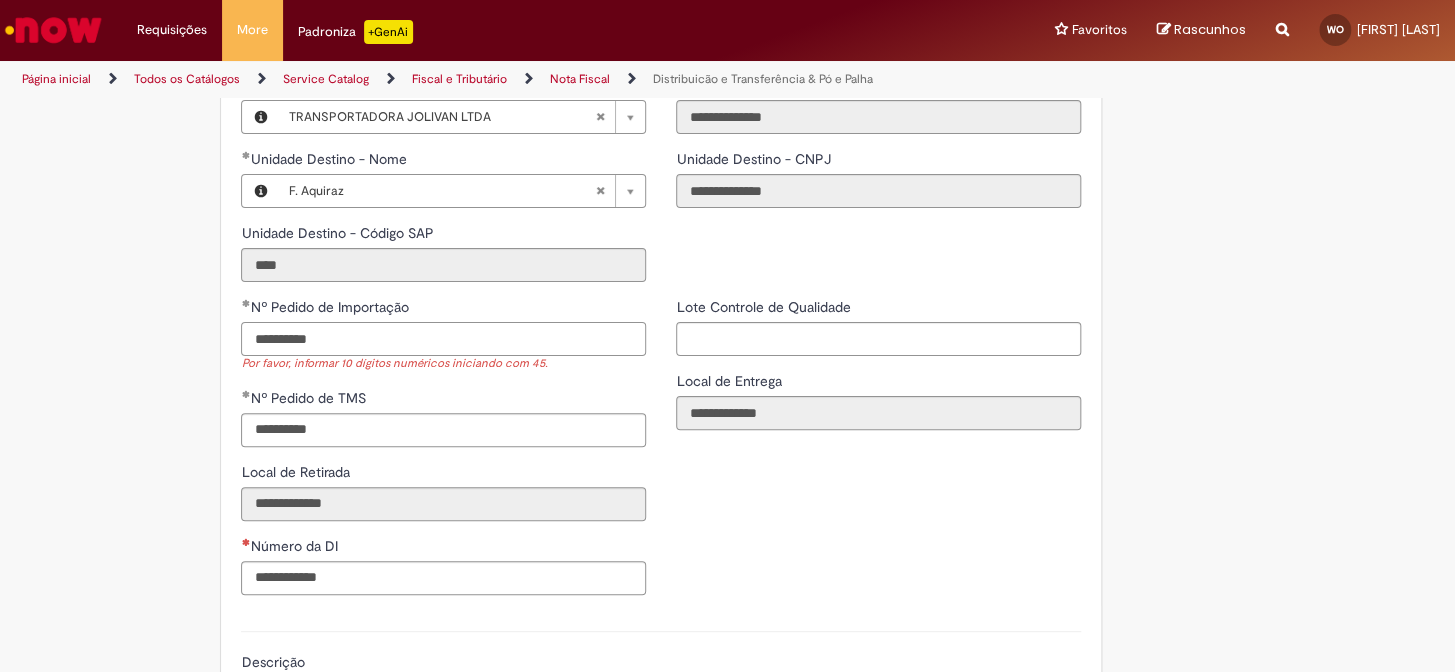 type on "**********" 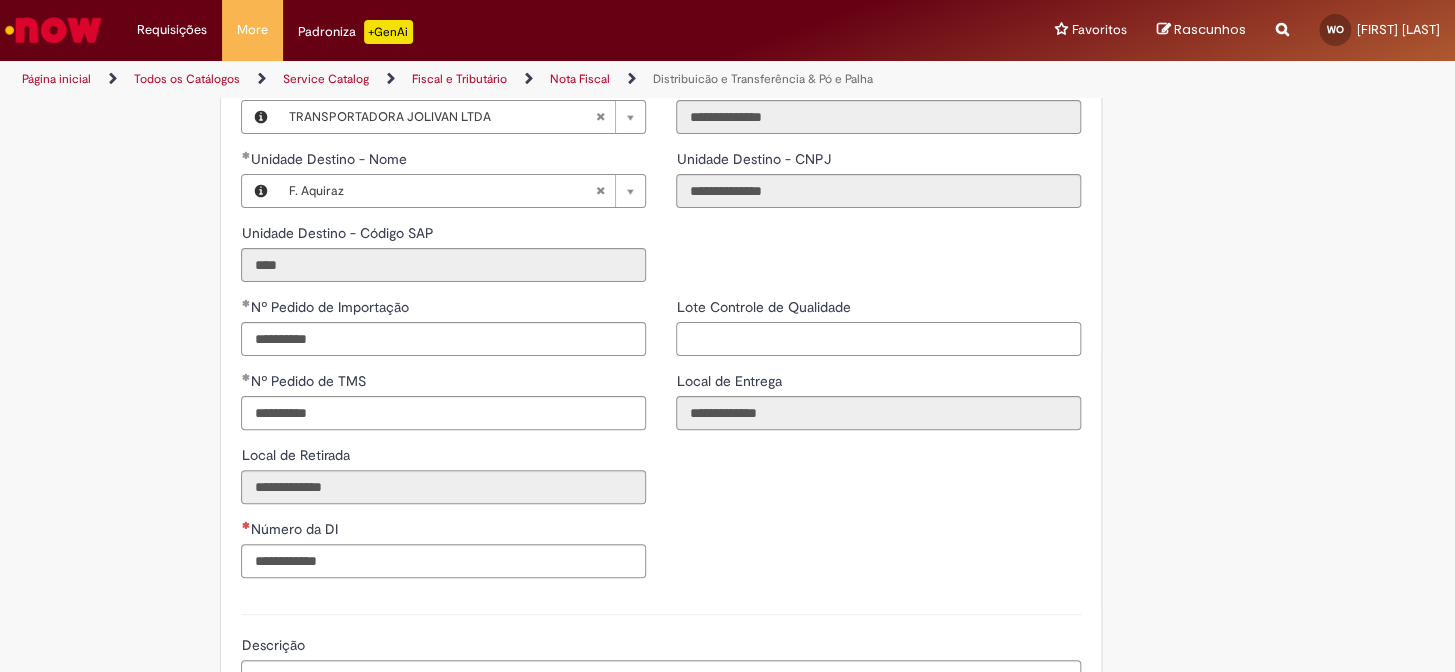 click on "Lote Controle de Qualidade" at bounding box center (878, 339) 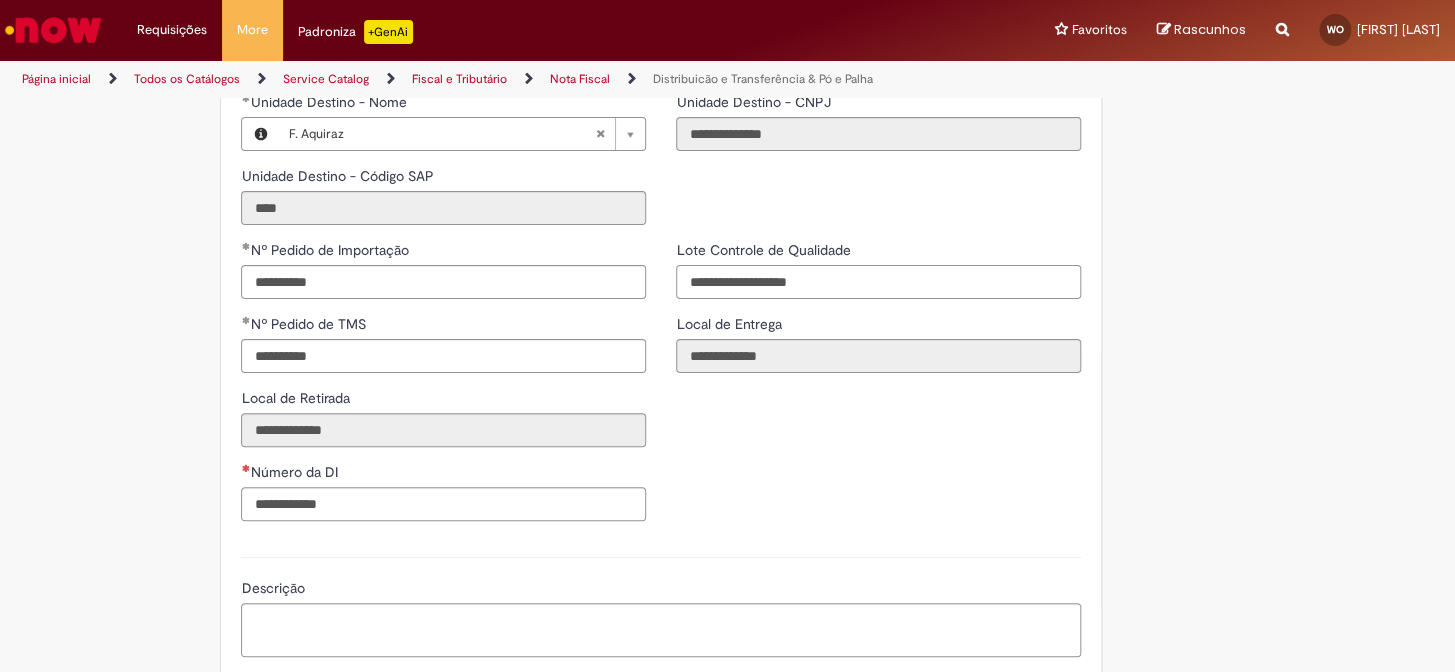 scroll, scrollTop: 2792, scrollLeft: 0, axis: vertical 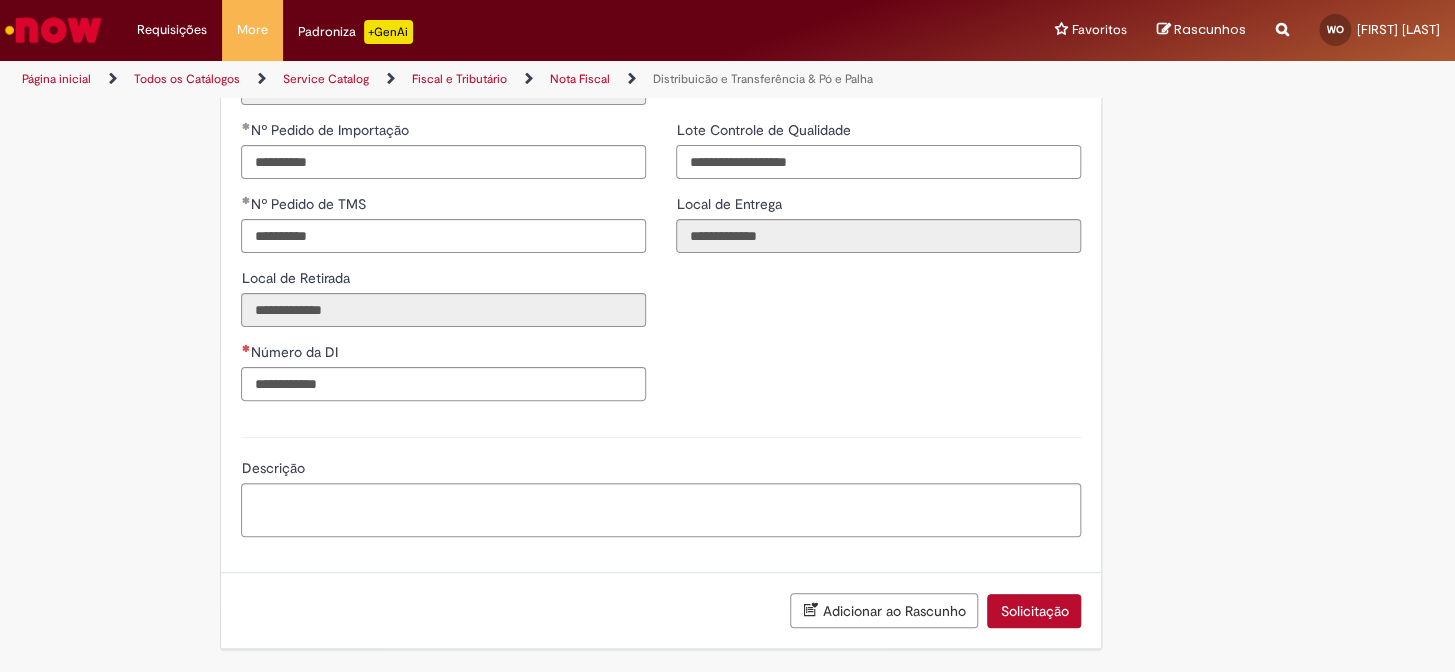 type on "**********" 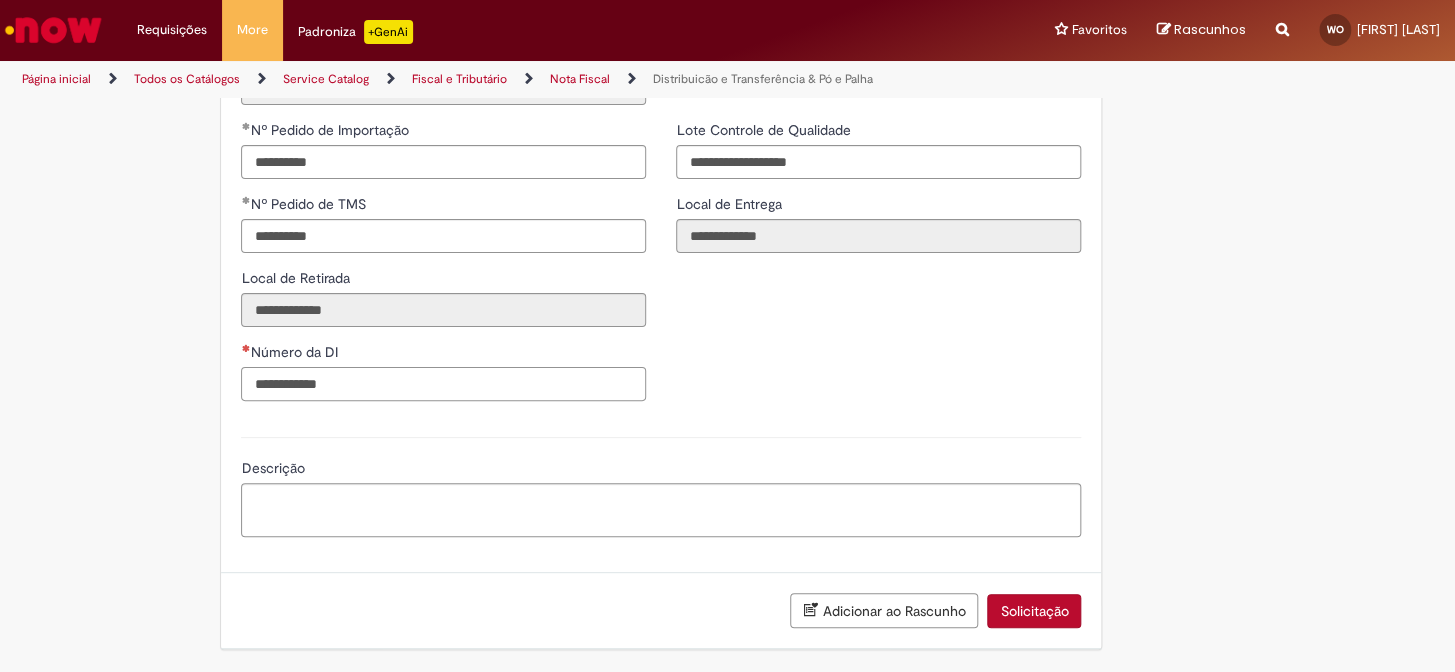 click on "Número da DI" at bounding box center [443, 384] 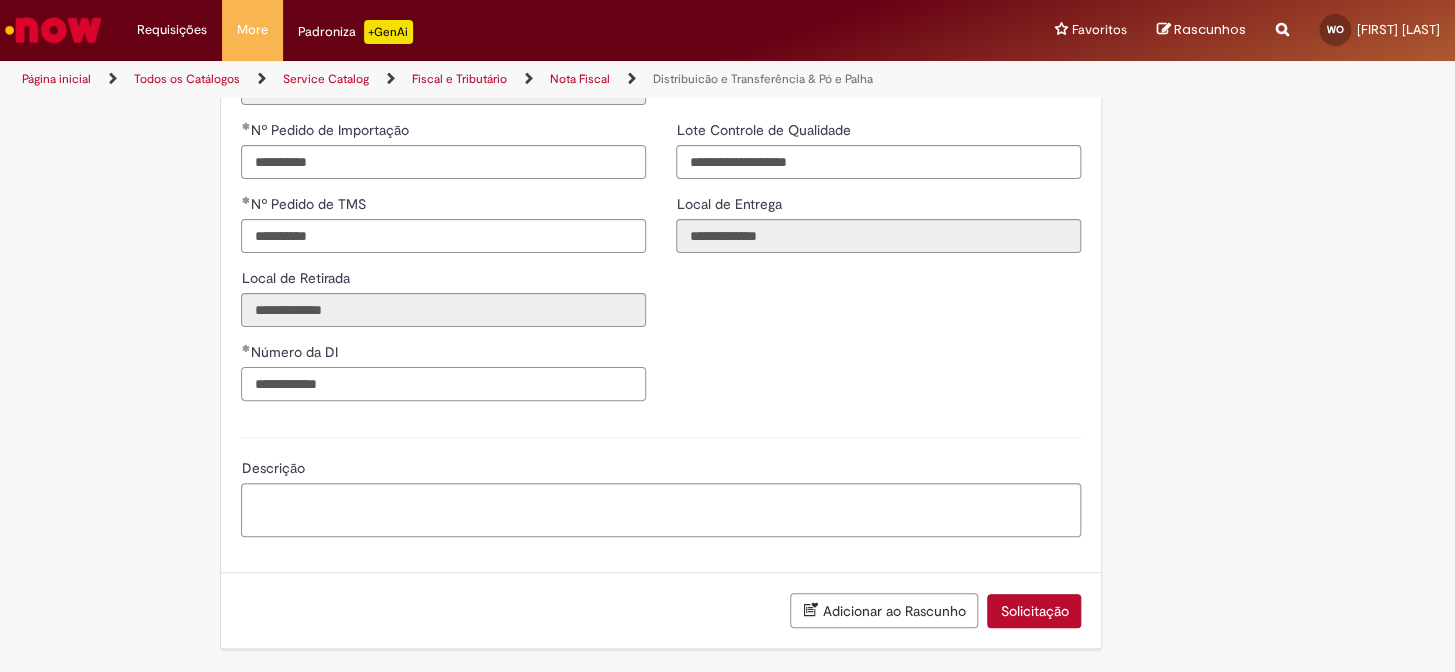 type on "**********" 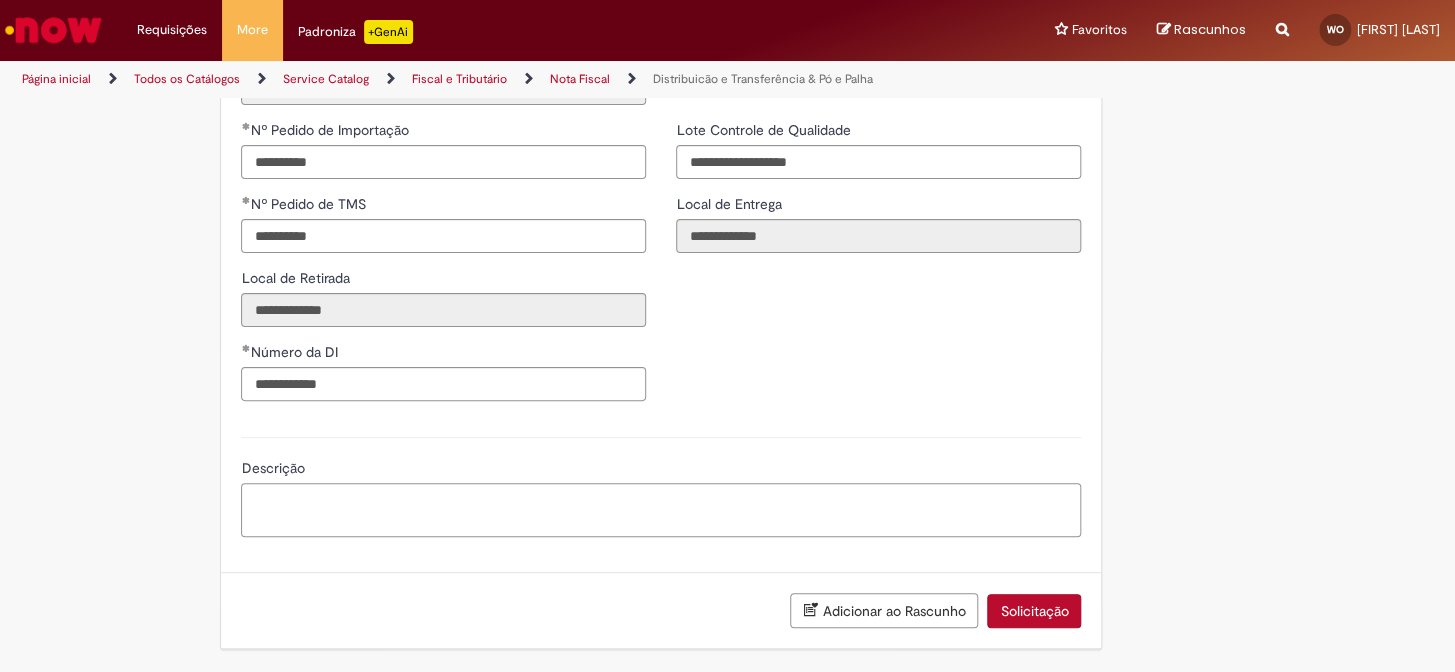 click on "Descrição" at bounding box center (661, 510) 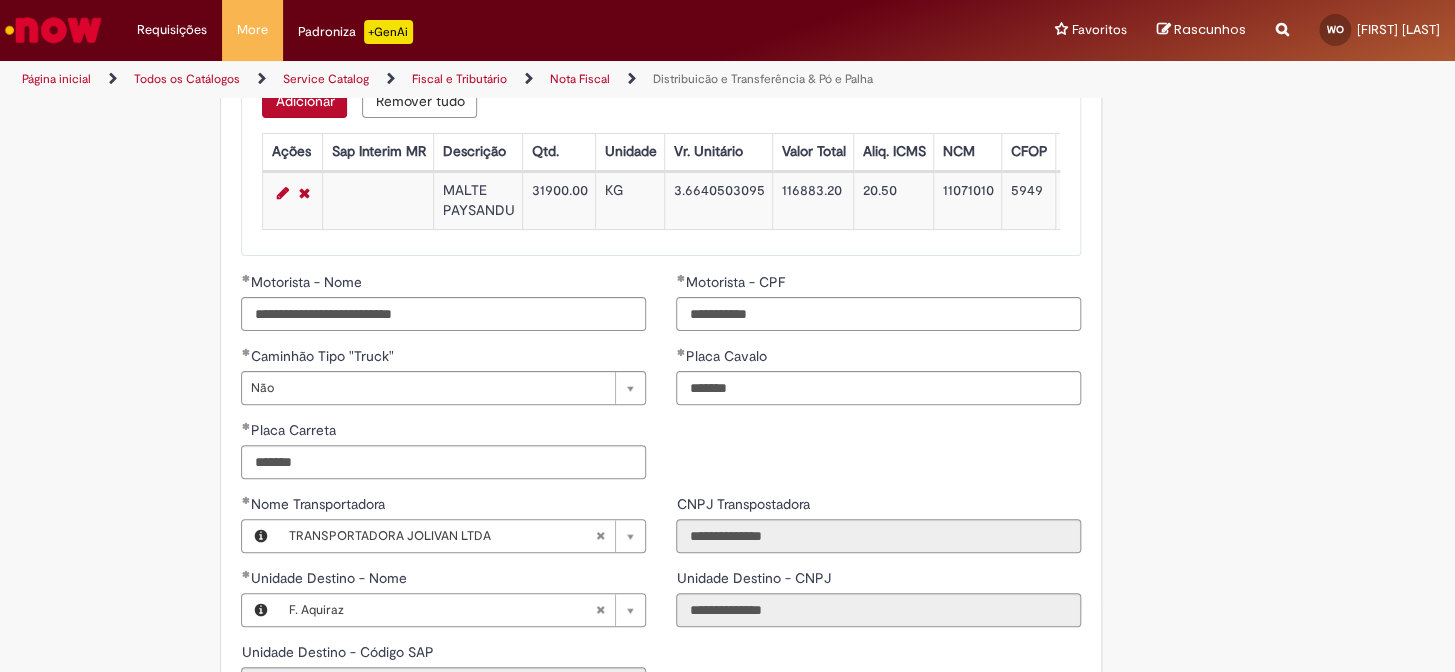 scroll, scrollTop: 2000, scrollLeft: 0, axis: vertical 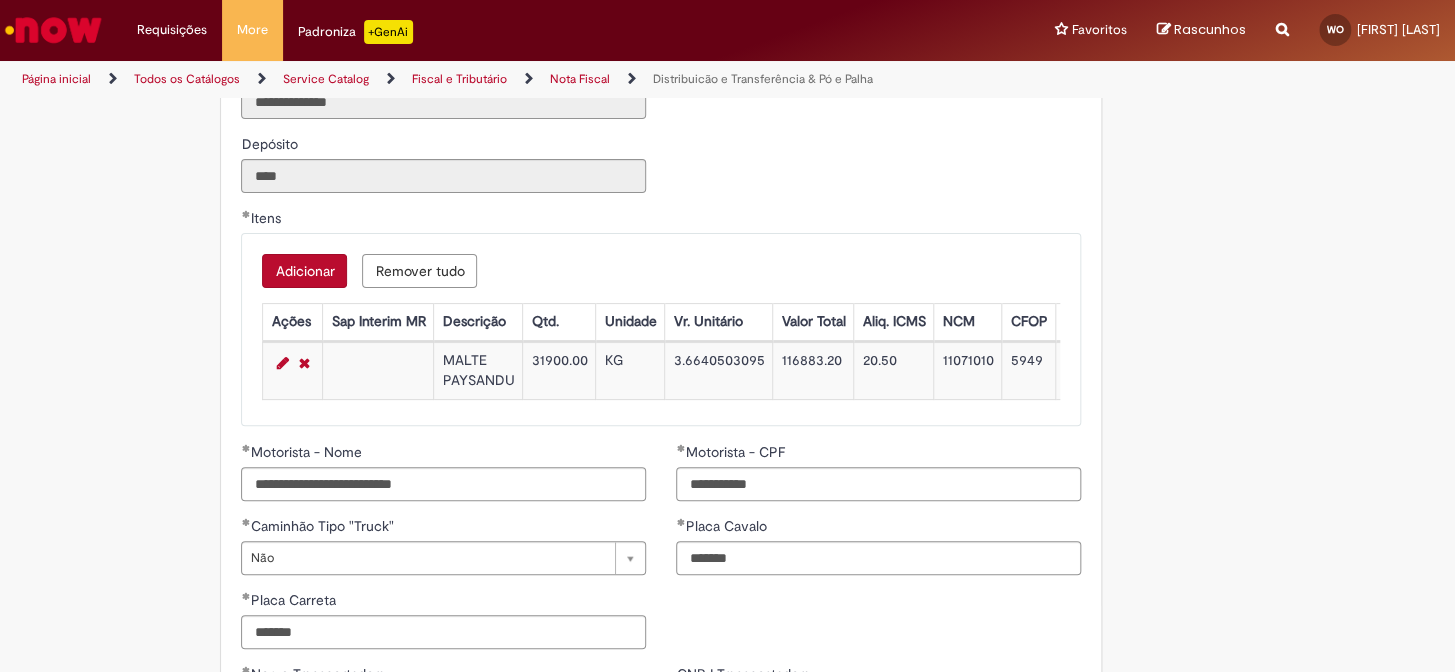 type on "**********" 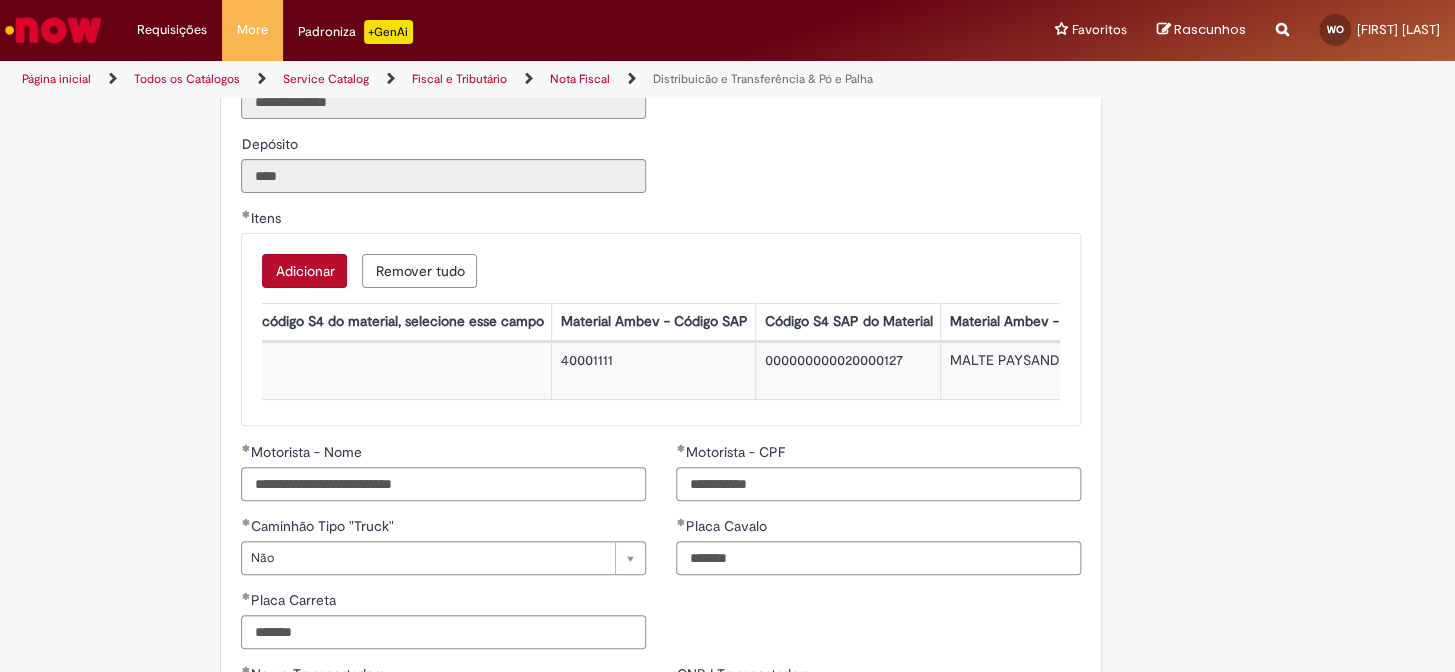scroll, scrollTop: 0, scrollLeft: 1370, axis: horizontal 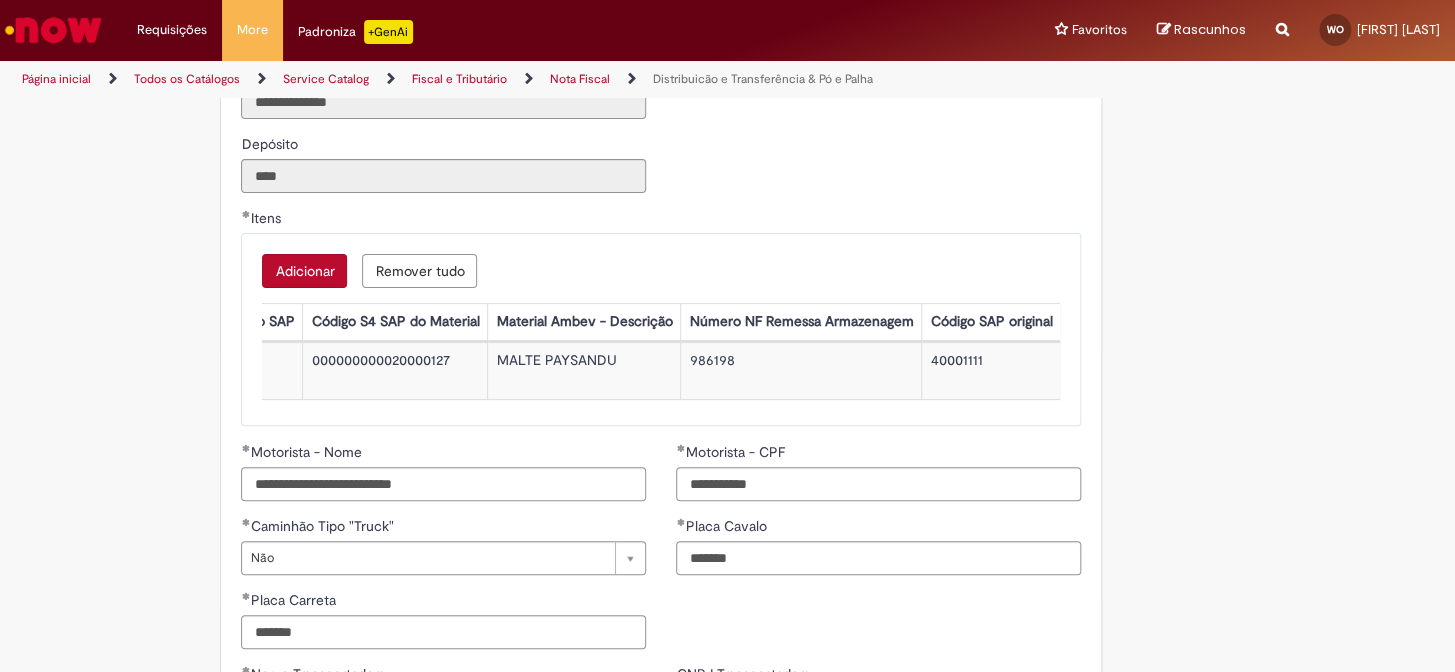 drag, startPoint x: 455, startPoint y: 419, endPoint x: 992, endPoint y: 430, distance: 537.1127 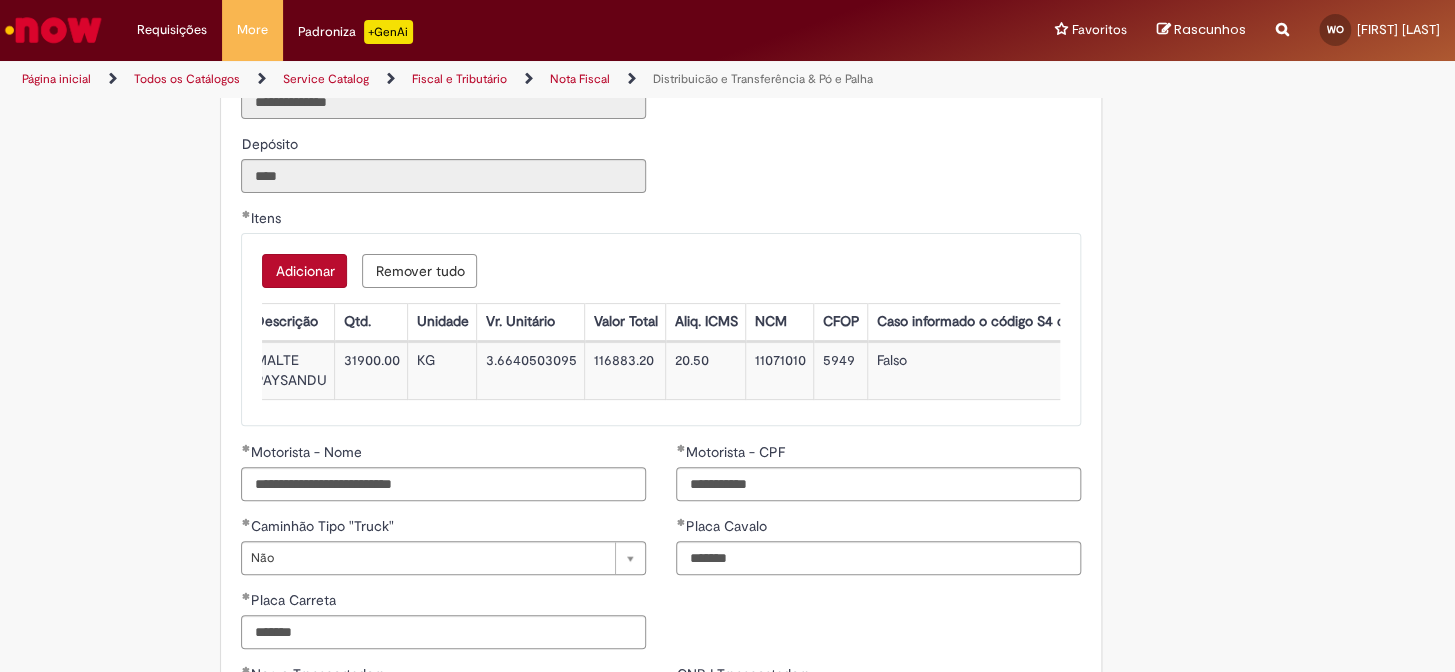 scroll, scrollTop: 0, scrollLeft: 0, axis: both 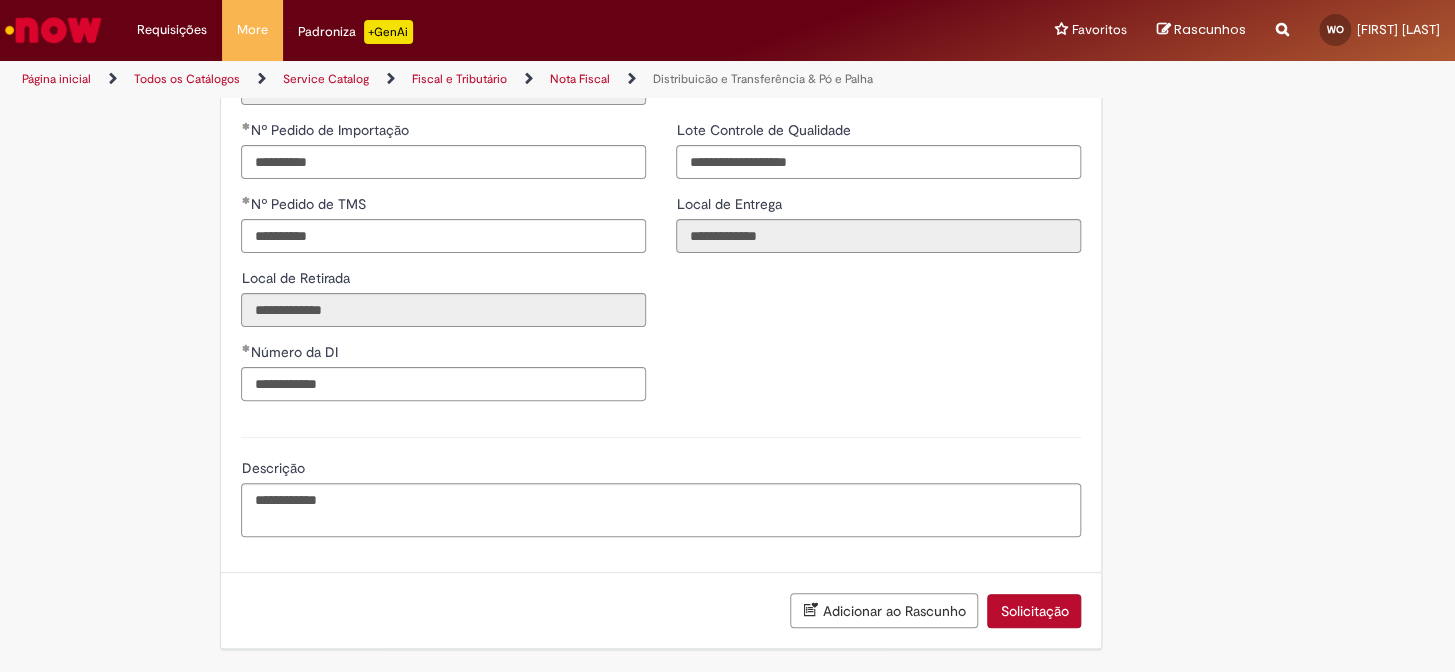 click on "Solicitação" at bounding box center [1034, 611] 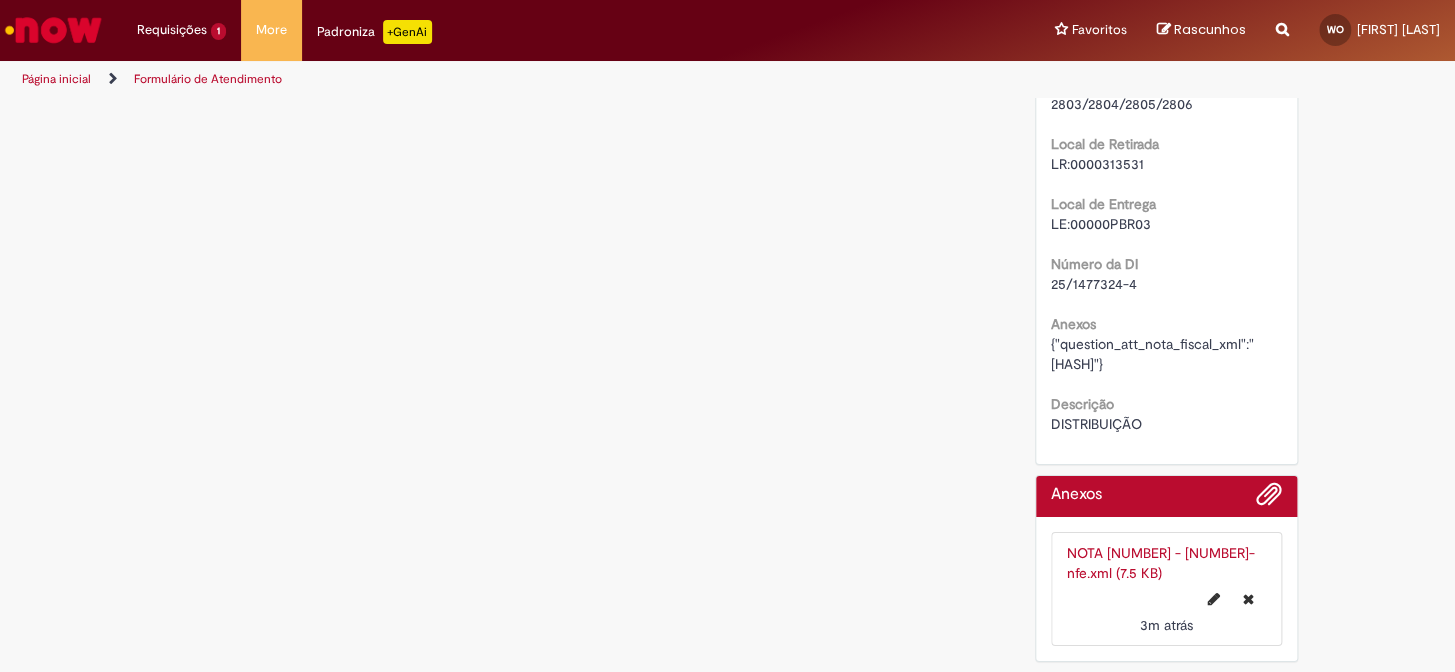 scroll, scrollTop: 0, scrollLeft: 0, axis: both 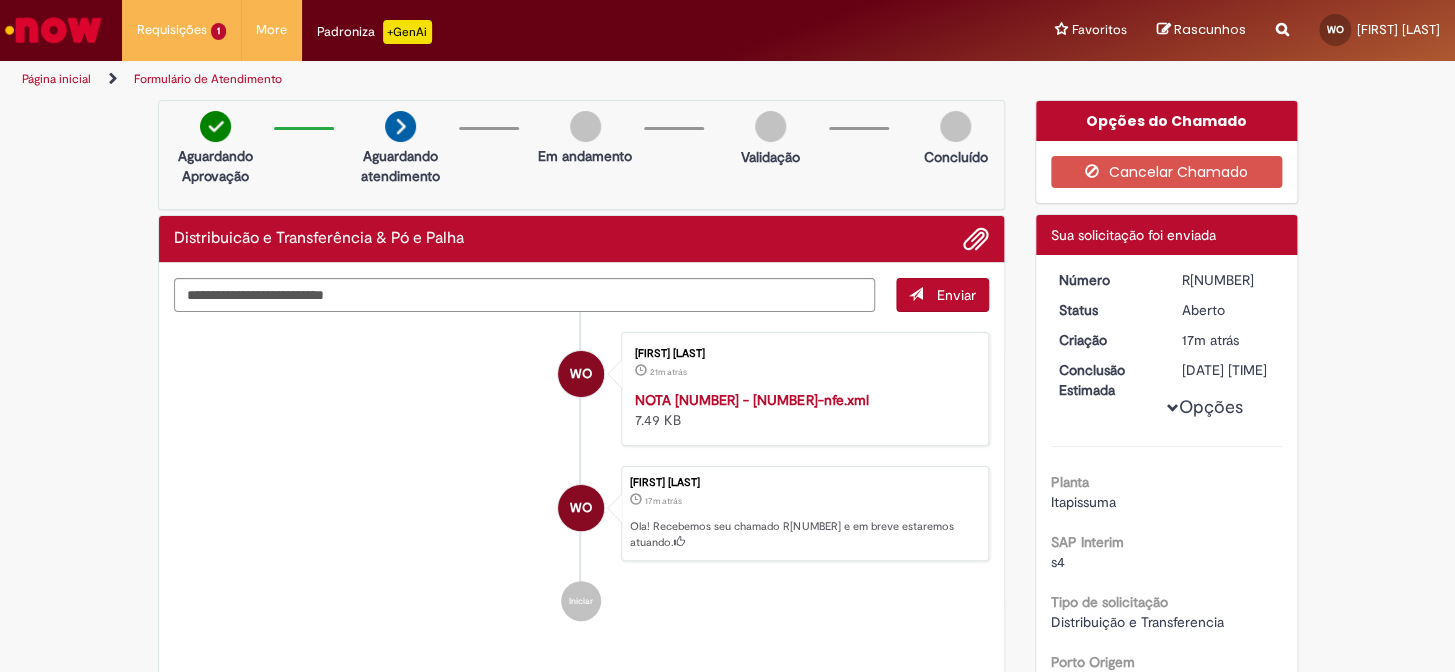 click at bounding box center (53, 30) 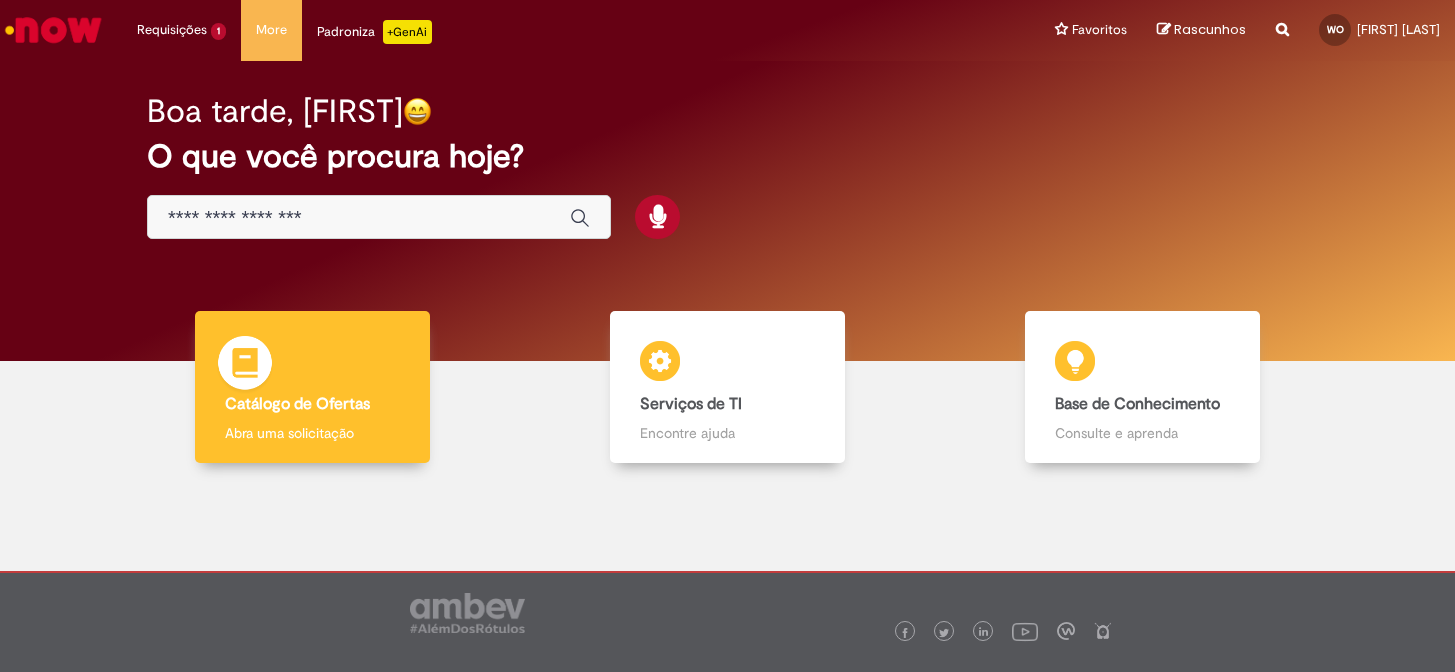 scroll, scrollTop: 0, scrollLeft: 0, axis: both 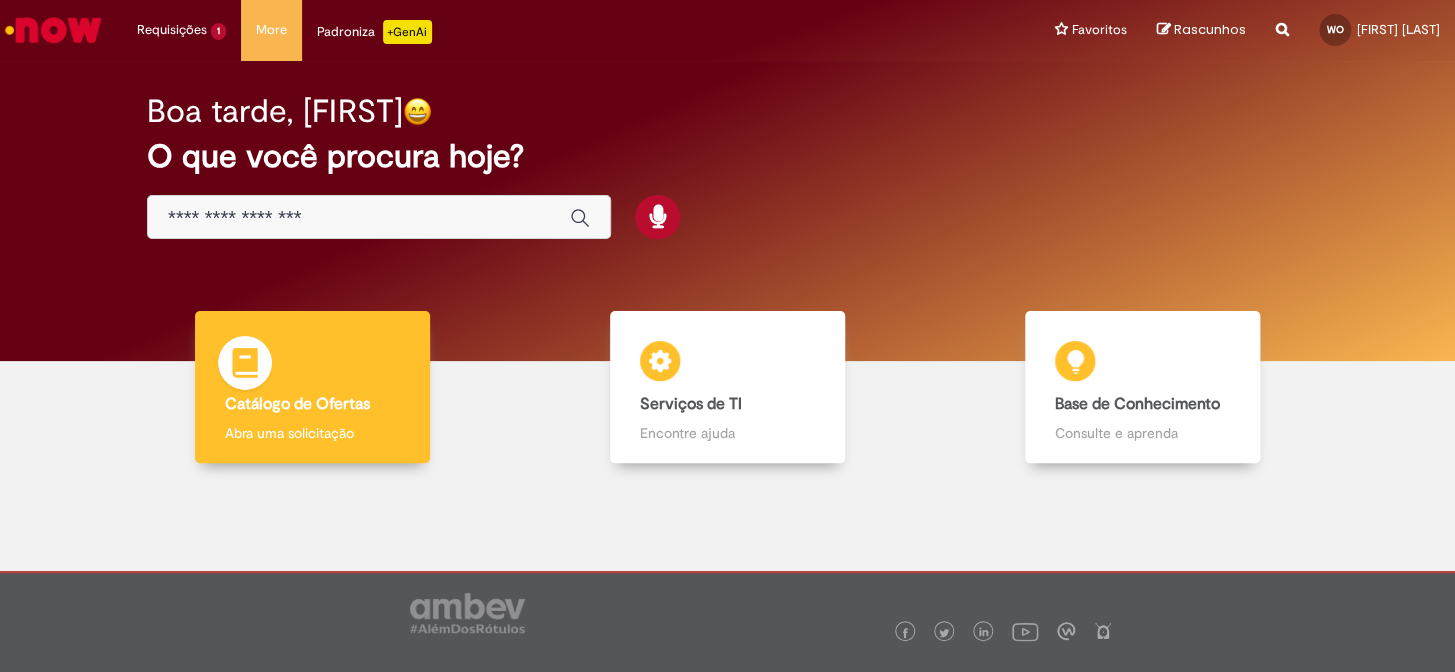 click on "Catálogo de Ofertas" at bounding box center [297, 404] 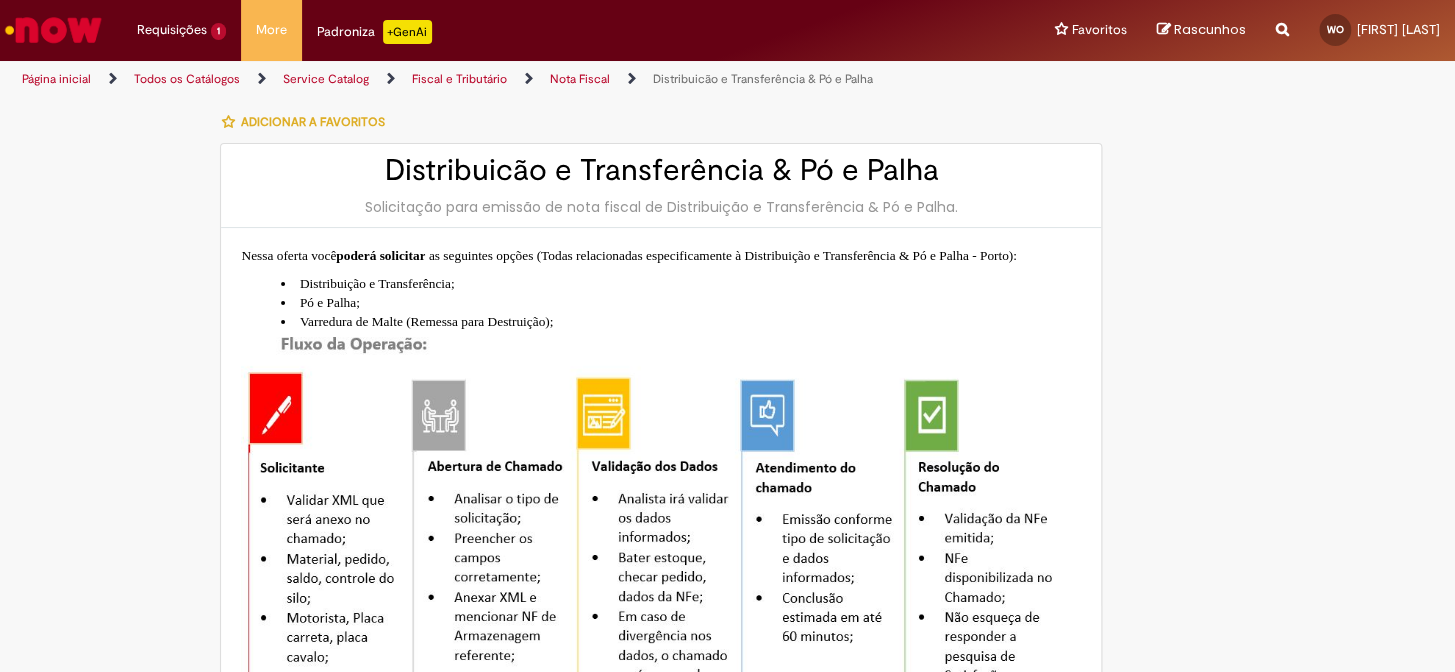 type on "**********" 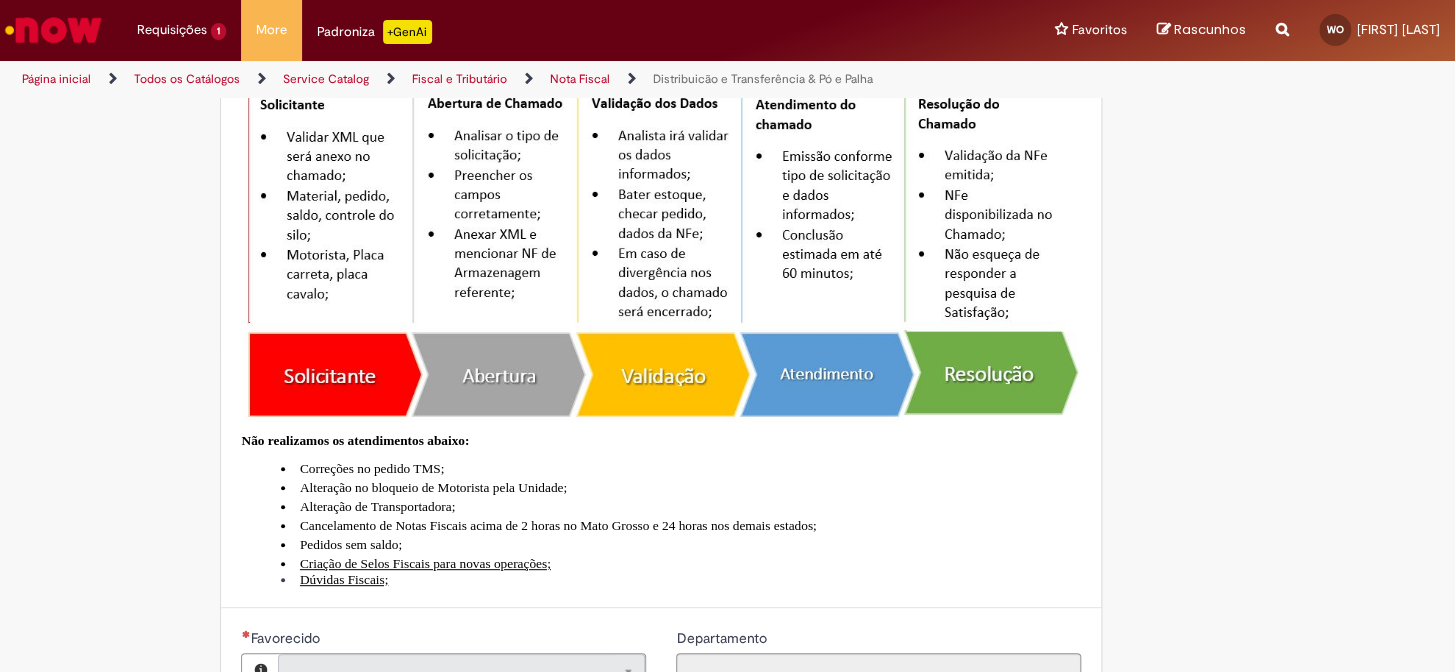 type on "**********" 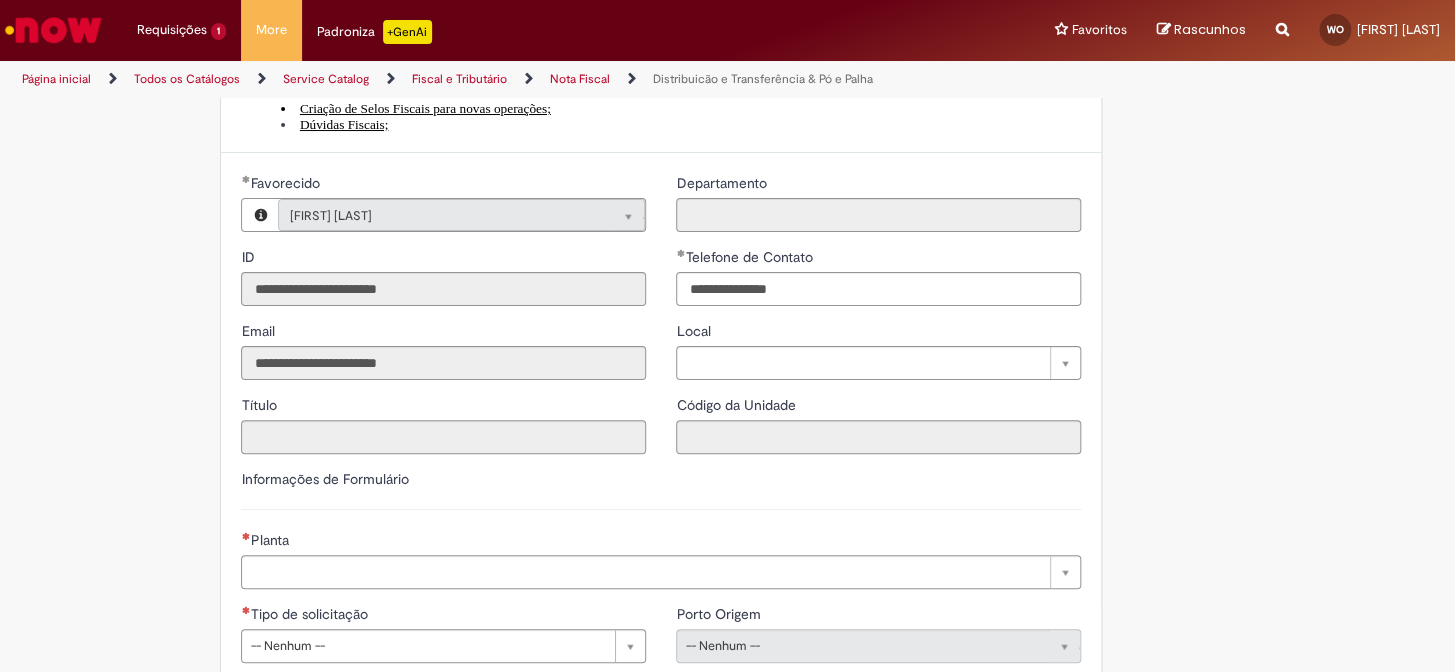 scroll, scrollTop: 1000, scrollLeft: 0, axis: vertical 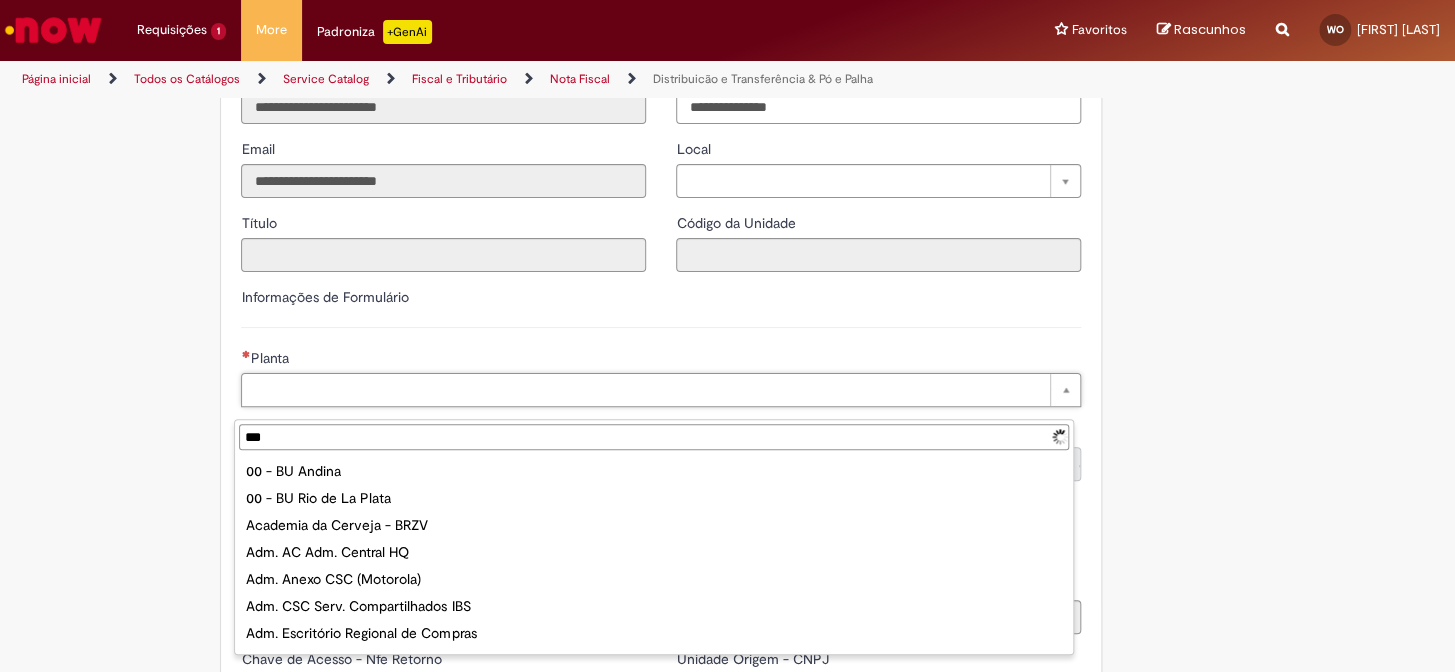 type on "****" 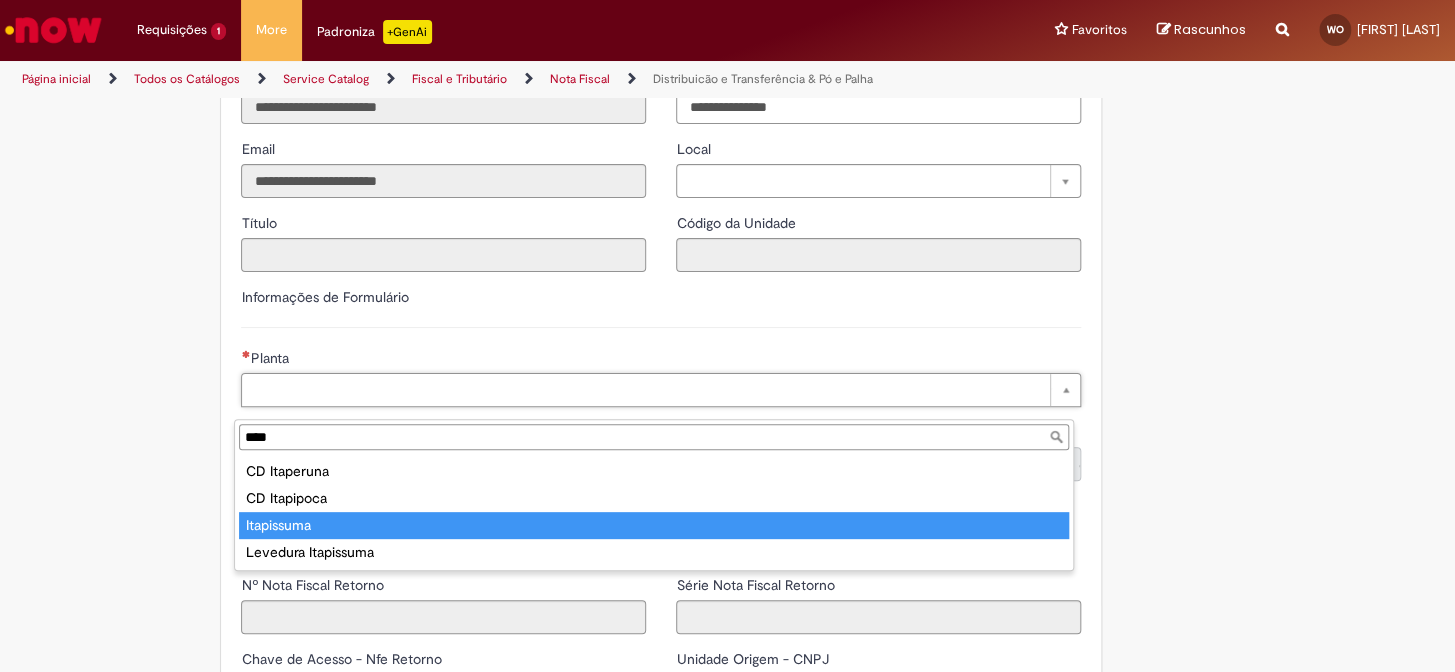 type on "**********" 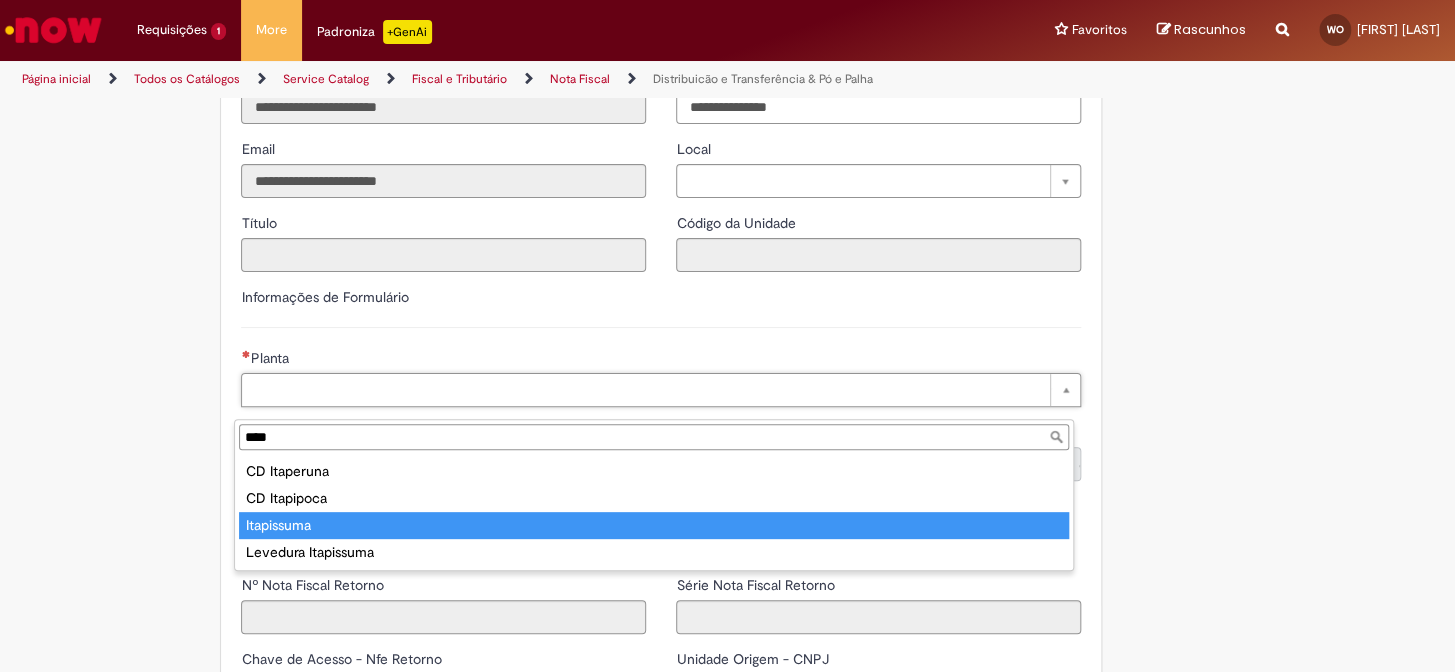 type on "**********" 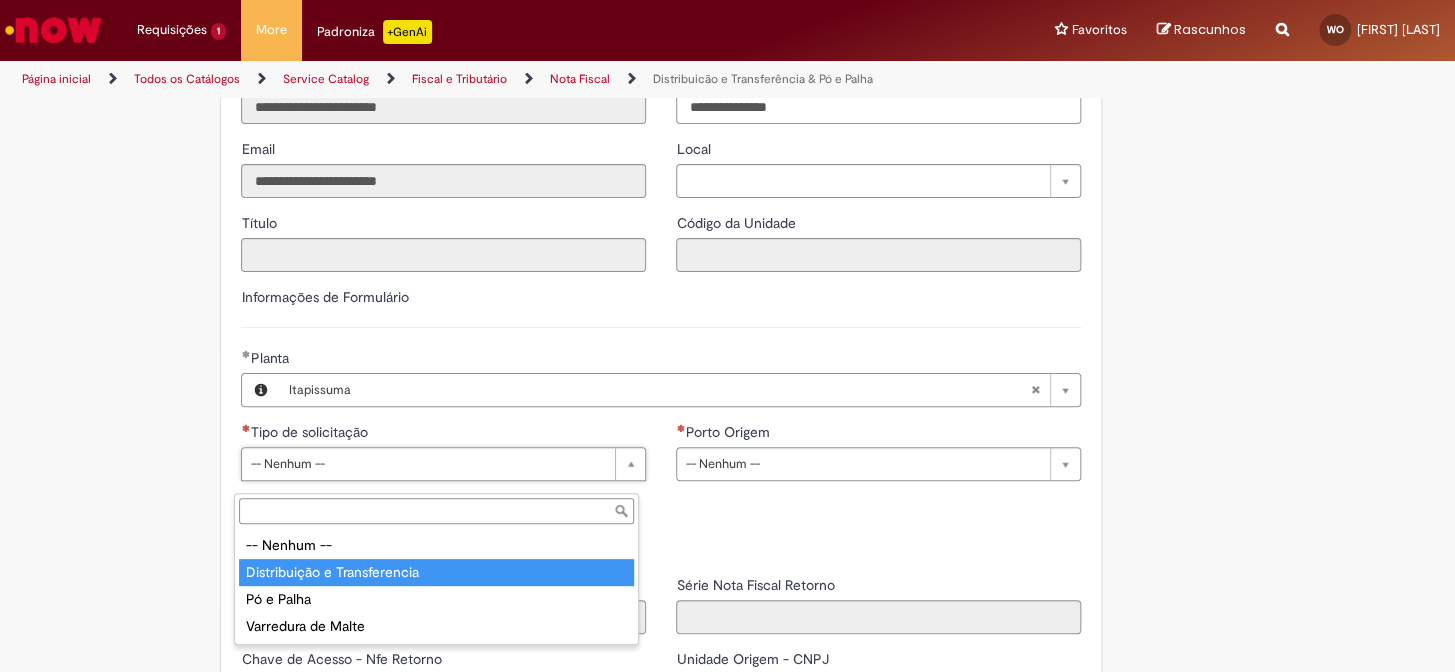 type on "**********" 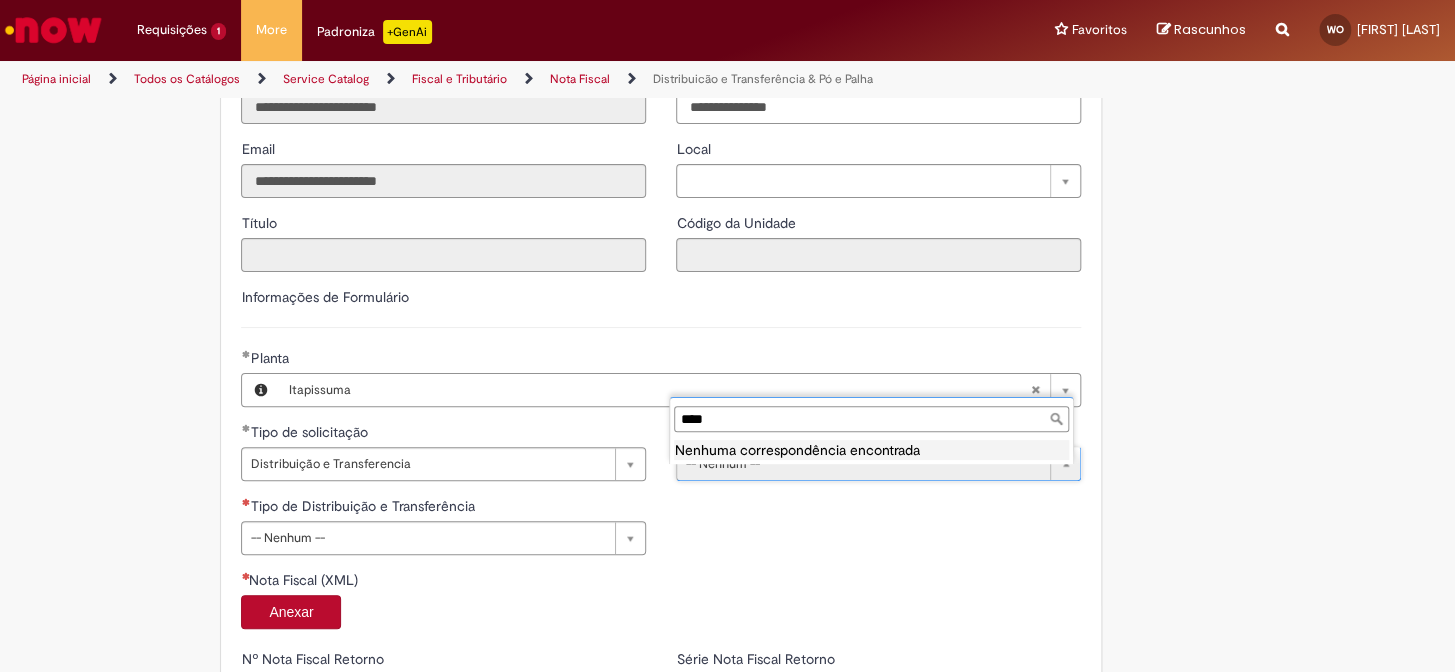 click on "****" at bounding box center [871, 419] 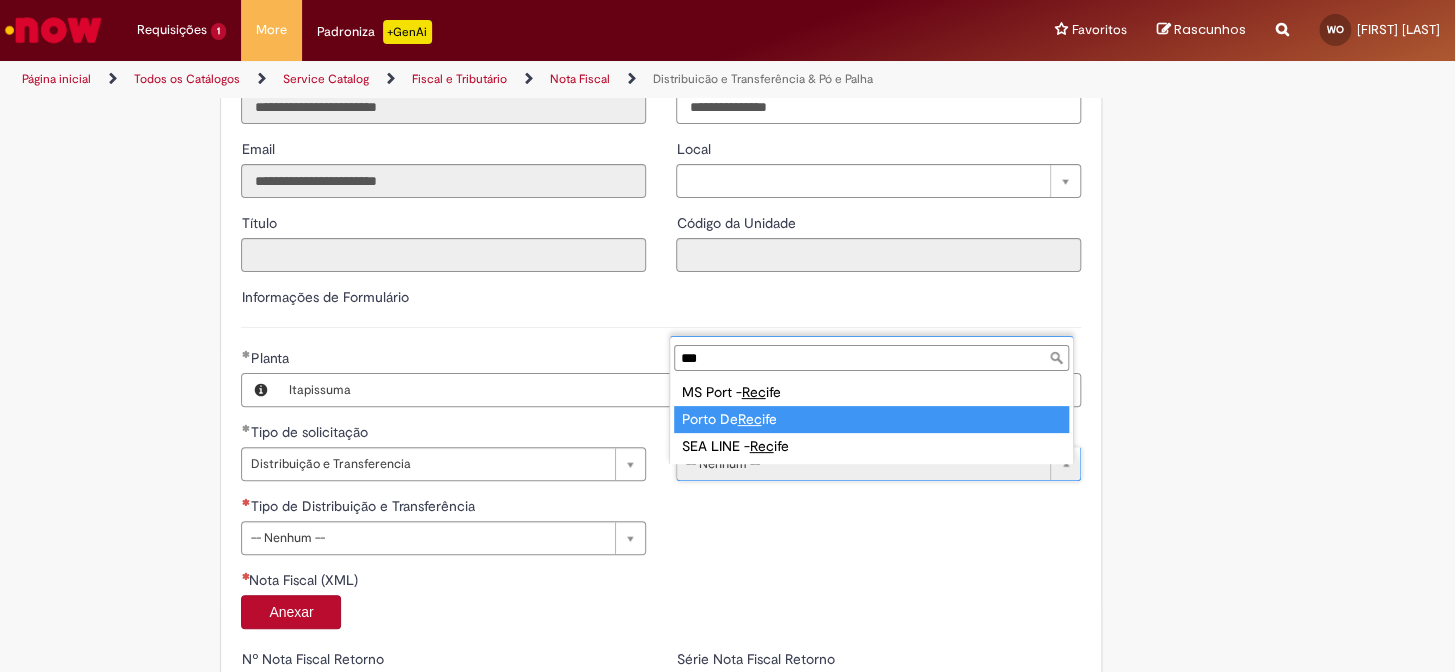 type on "***" 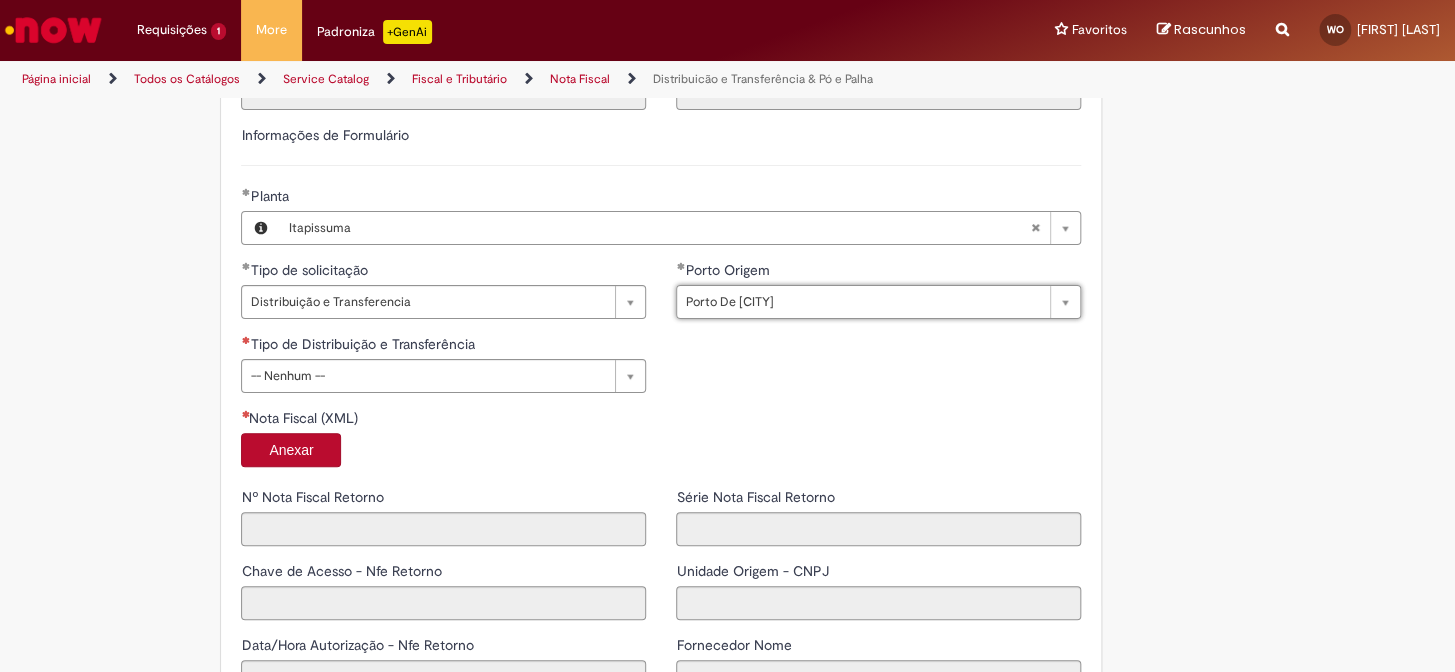 scroll, scrollTop: 1181, scrollLeft: 0, axis: vertical 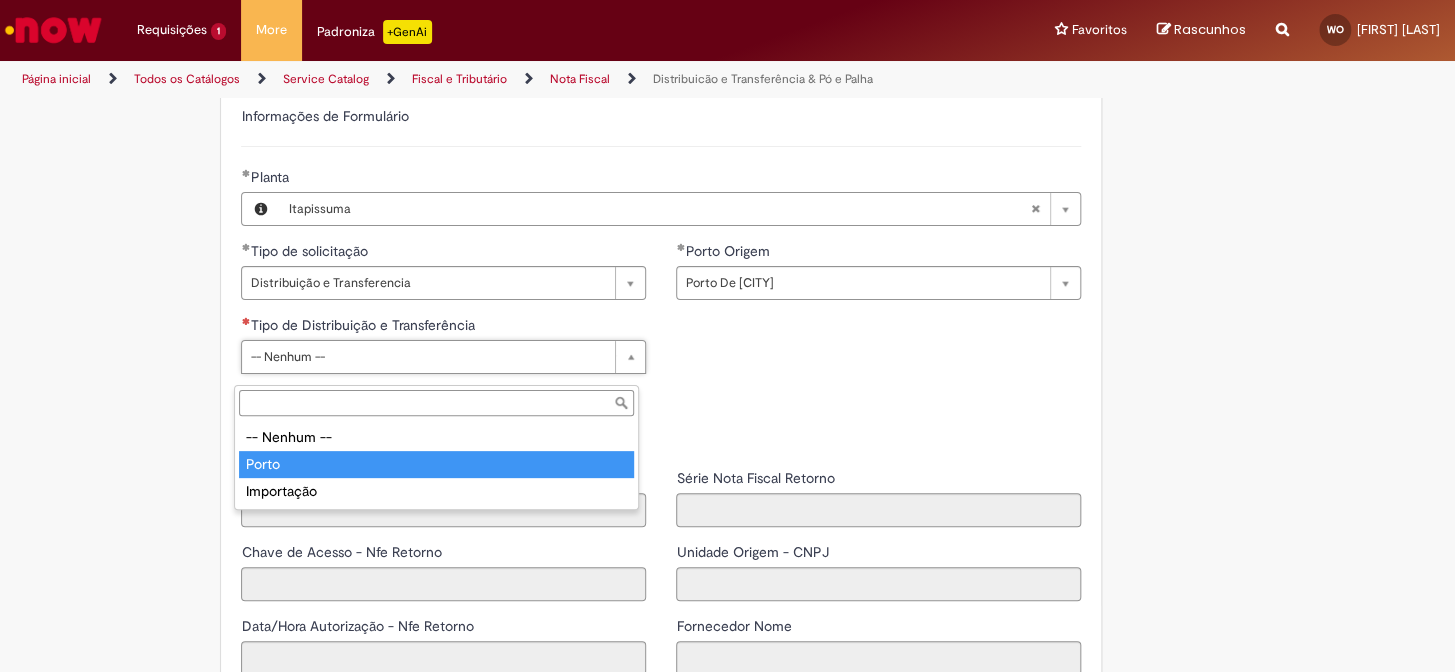 type on "*****" 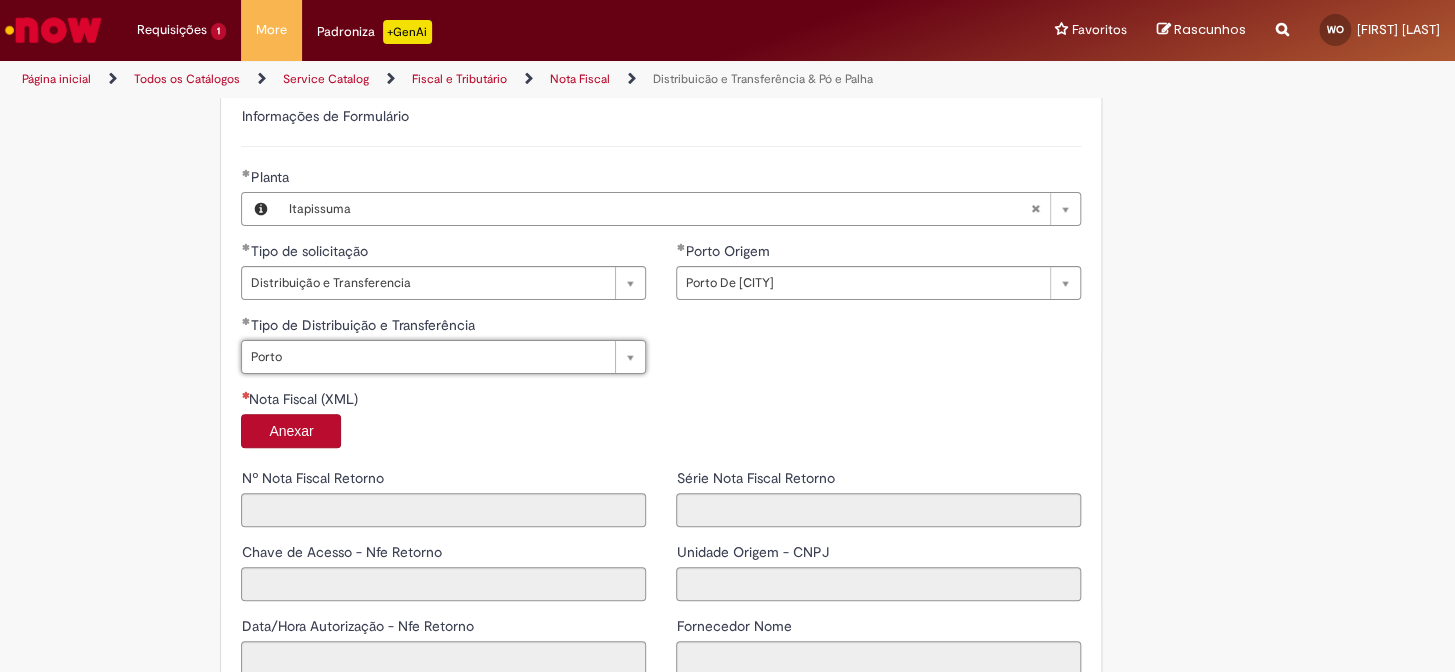 click on "Anexar" at bounding box center (291, 431) 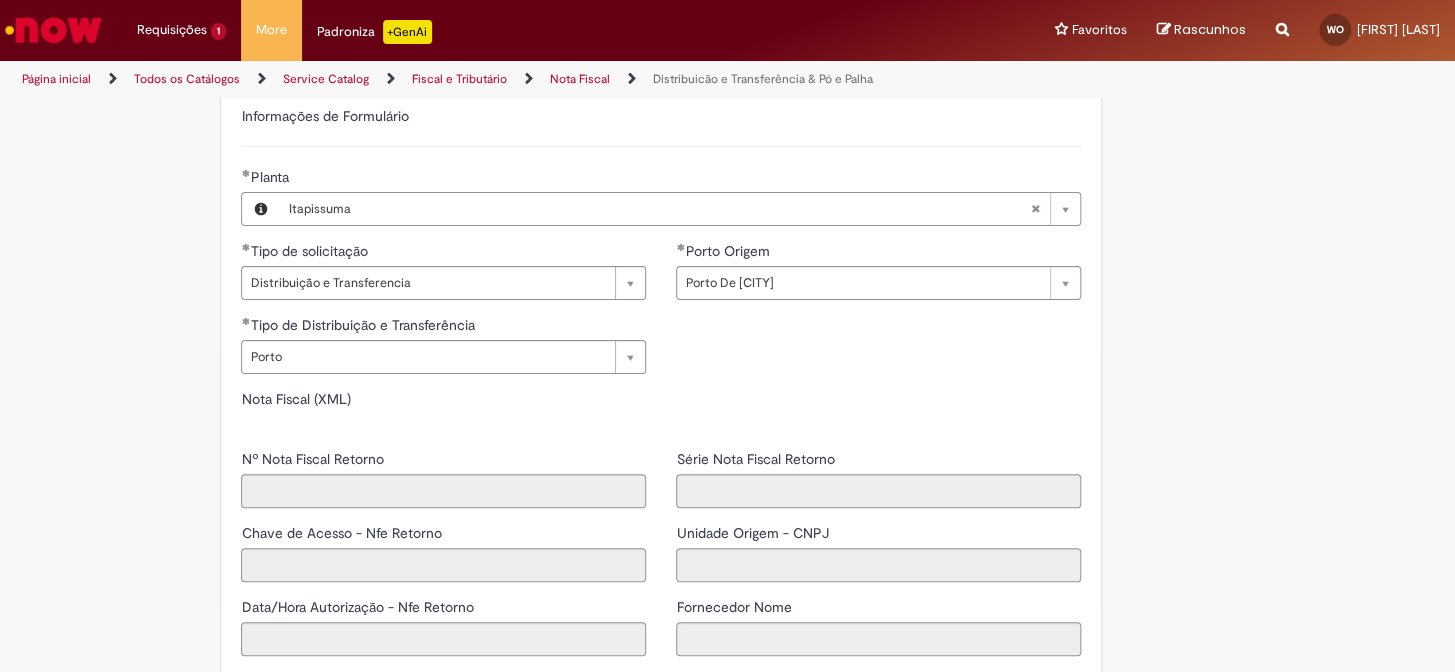 type on "*****" 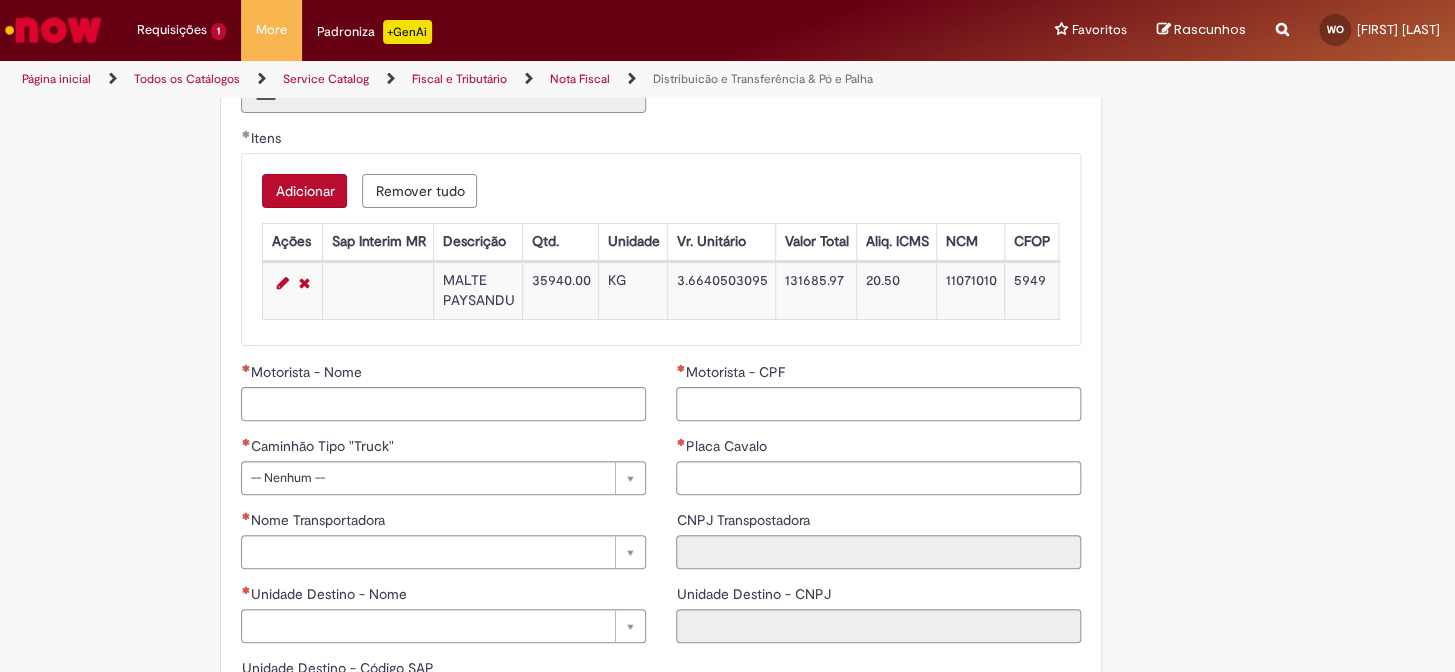 scroll, scrollTop: 2090, scrollLeft: 0, axis: vertical 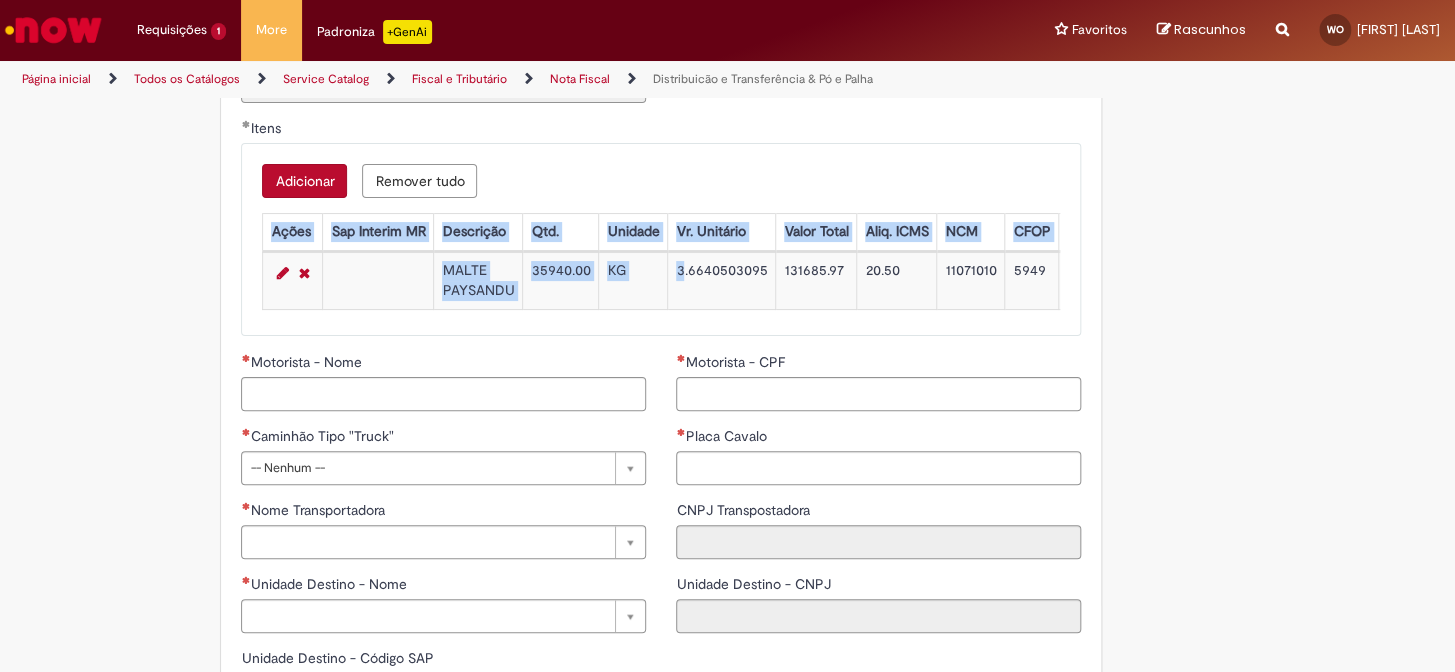 drag, startPoint x: 469, startPoint y: 325, endPoint x: 634, endPoint y: 320, distance: 165.07574 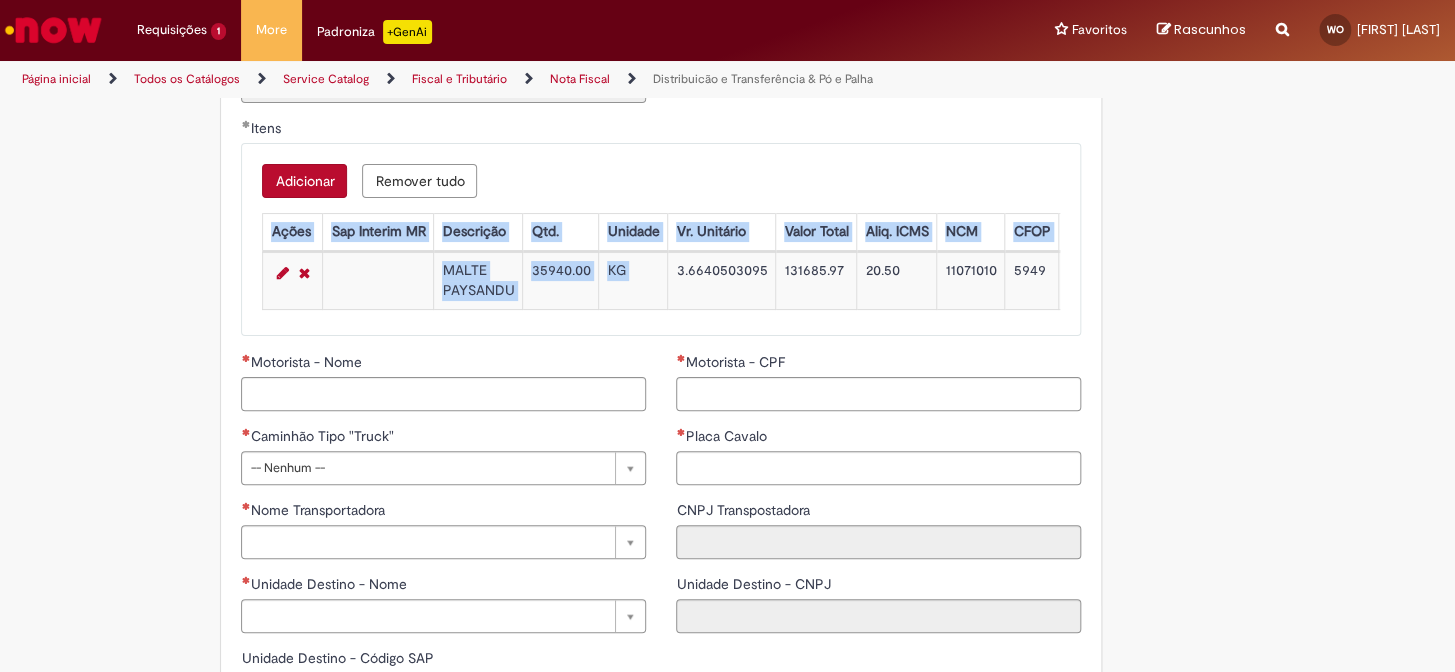 click on "Itens Ações Sap Interim MR Descrição Qtd. Unidade Vr. Unitário Valor Total Aliq. ICMS NCM CFOP Caso informado o código S4 do material, selecione esse campo Material Ambev - Código SAP Código S4 SAP do Material Material Ambev - Descrição Número NF Remessa Armazenagem	 Código SAP original MALTE  PAYSANDU 35940.00 KG 3.6640503095 131685.97 20.50 11071010 5949 Falso" at bounding box center (661, 264) 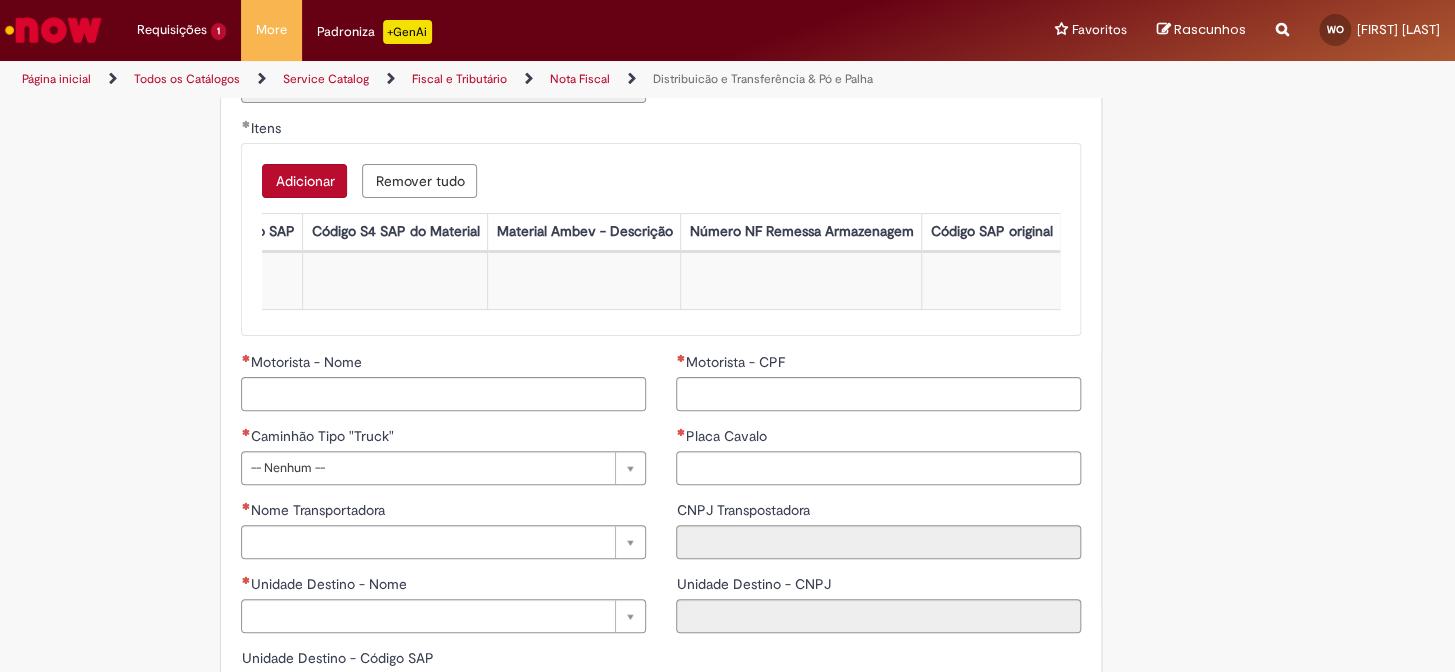 scroll, scrollTop: 0, scrollLeft: 0, axis: both 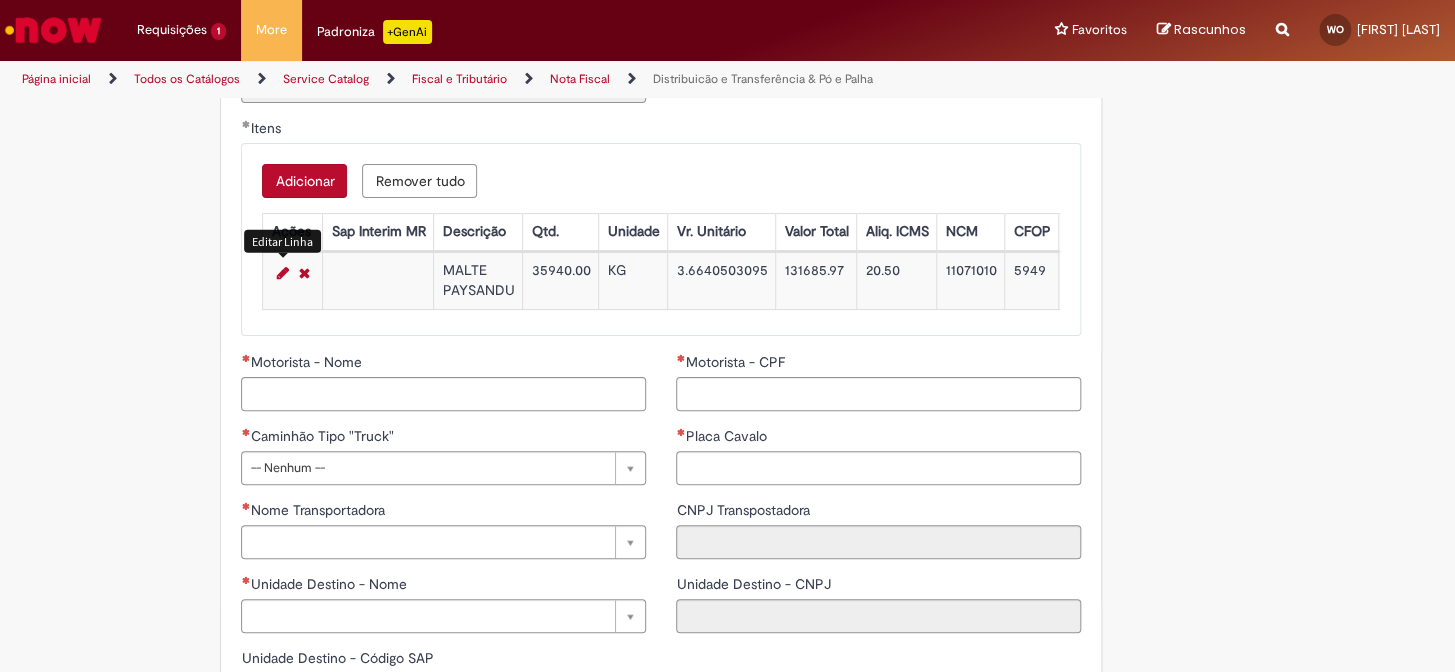 click at bounding box center [282, 273] 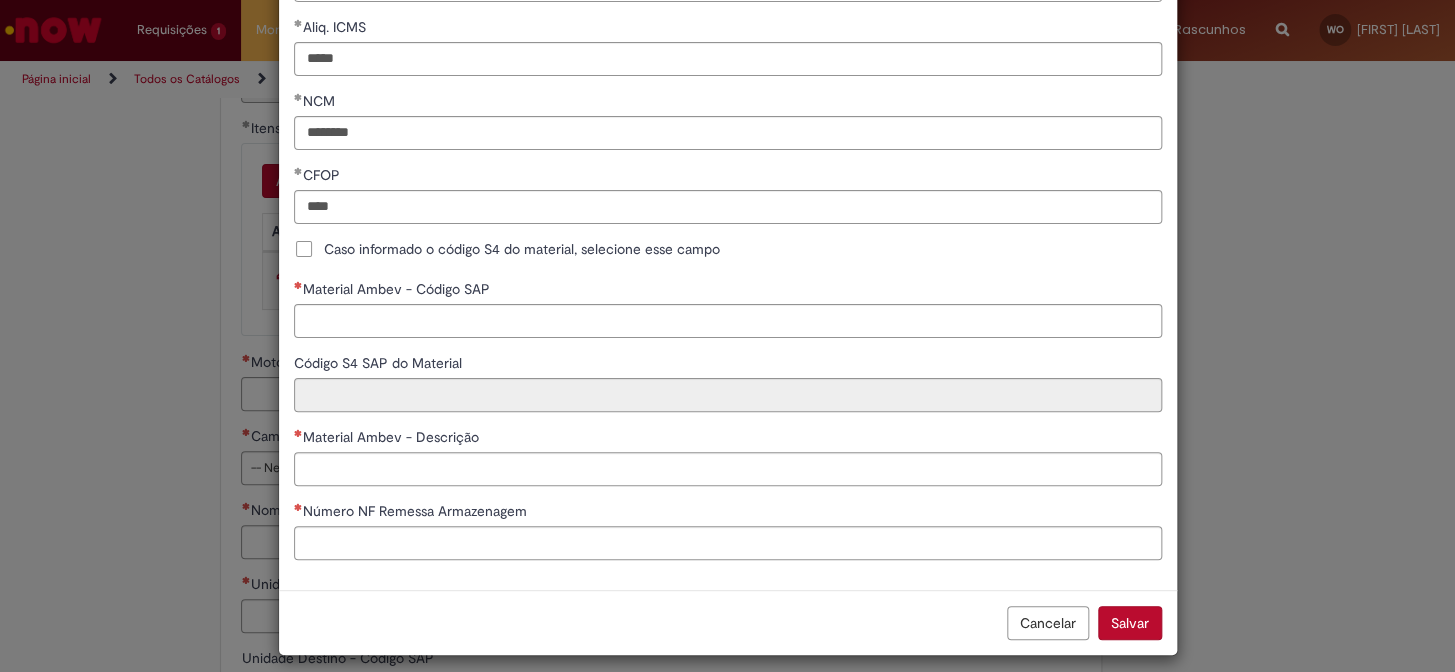 scroll, scrollTop: 469, scrollLeft: 0, axis: vertical 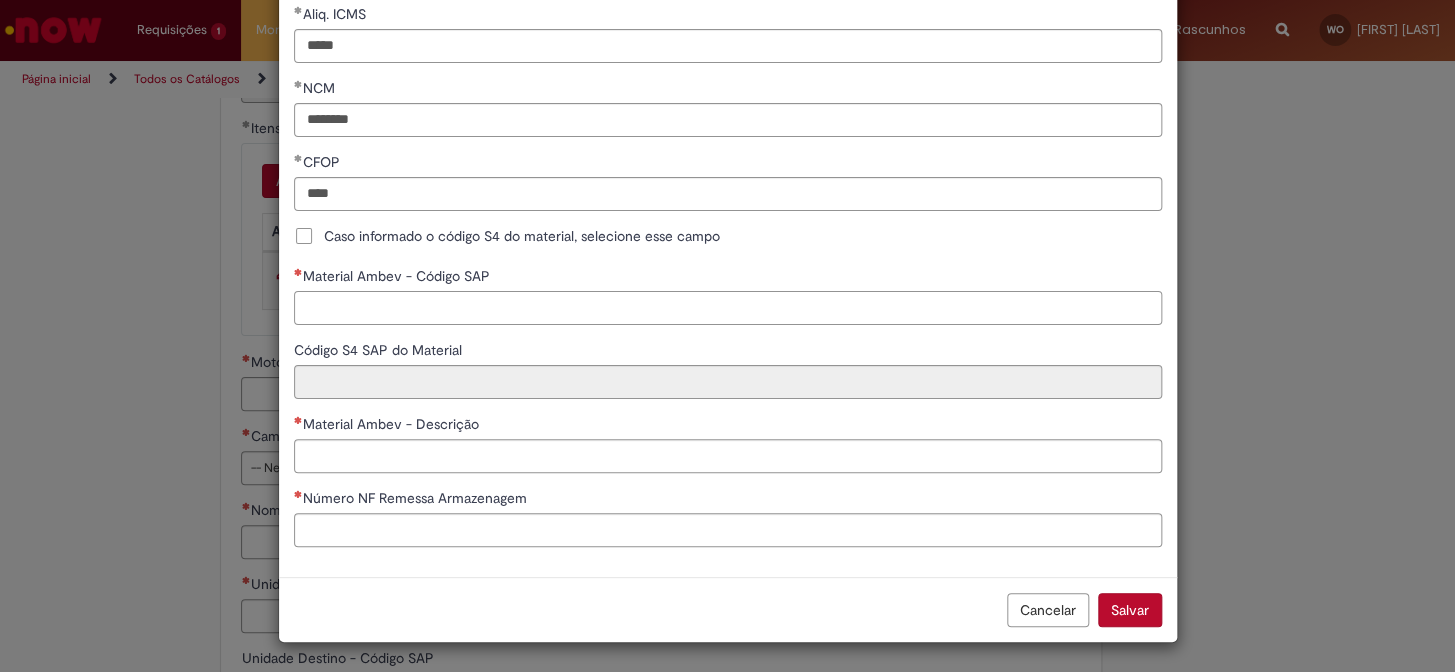 click on "Material Ambev - Código SAP" at bounding box center (728, 308) 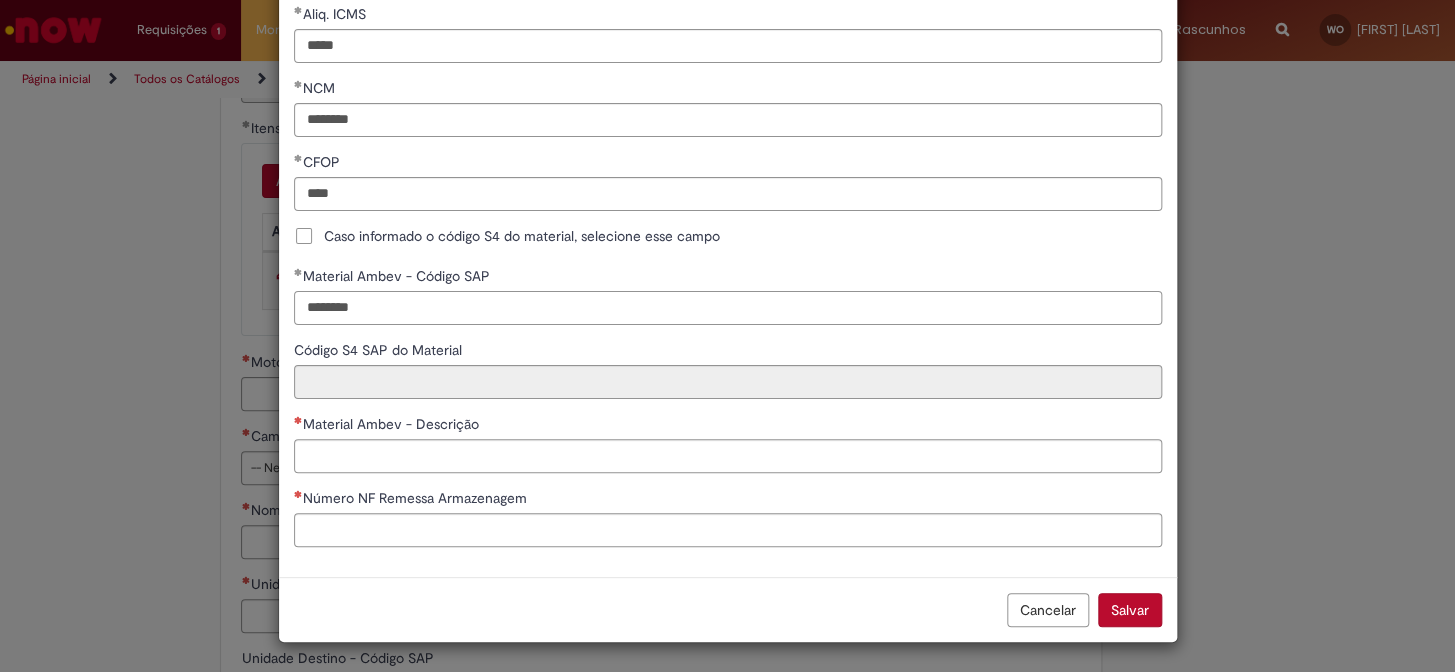 type on "********" 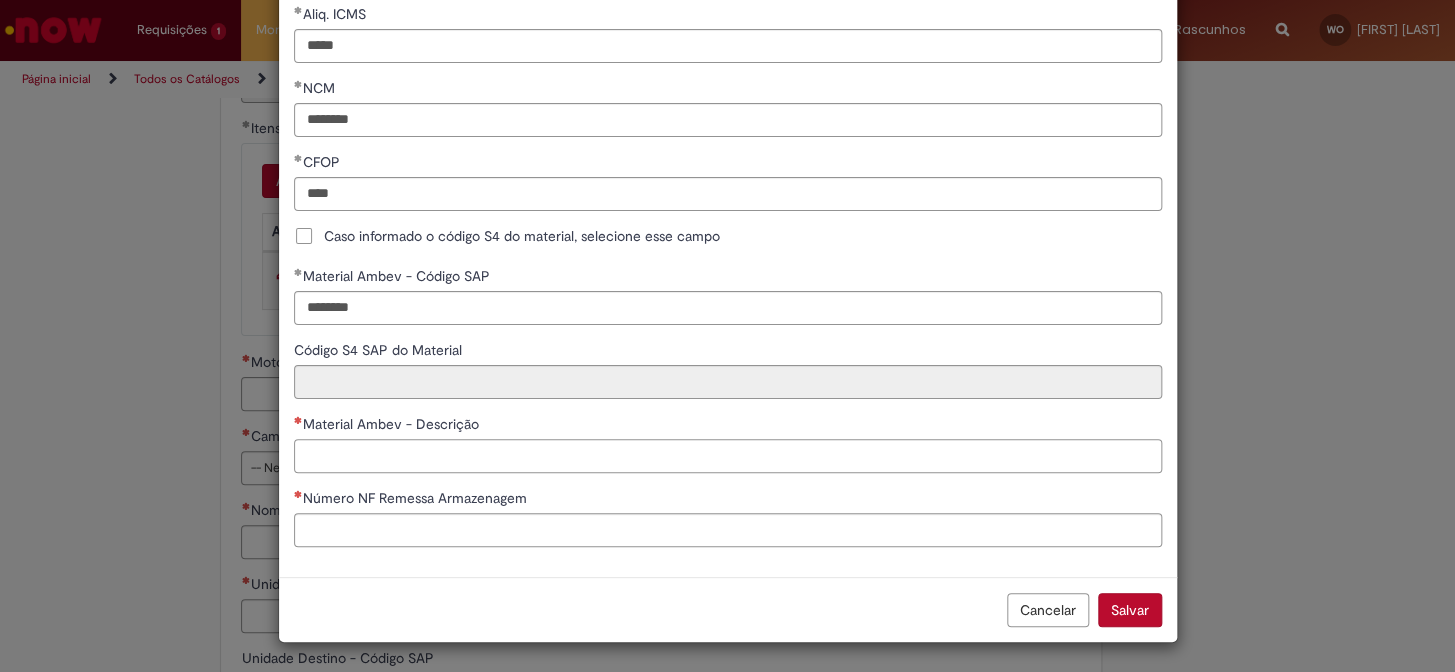 click on "Material Ambev - Descrição" at bounding box center [728, 456] 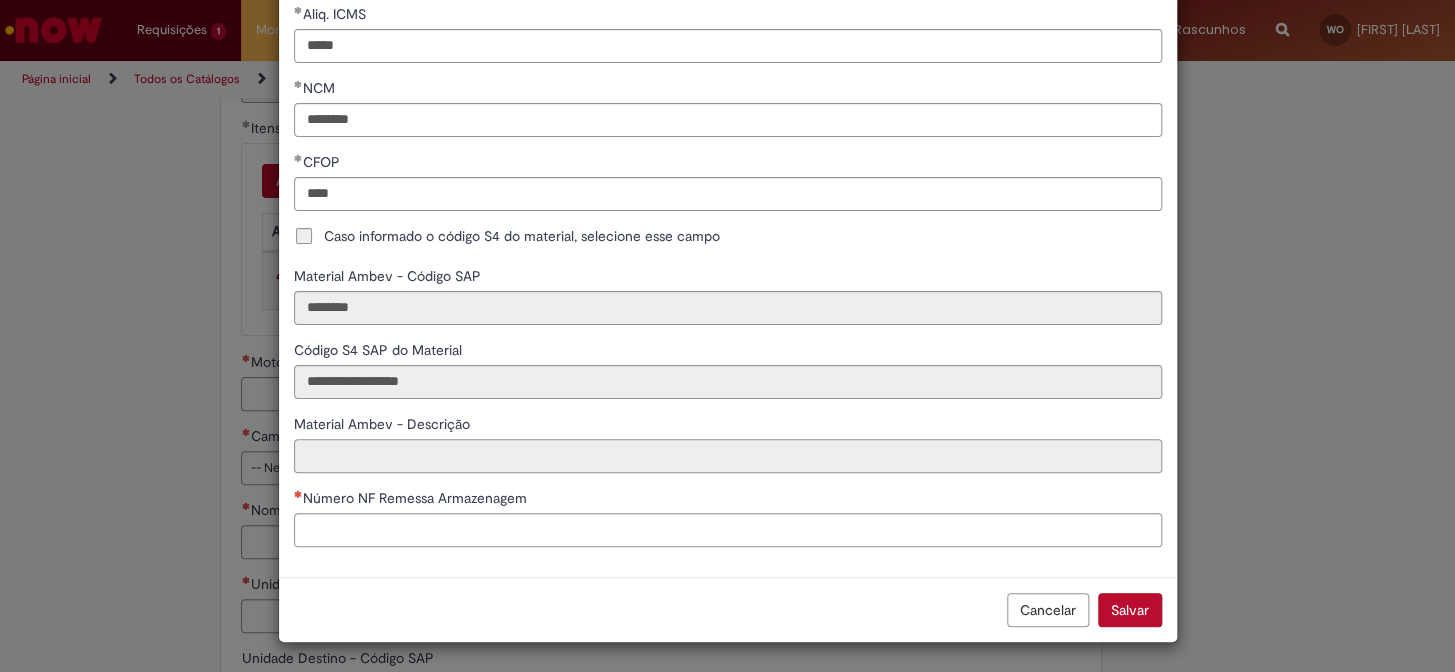 type on "**********" 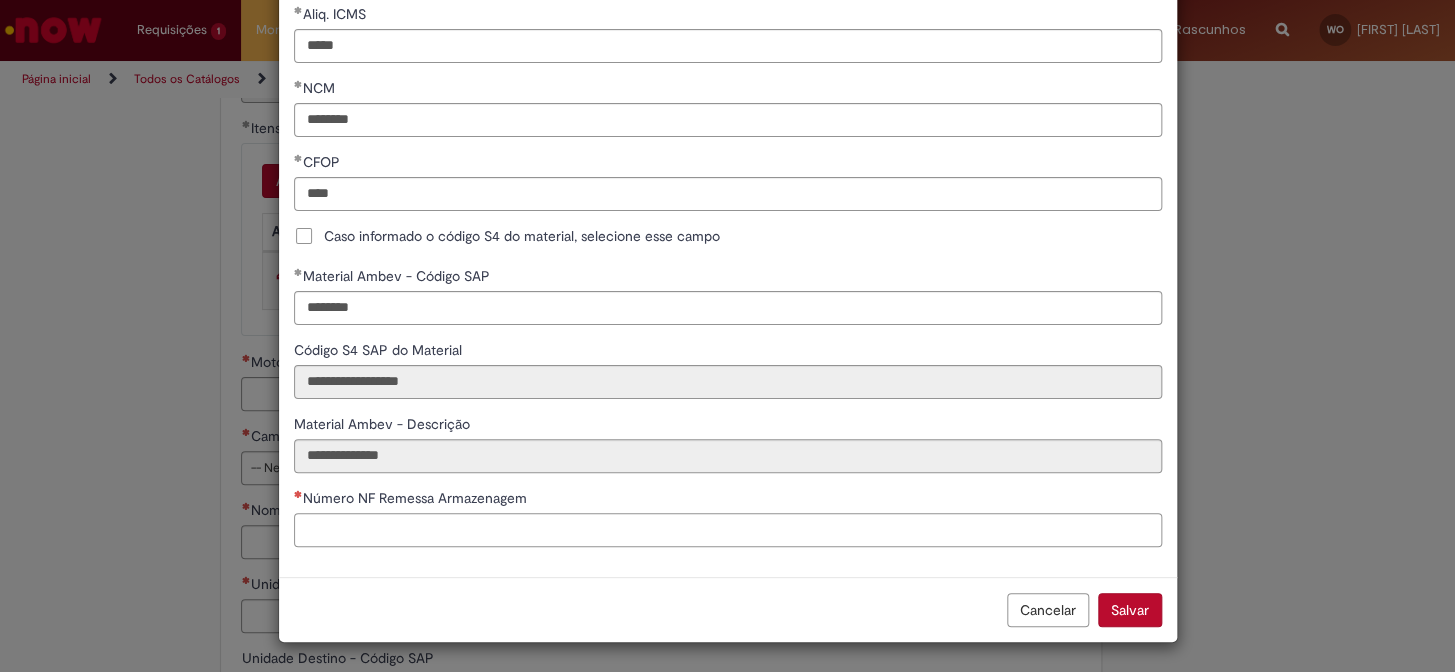click on "Número NF Remessa Armazenagem" at bounding box center (728, 530) 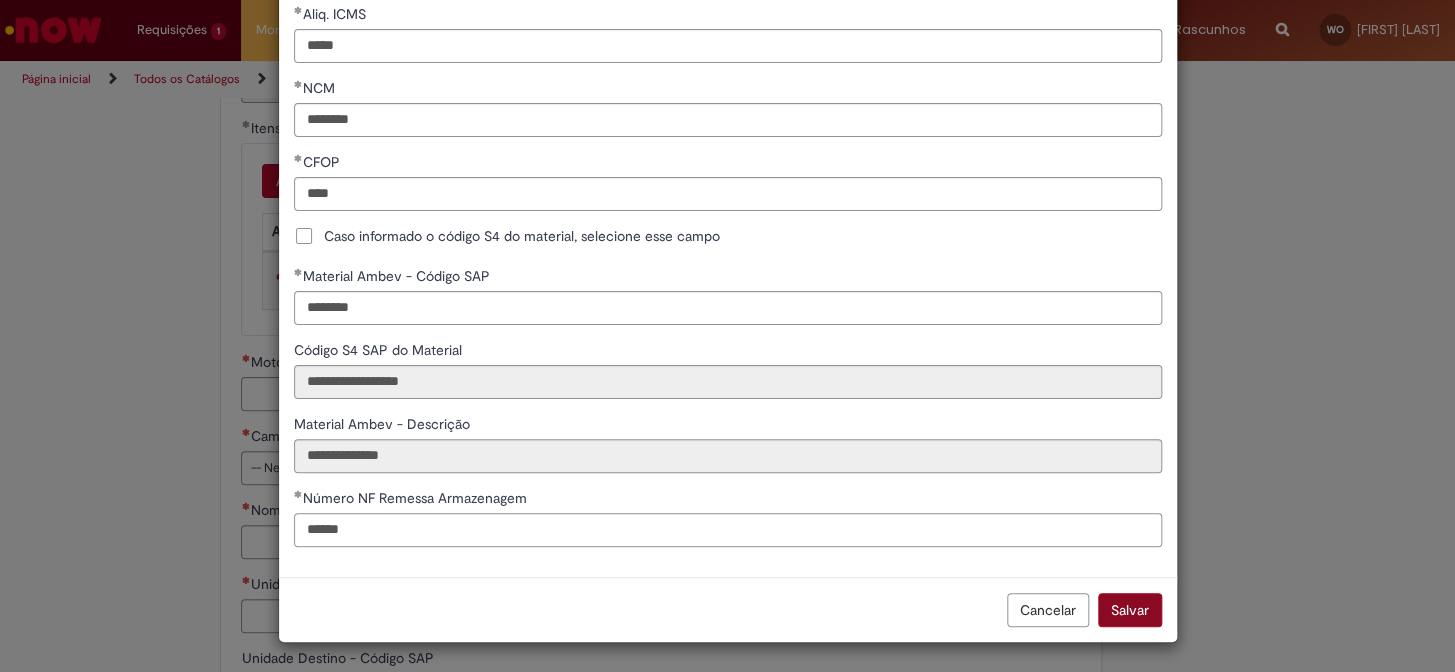 type on "******" 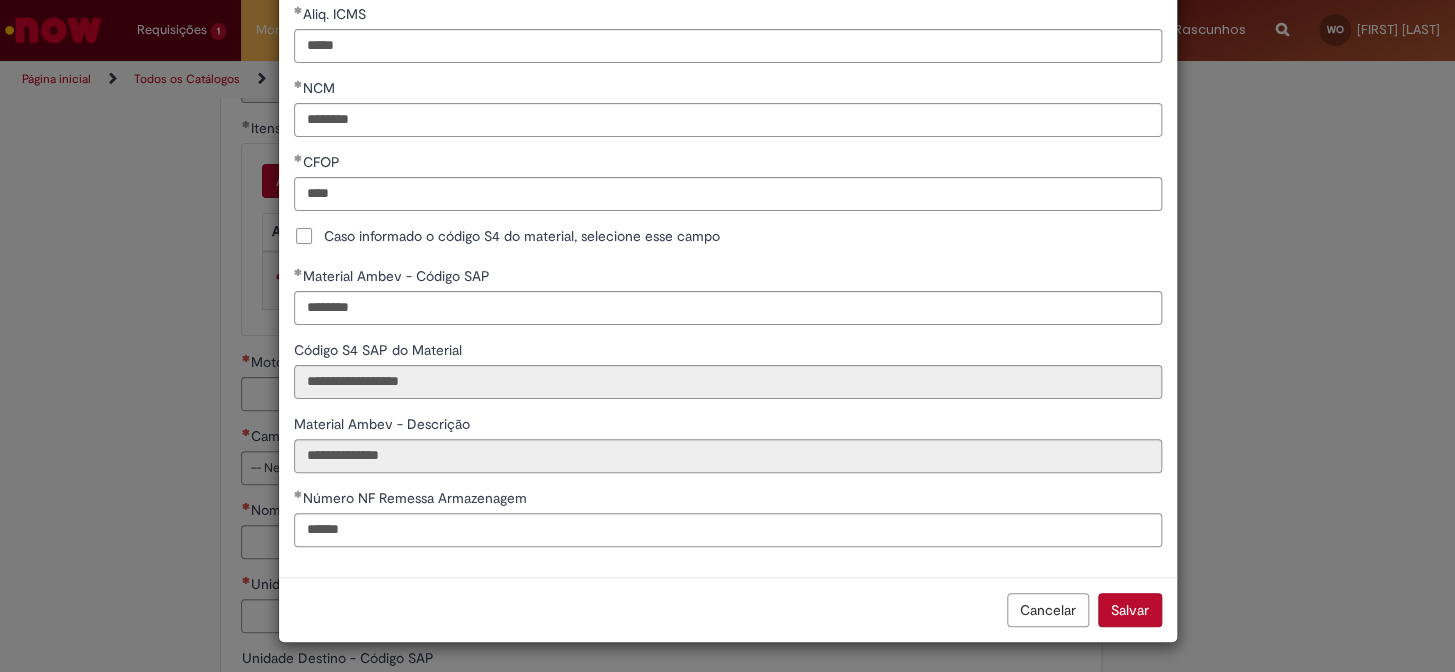 click on "Salvar" at bounding box center [1130, 610] 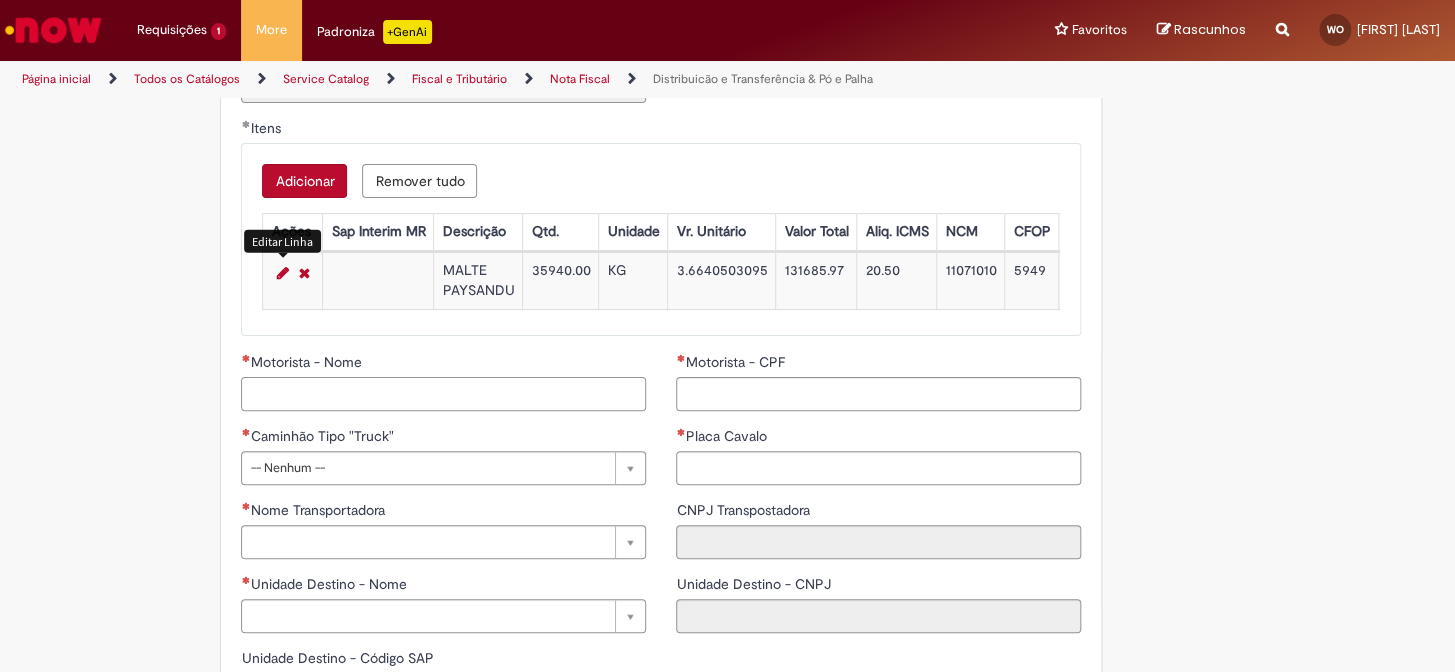 click on "Motorista - Nome" at bounding box center [443, 394] 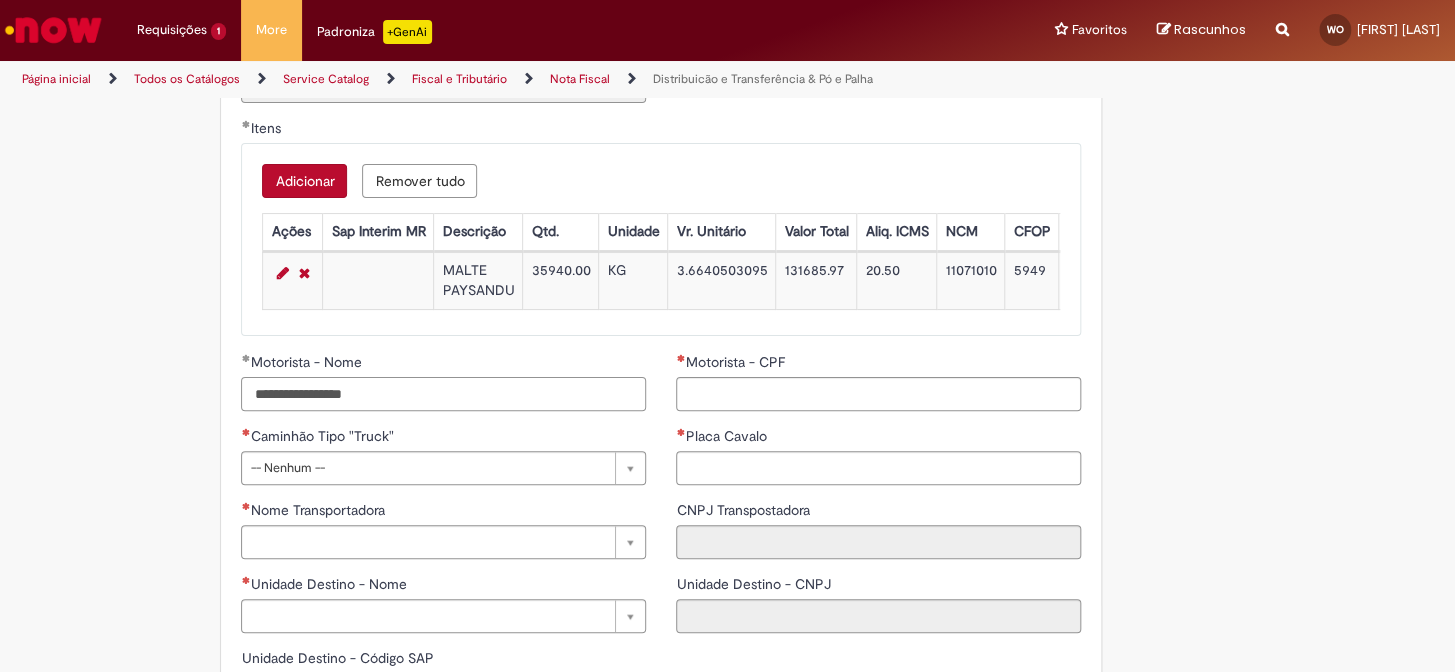 type on "**********" 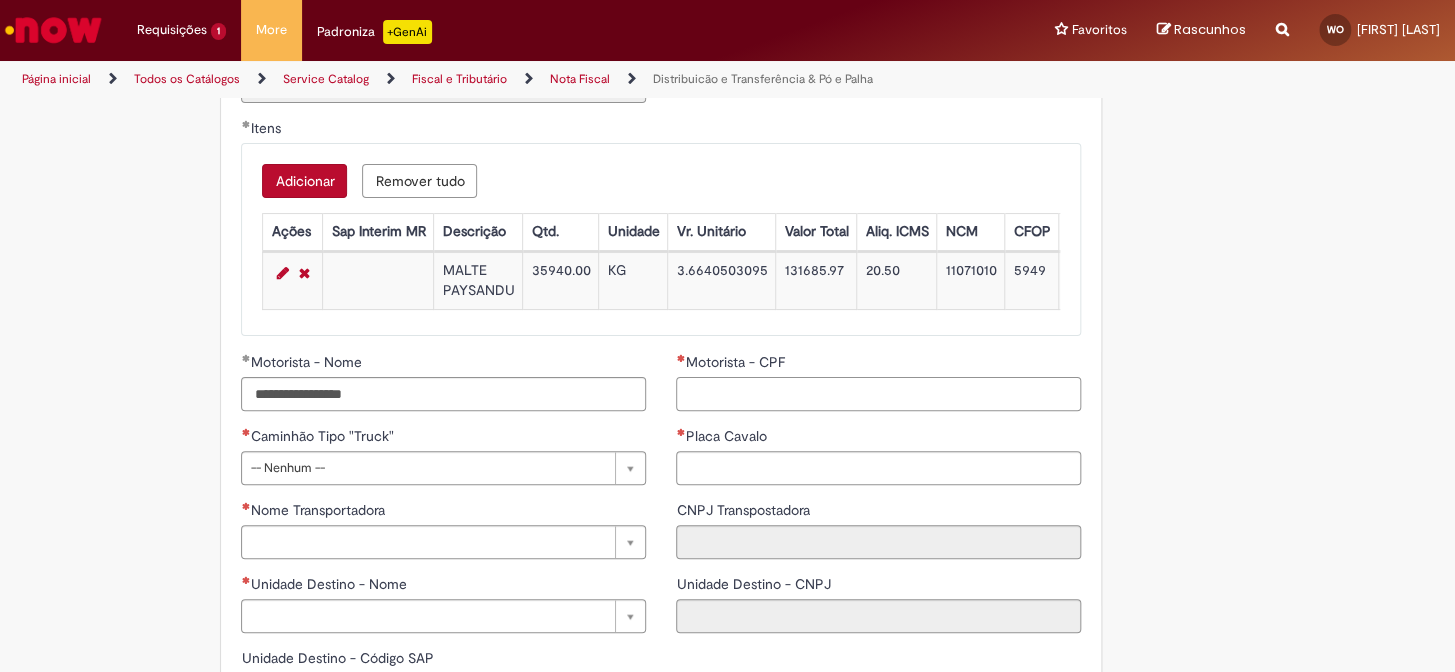 click on "Motorista - CPF" at bounding box center [878, 394] 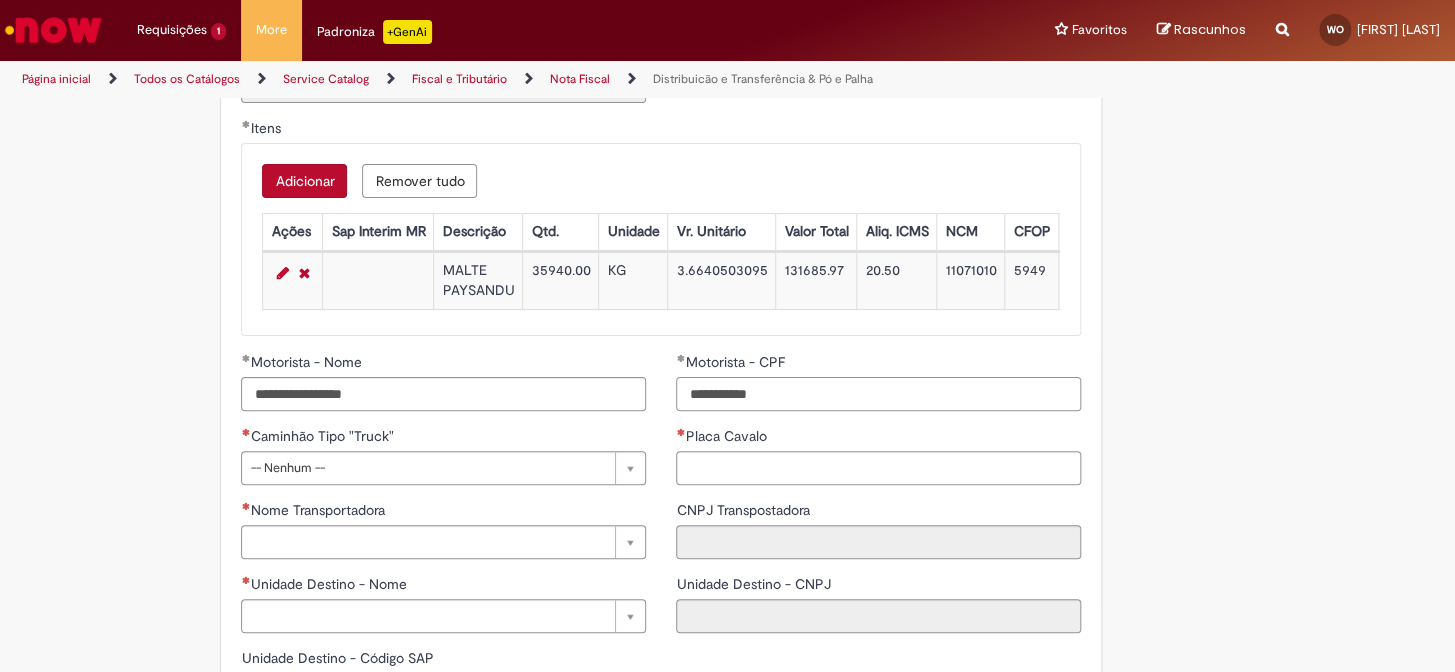 type on "**********" 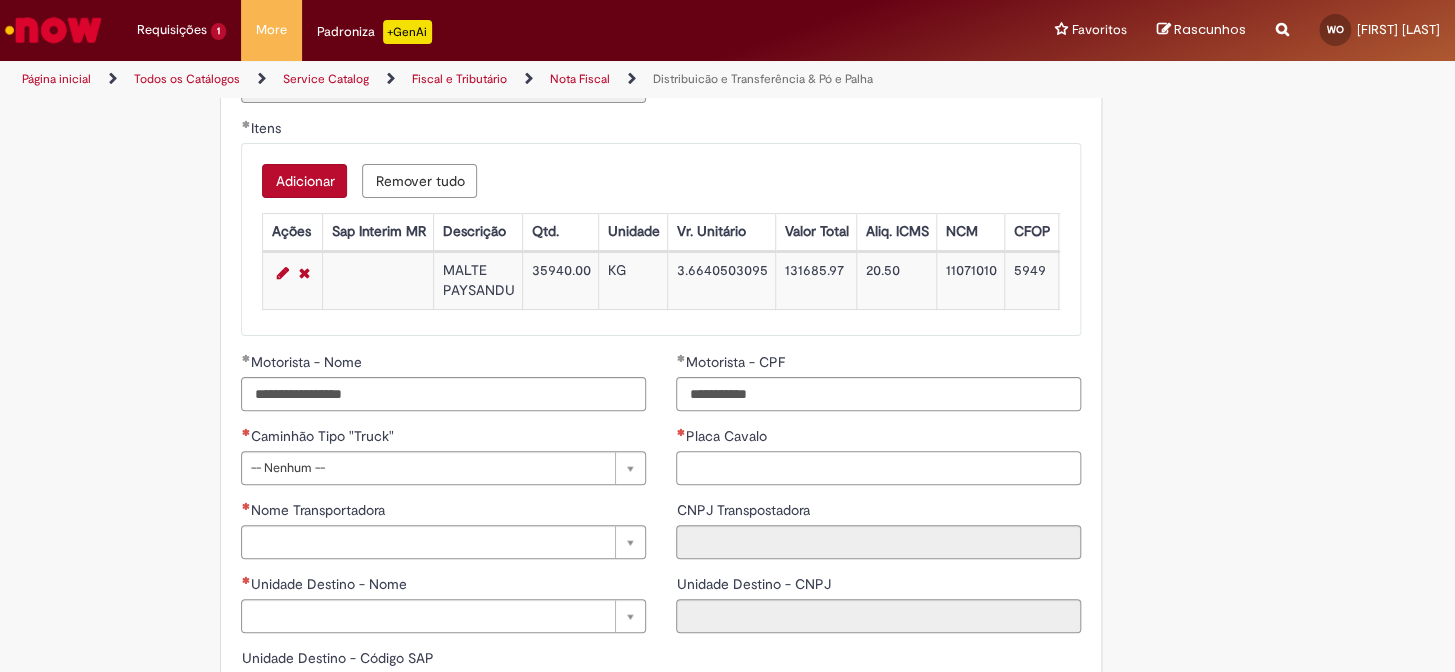click on "Placa Cavalo" at bounding box center (878, 468) 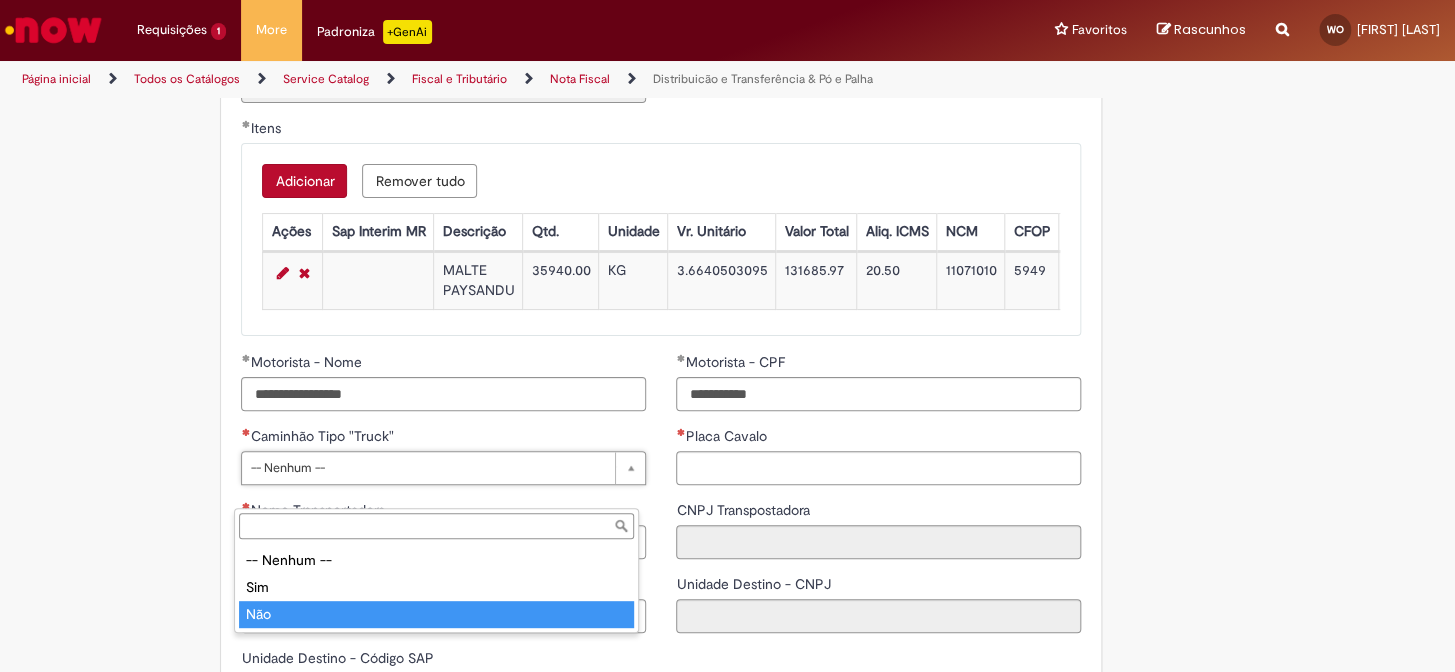 type on "***" 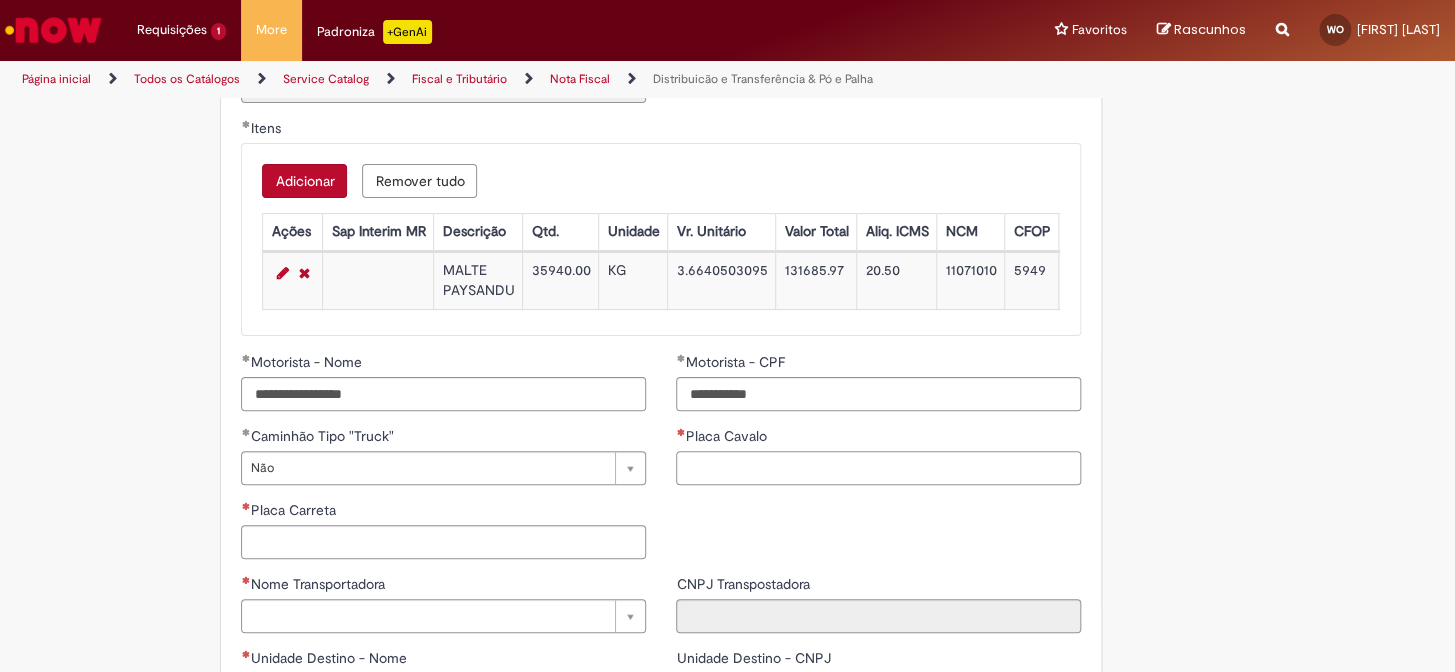 click on "Placa Cavalo" at bounding box center [878, 468] 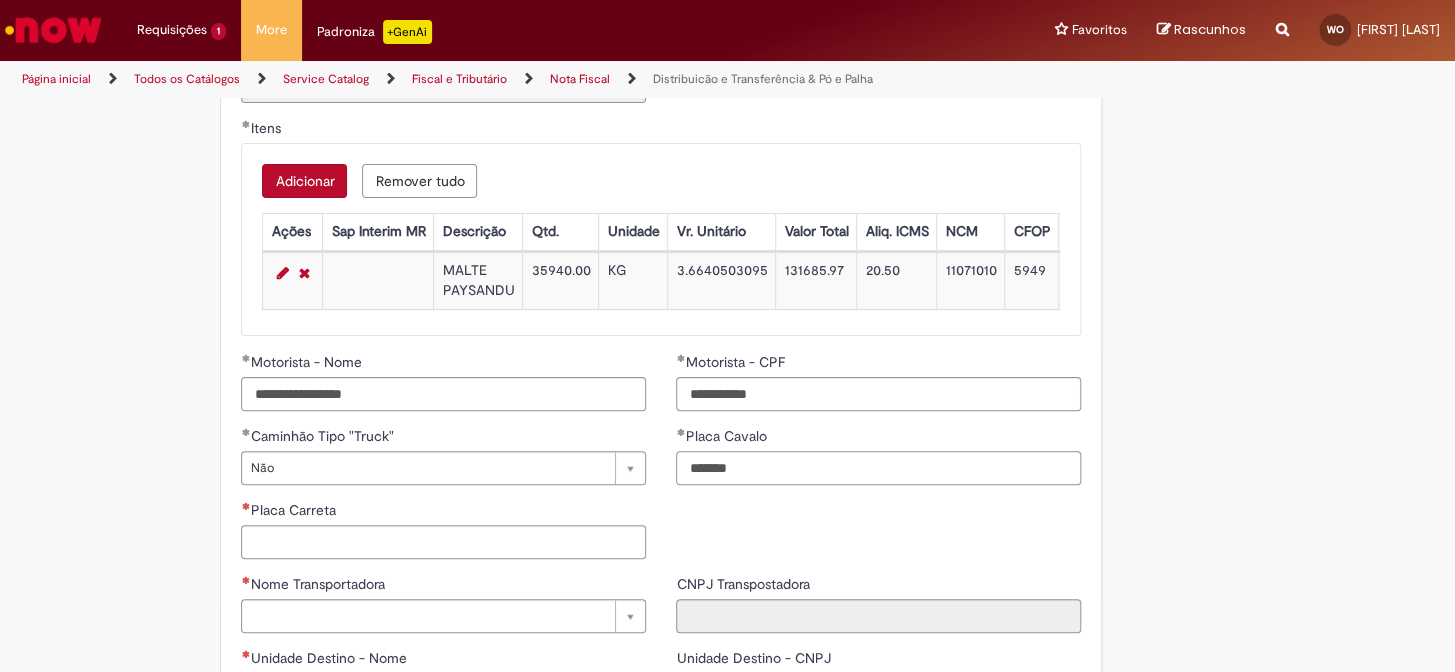 type on "*******" 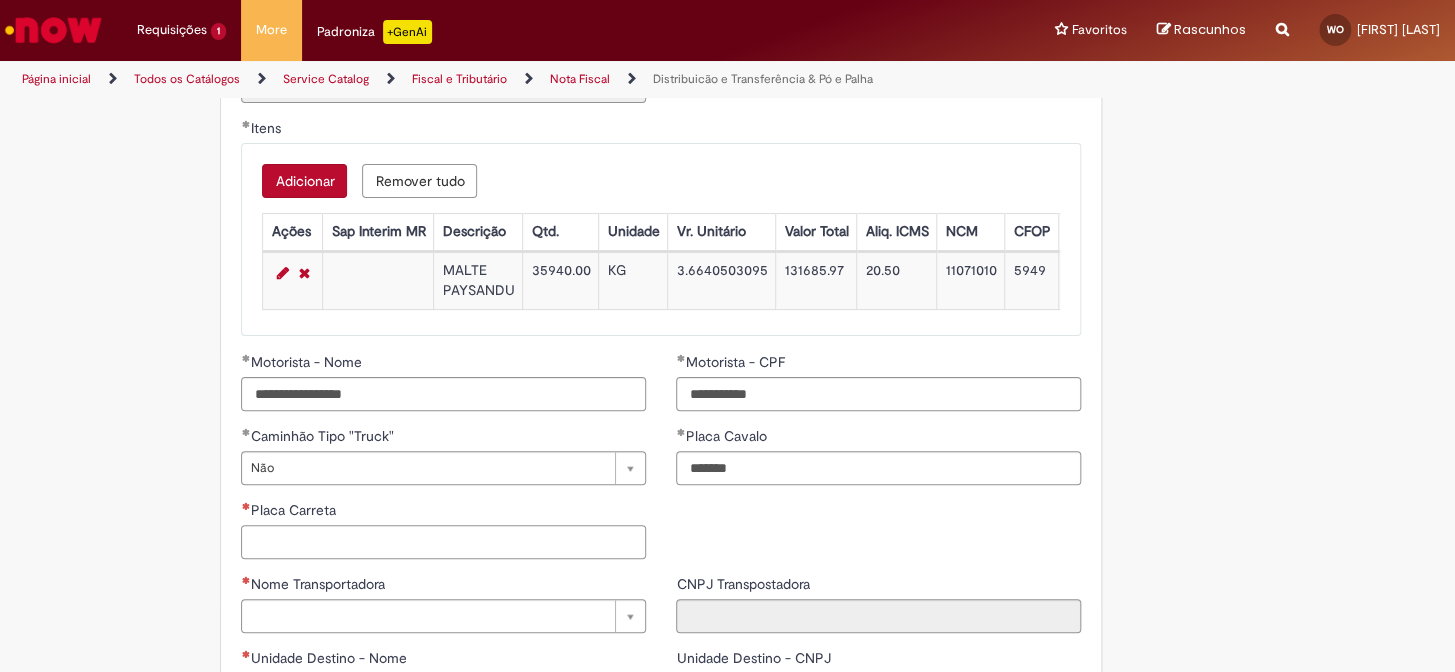 click on "Placa Carreta" at bounding box center (443, 542) 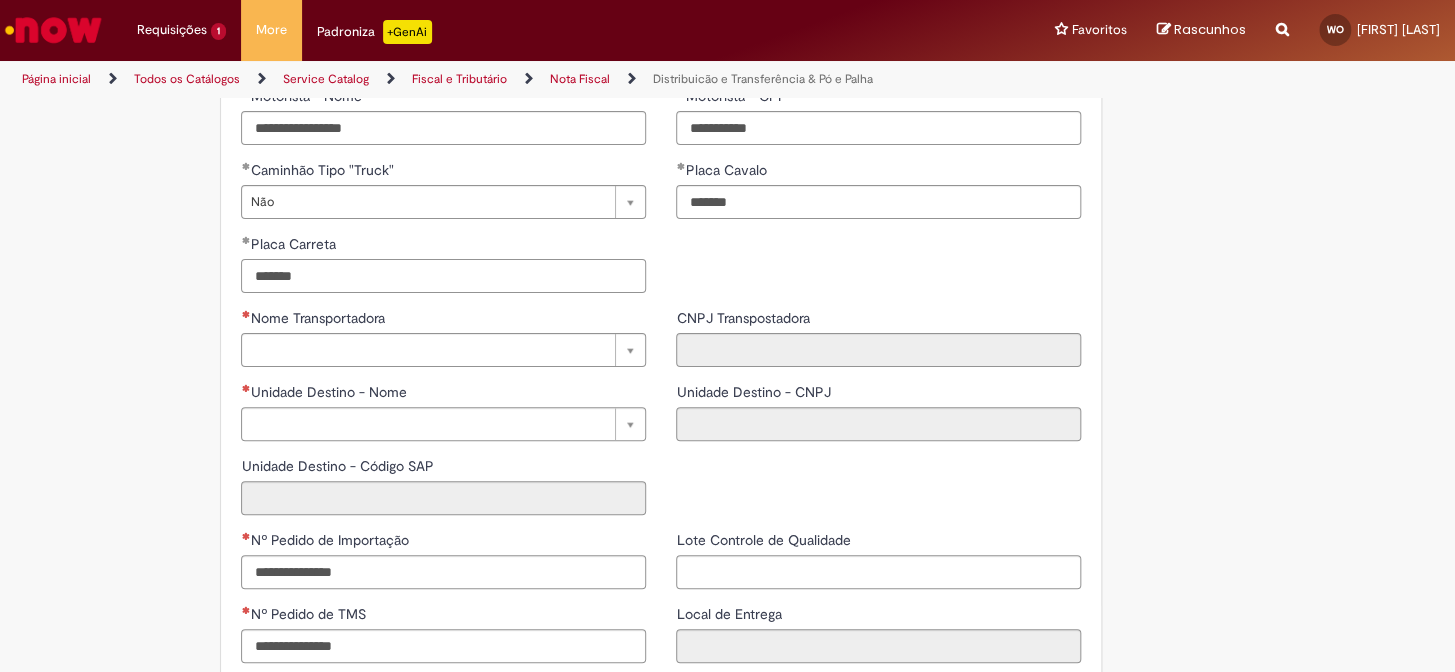 scroll, scrollTop: 2363, scrollLeft: 0, axis: vertical 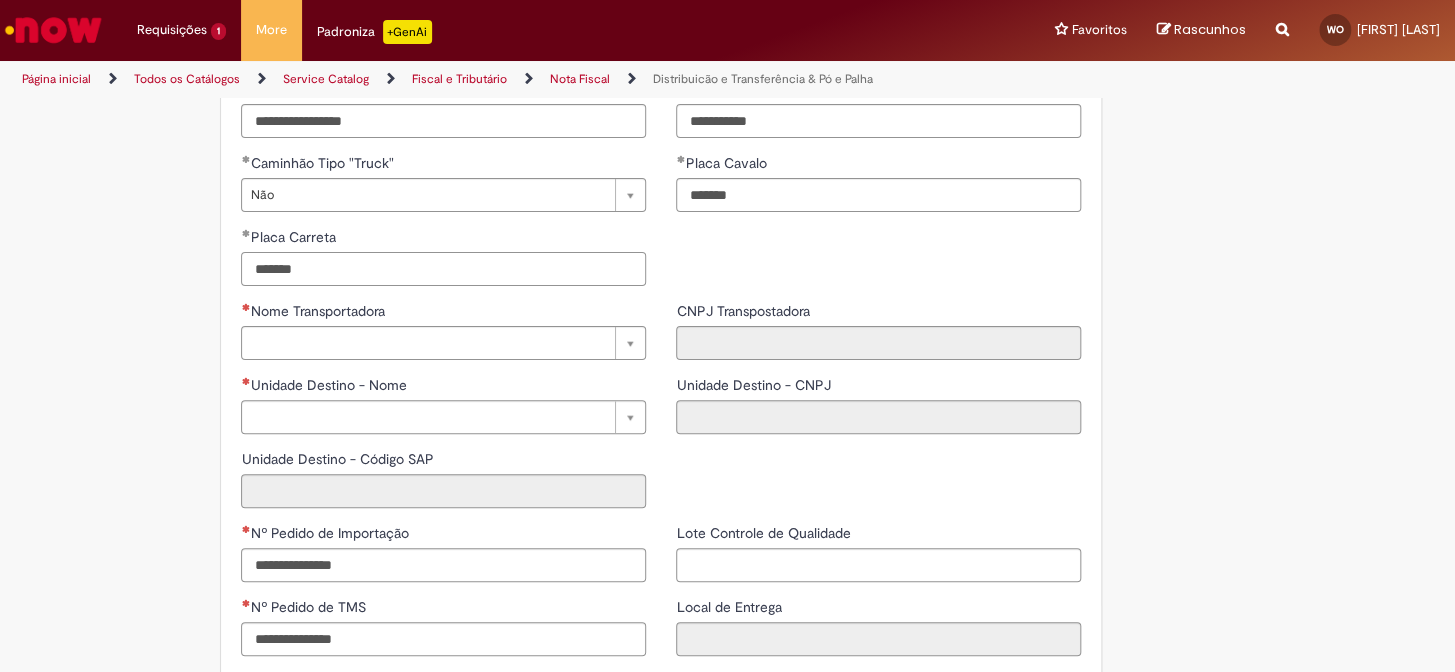 type on "*******" 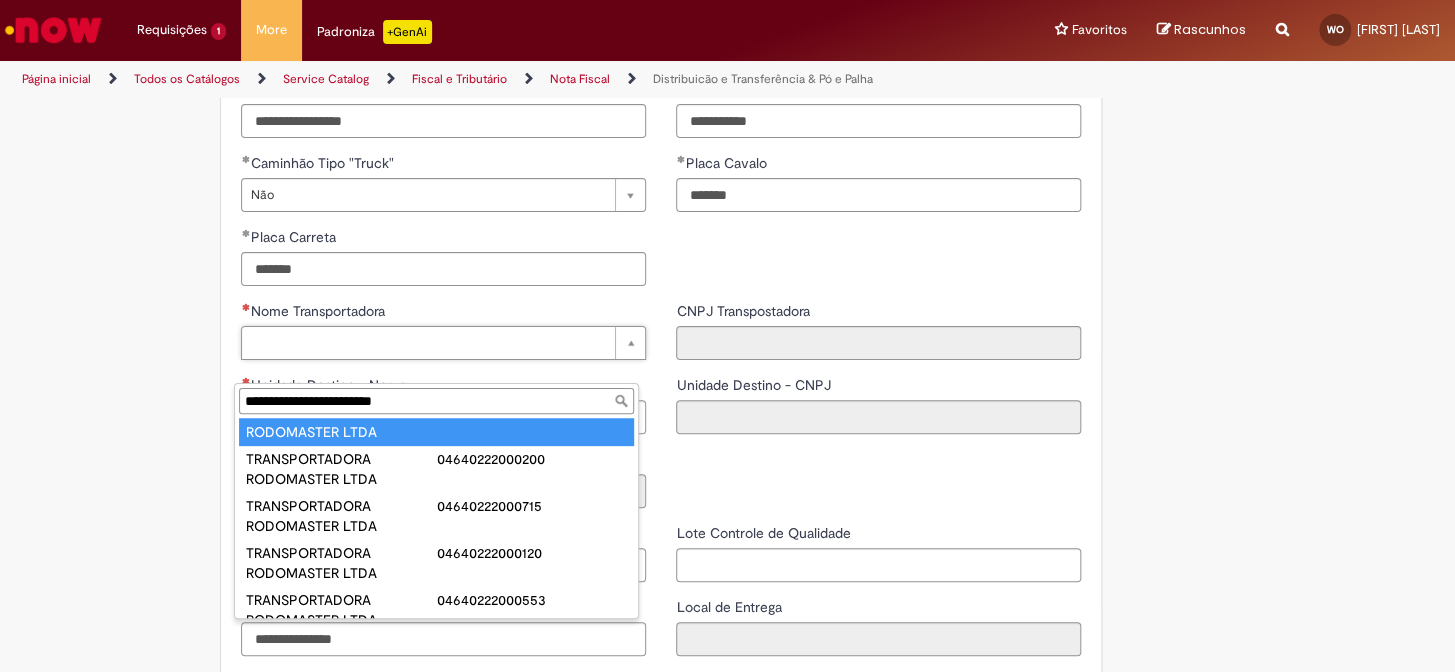 scroll, scrollTop: 90, scrollLeft: 0, axis: vertical 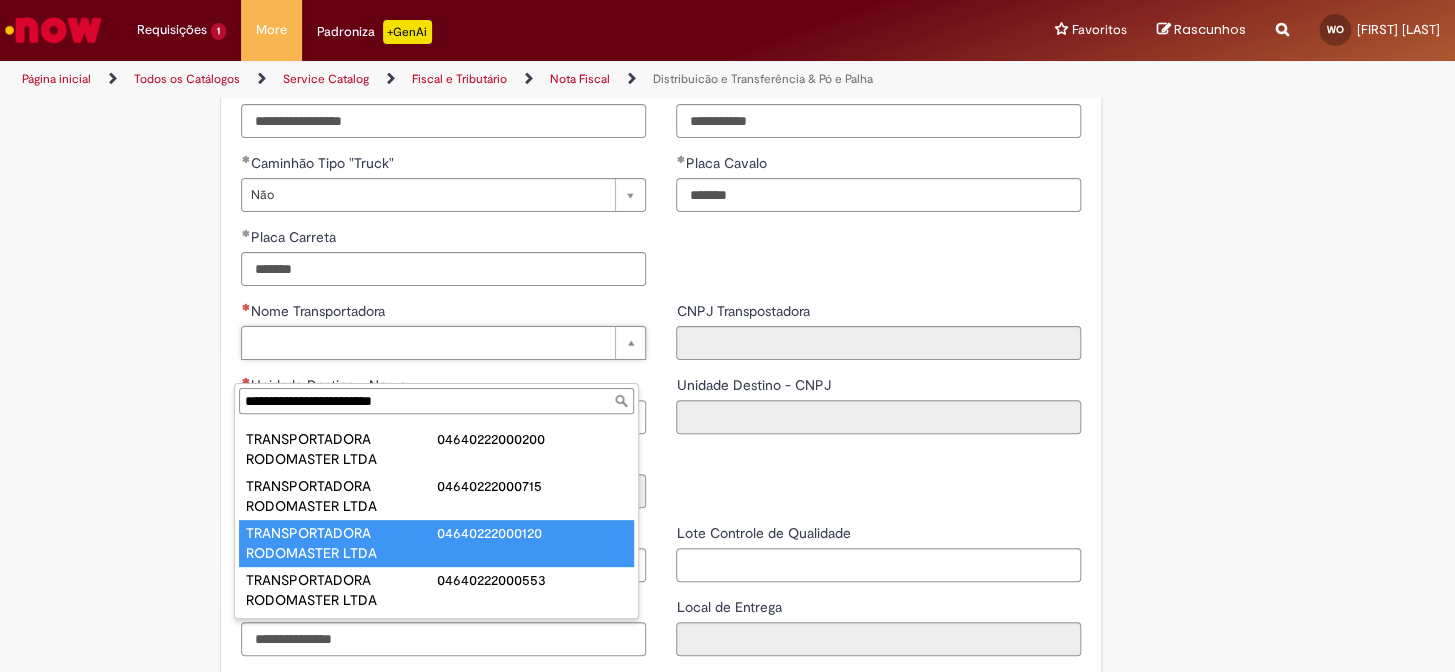 type on "**********" 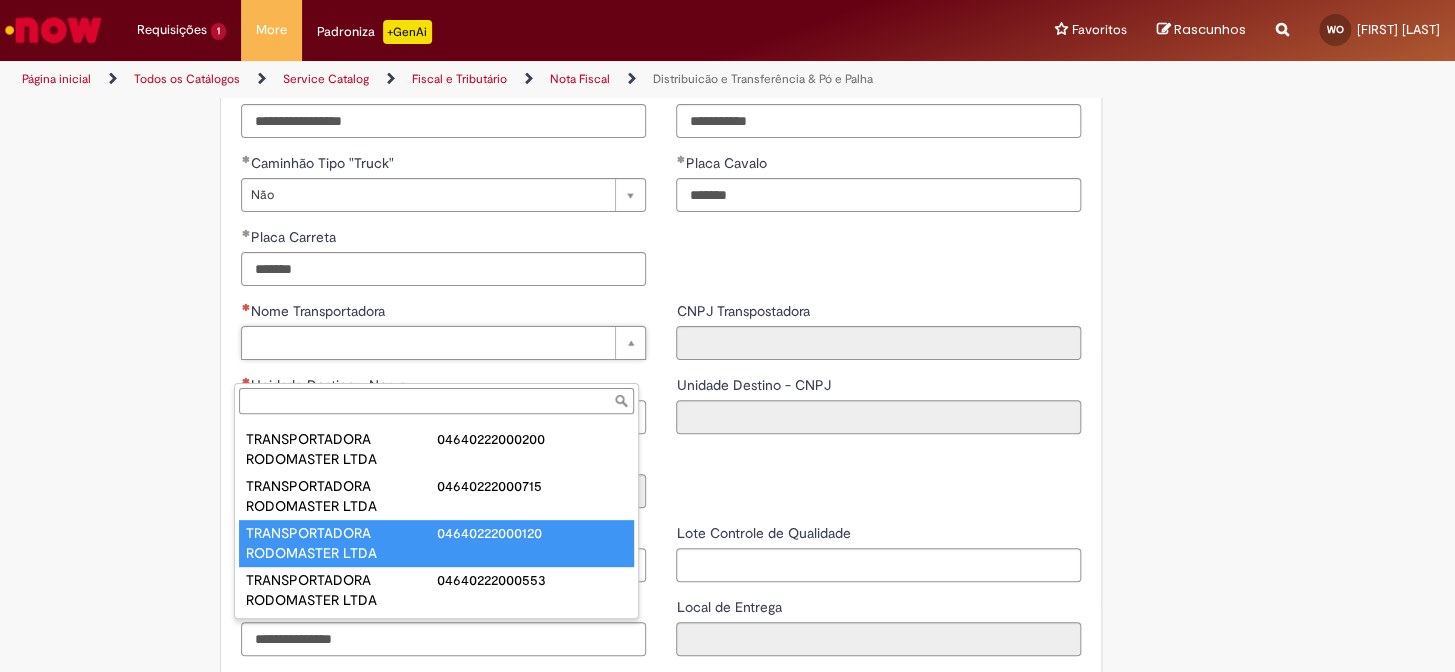 type on "**********" 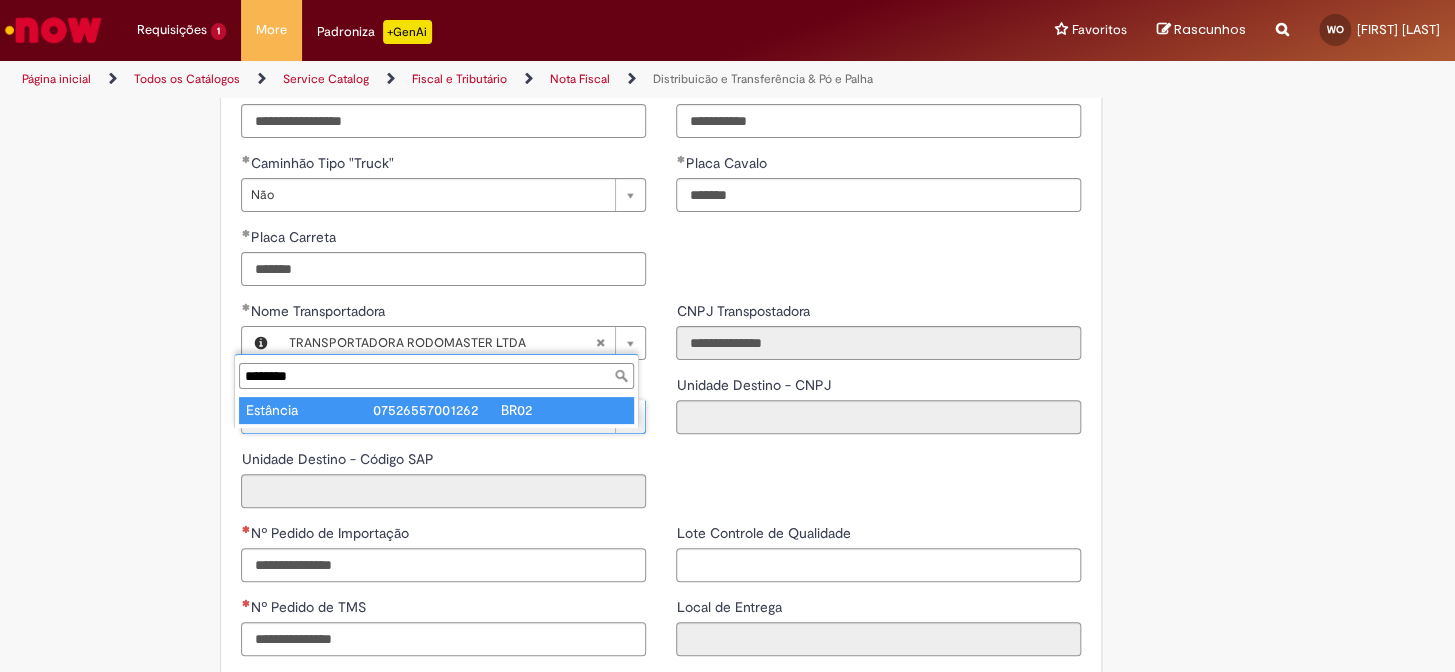 type on "********" 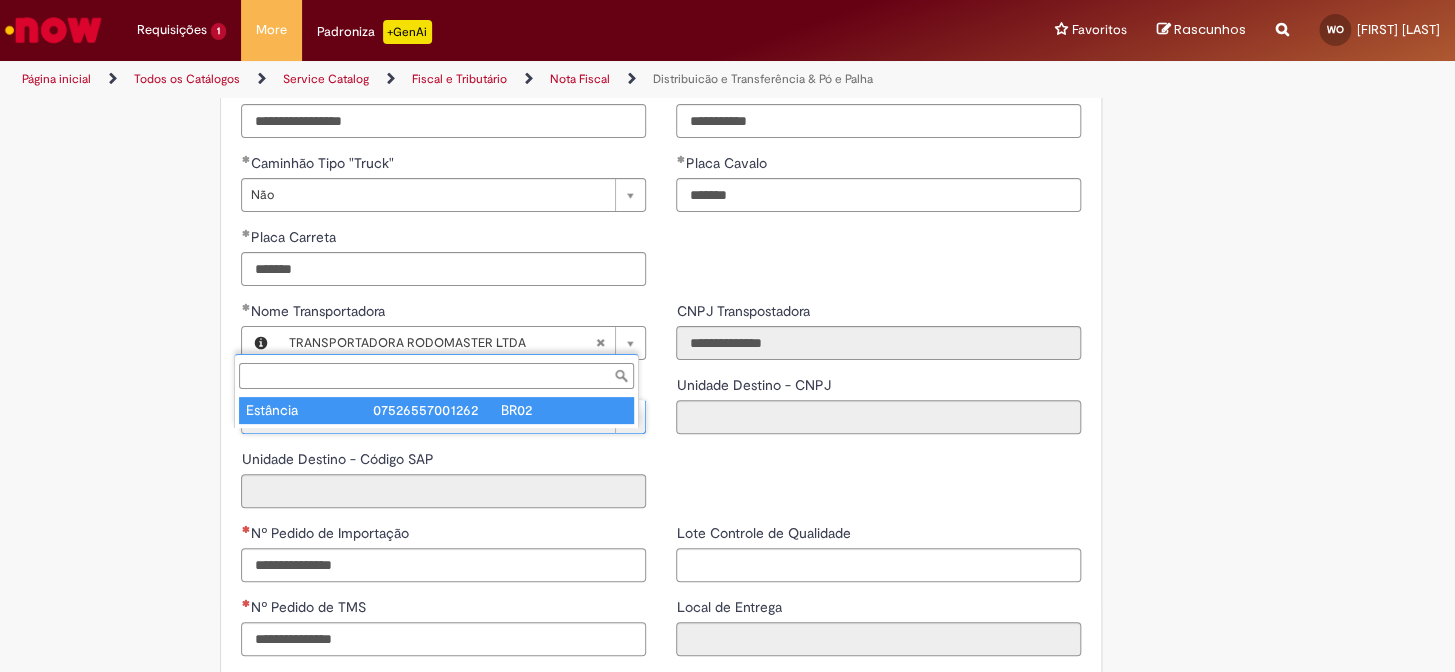 type on "**********" 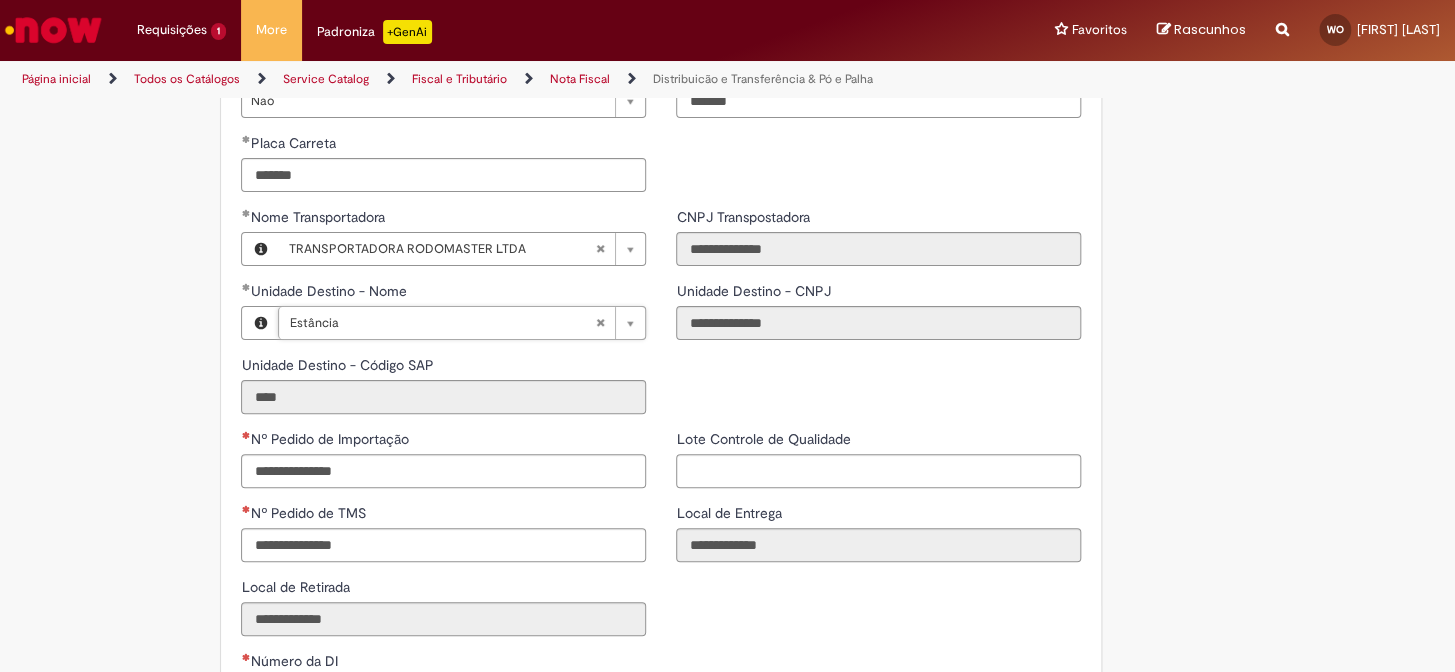 scroll, scrollTop: 2636, scrollLeft: 0, axis: vertical 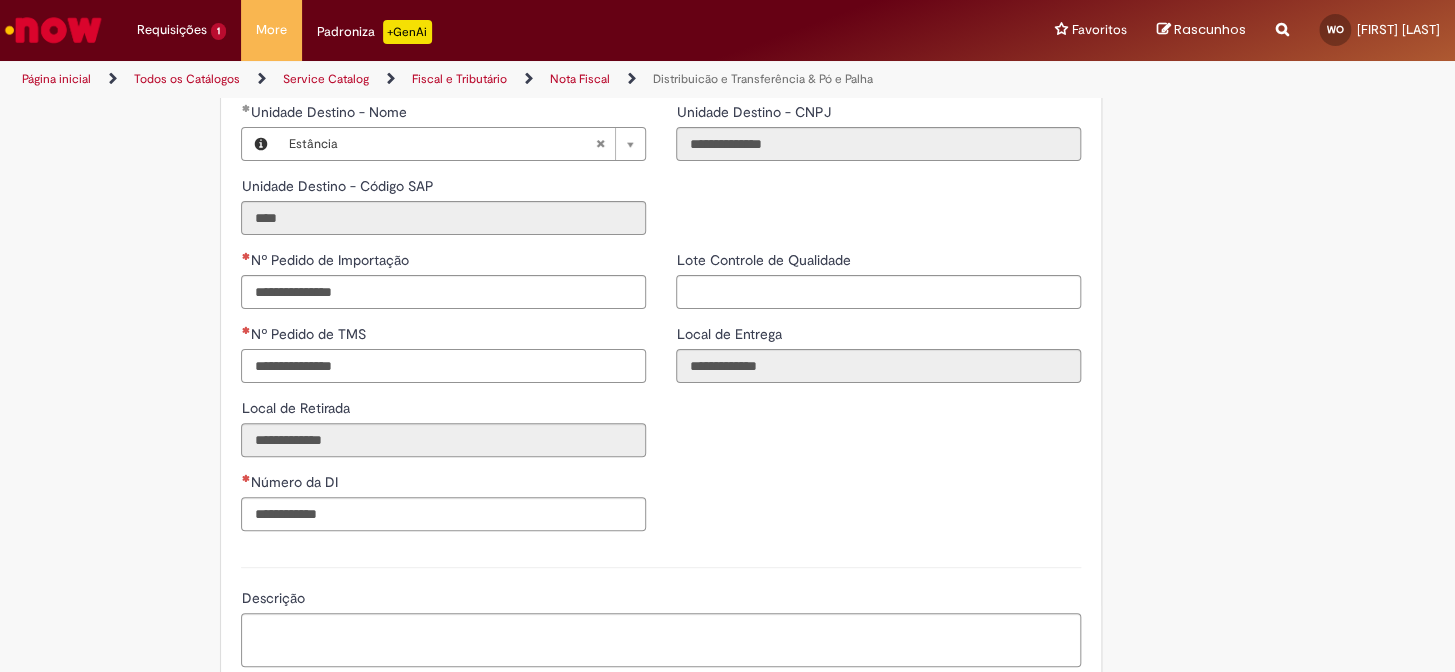 click on "Nº Pedido de TMS" at bounding box center (443, 366) 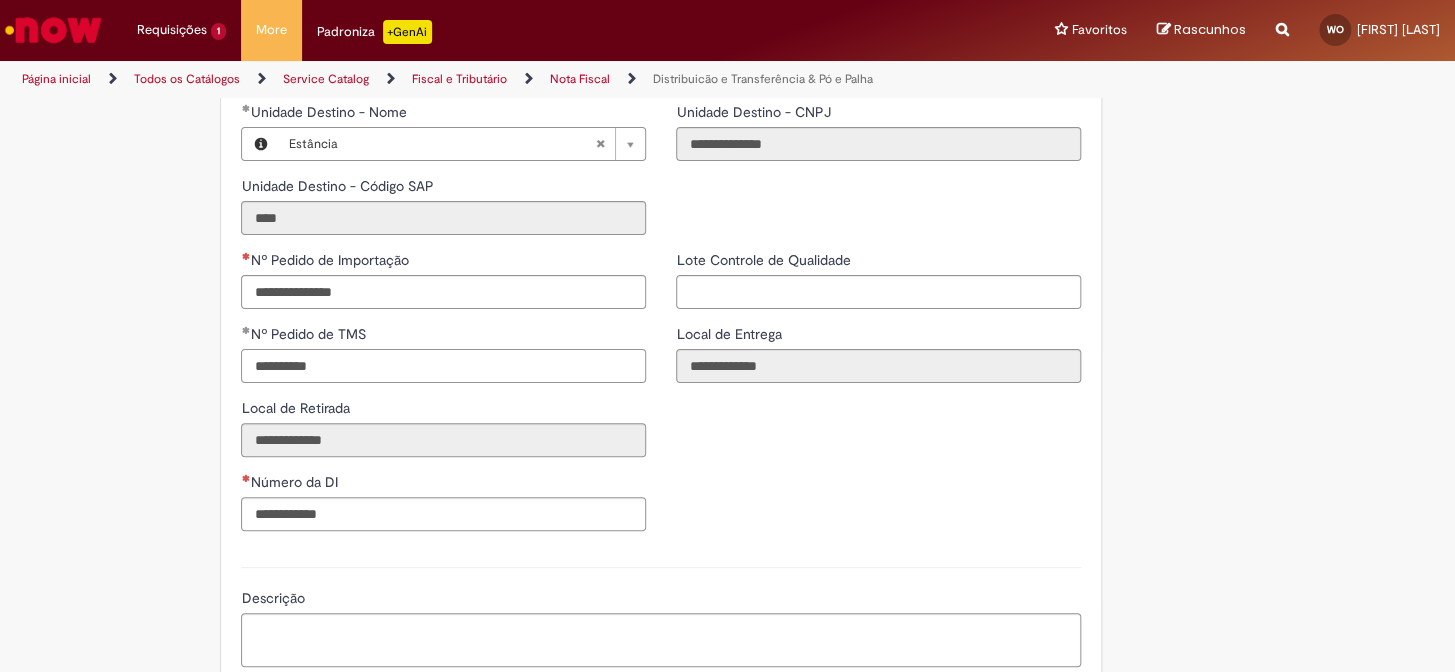 type on "**********" 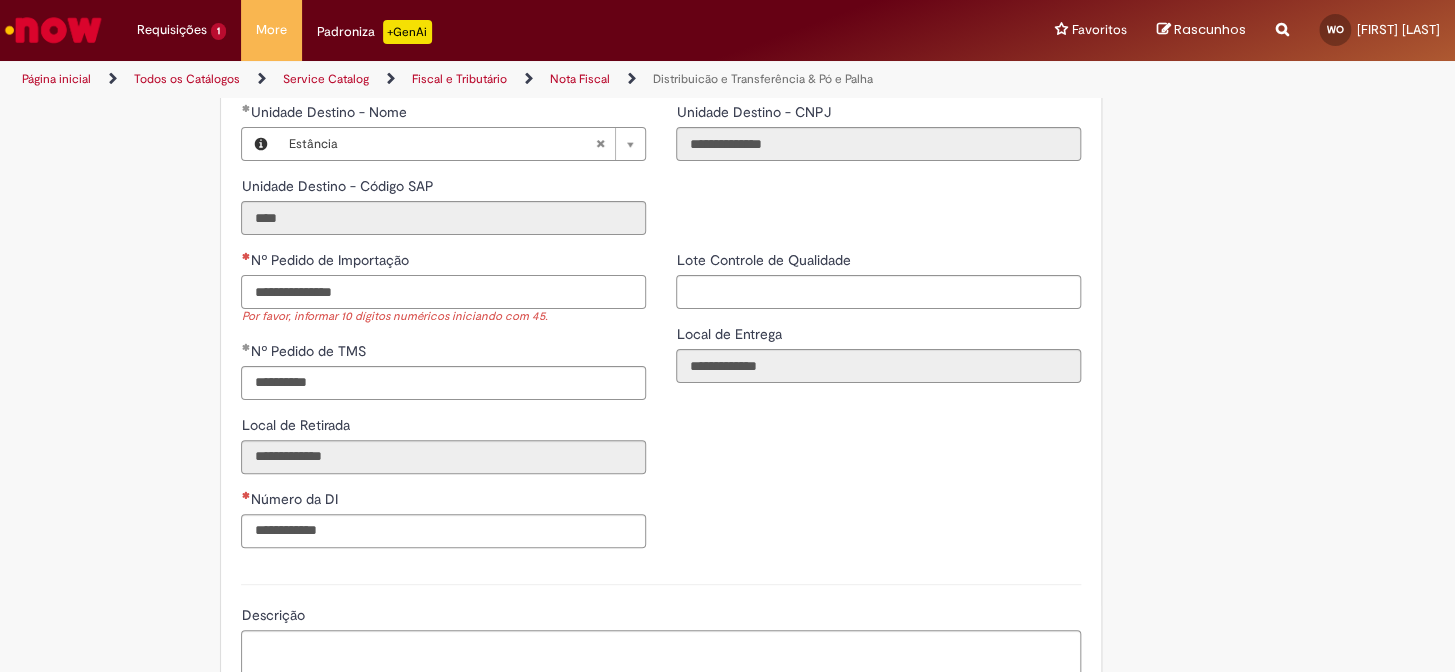 click on "Nº Pedido de Importação" at bounding box center [443, 292] 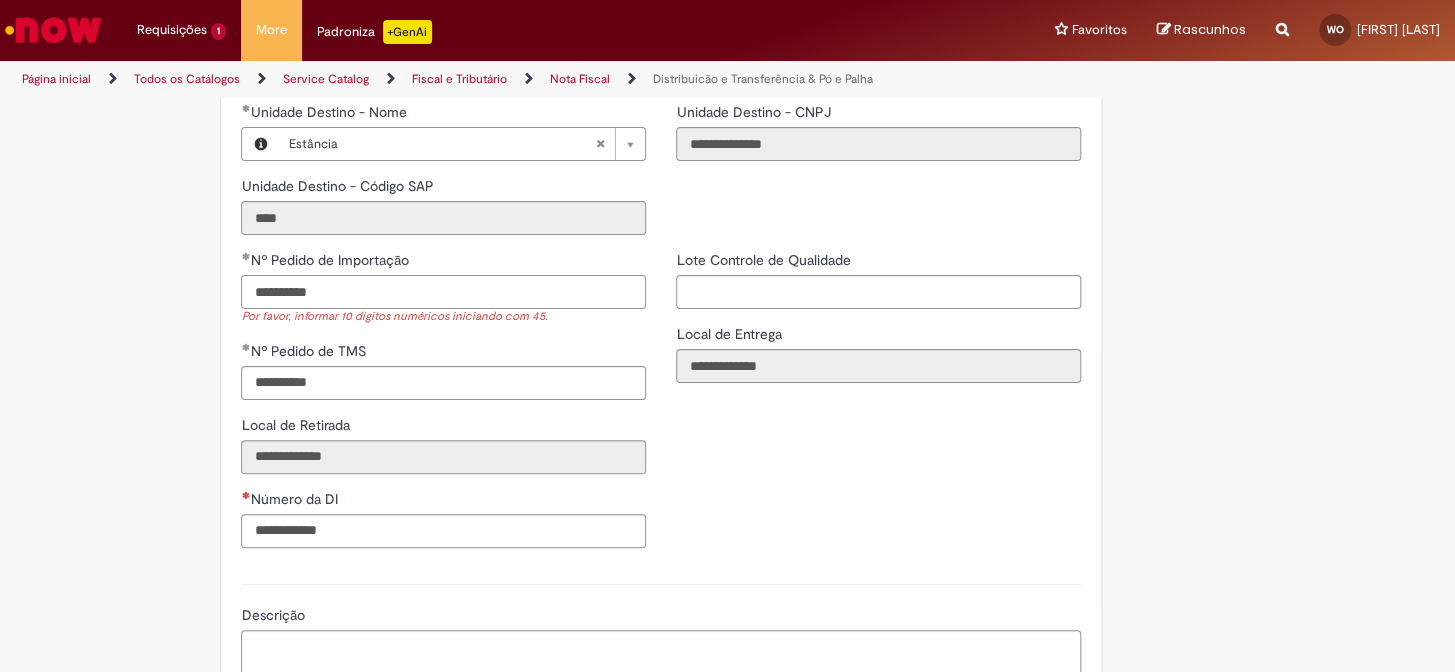 type on "**********" 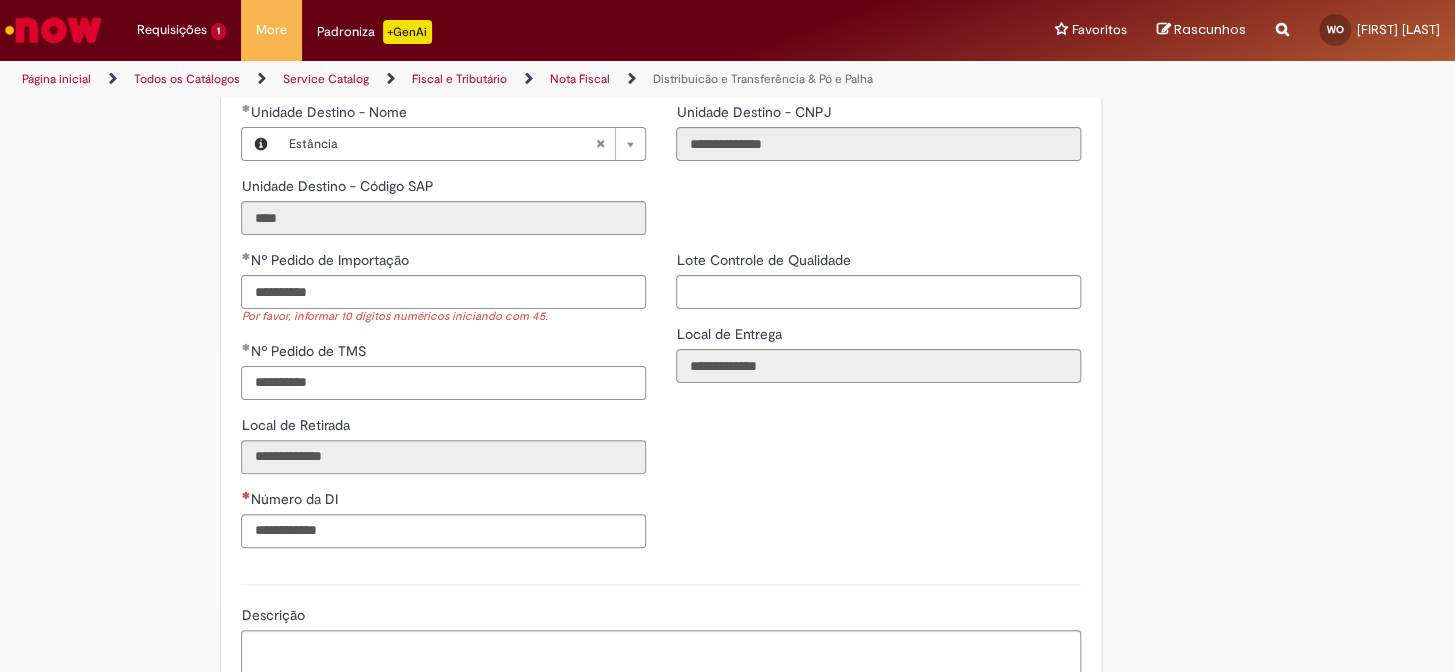 click on "**********" at bounding box center (443, 383) 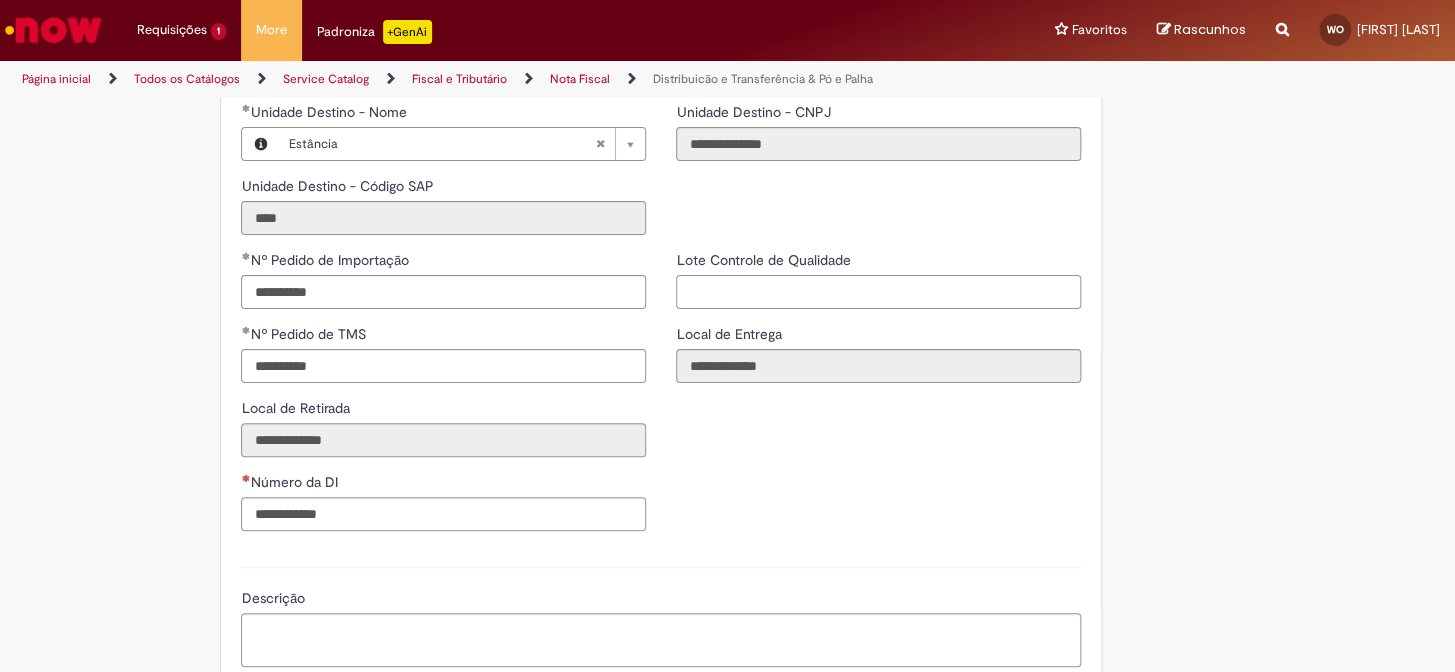 click on "Lote Controle de Qualidade" at bounding box center [878, 292] 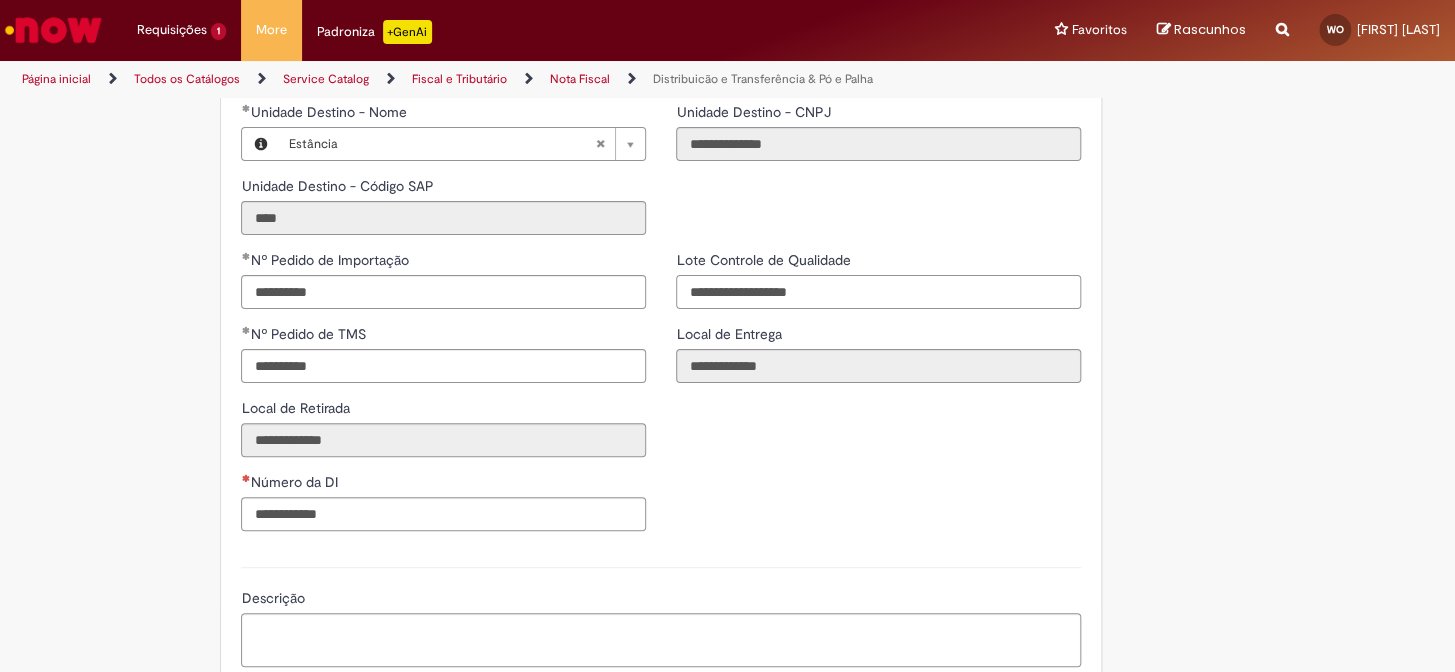 type on "**********" 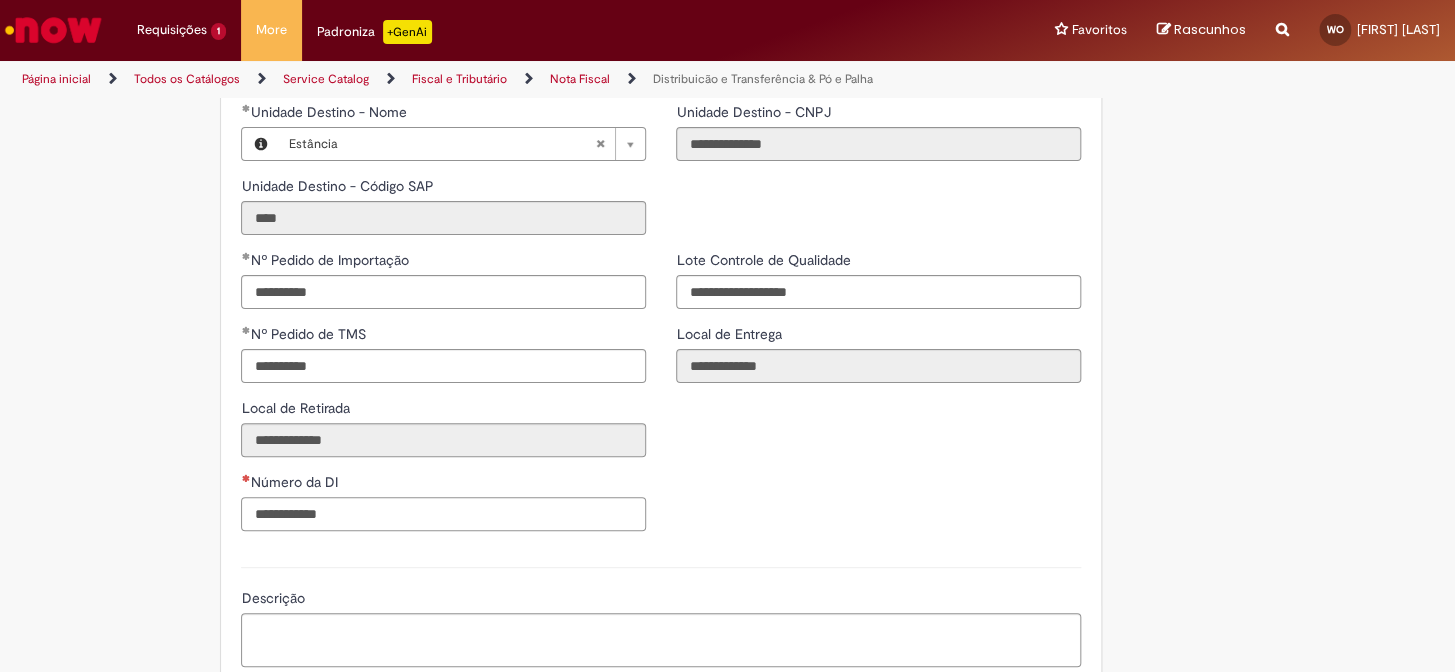 click on "Número da DI" at bounding box center (443, 514) 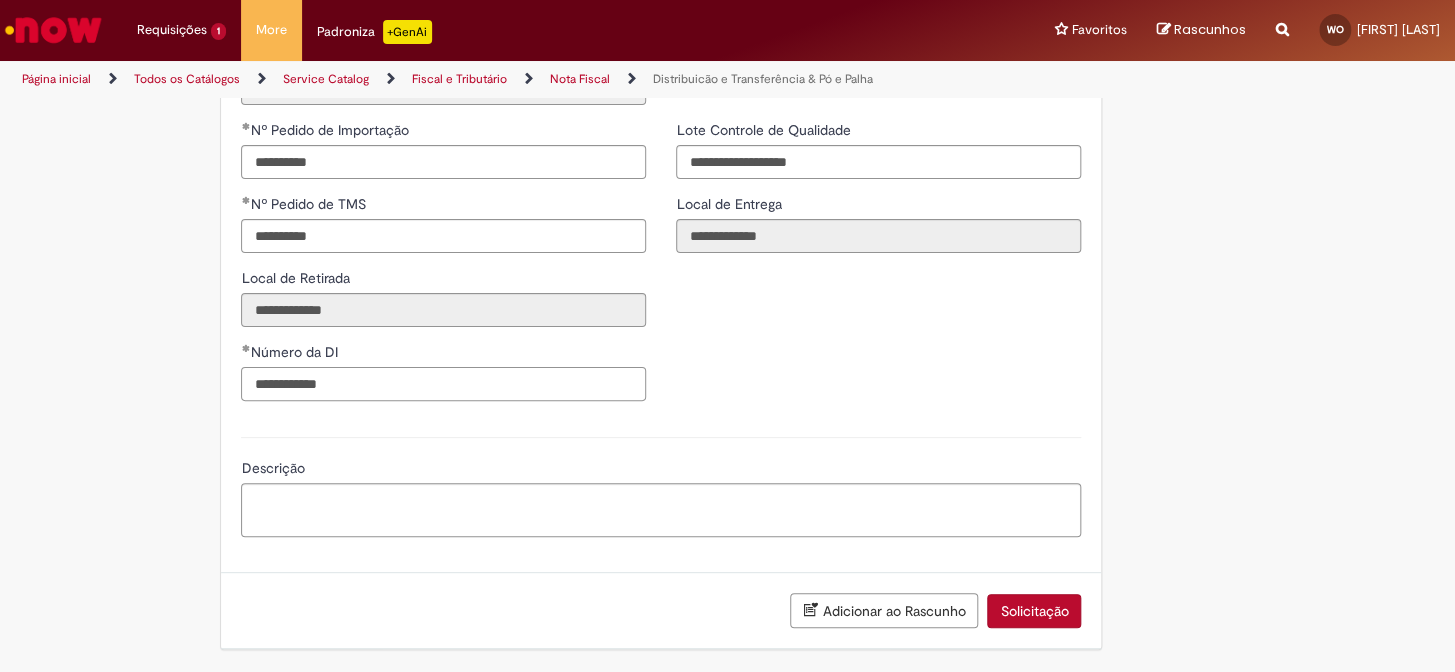 scroll, scrollTop: 2792, scrollLeft: 0, axis: vertical 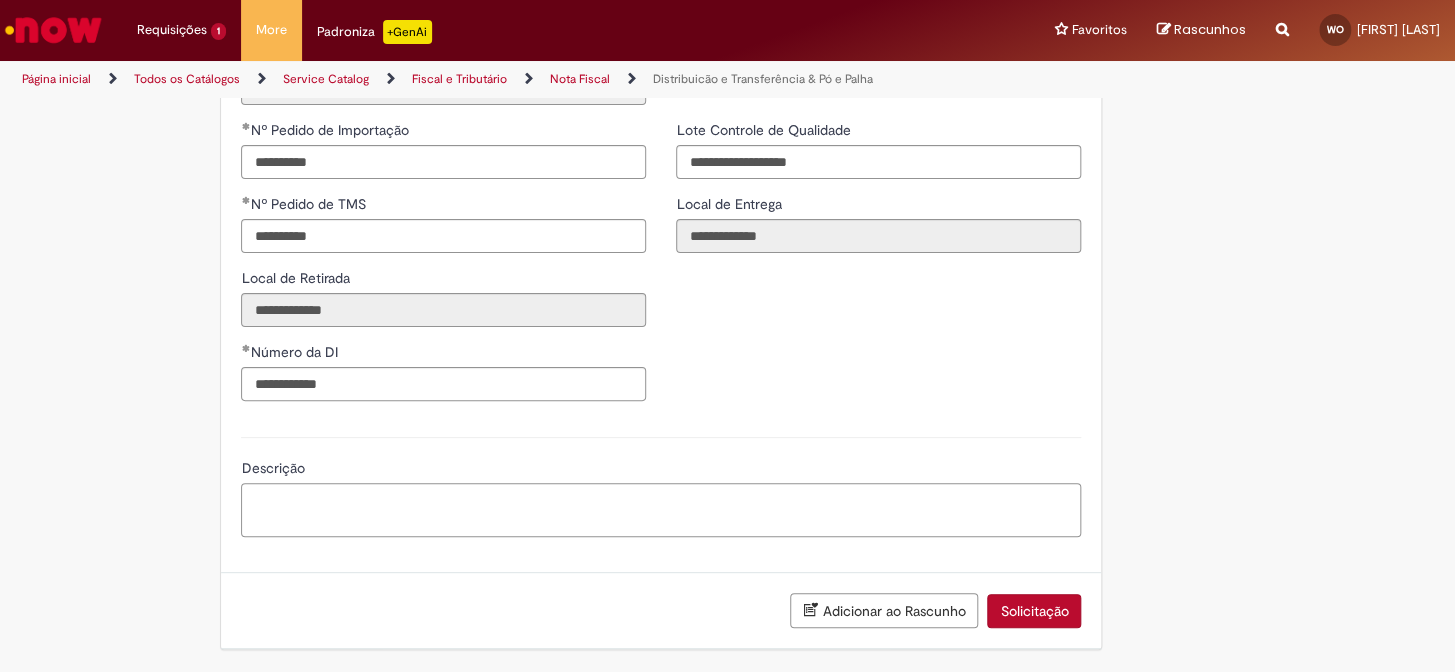 click on "Descrição" at bounding box center [661, 510] 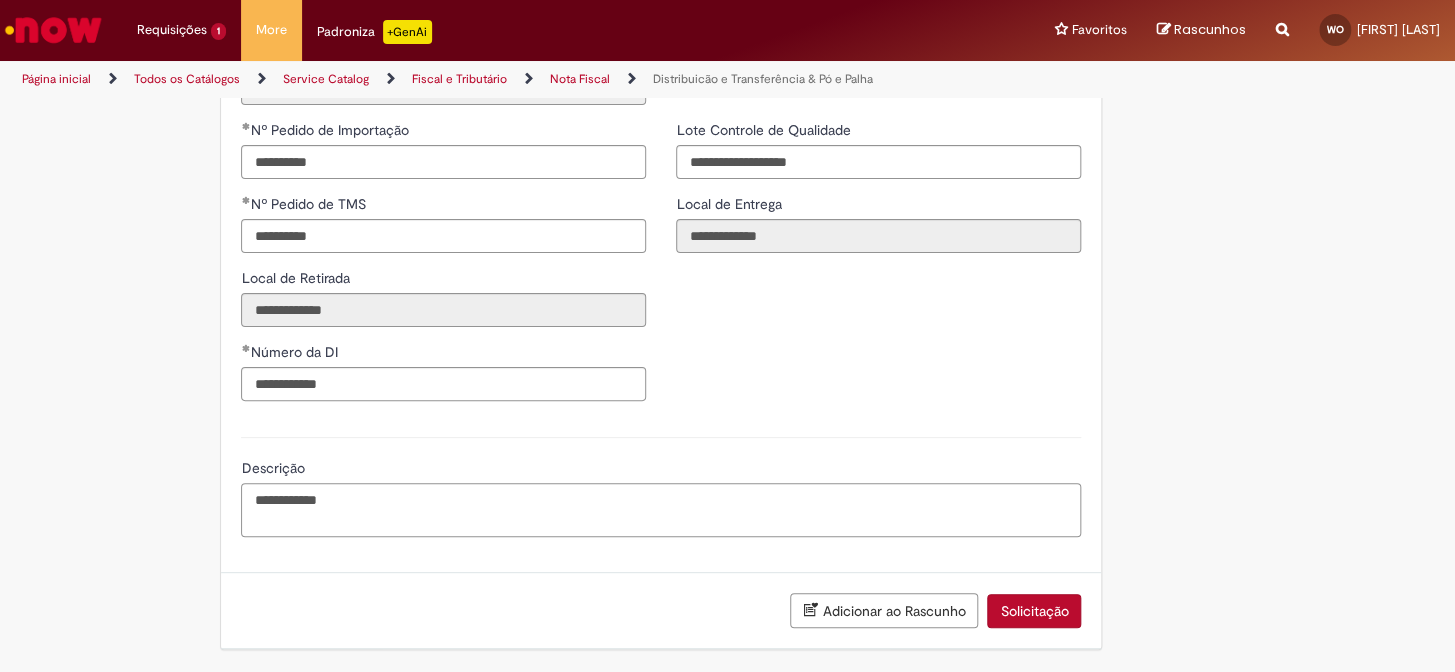 type on "**********" 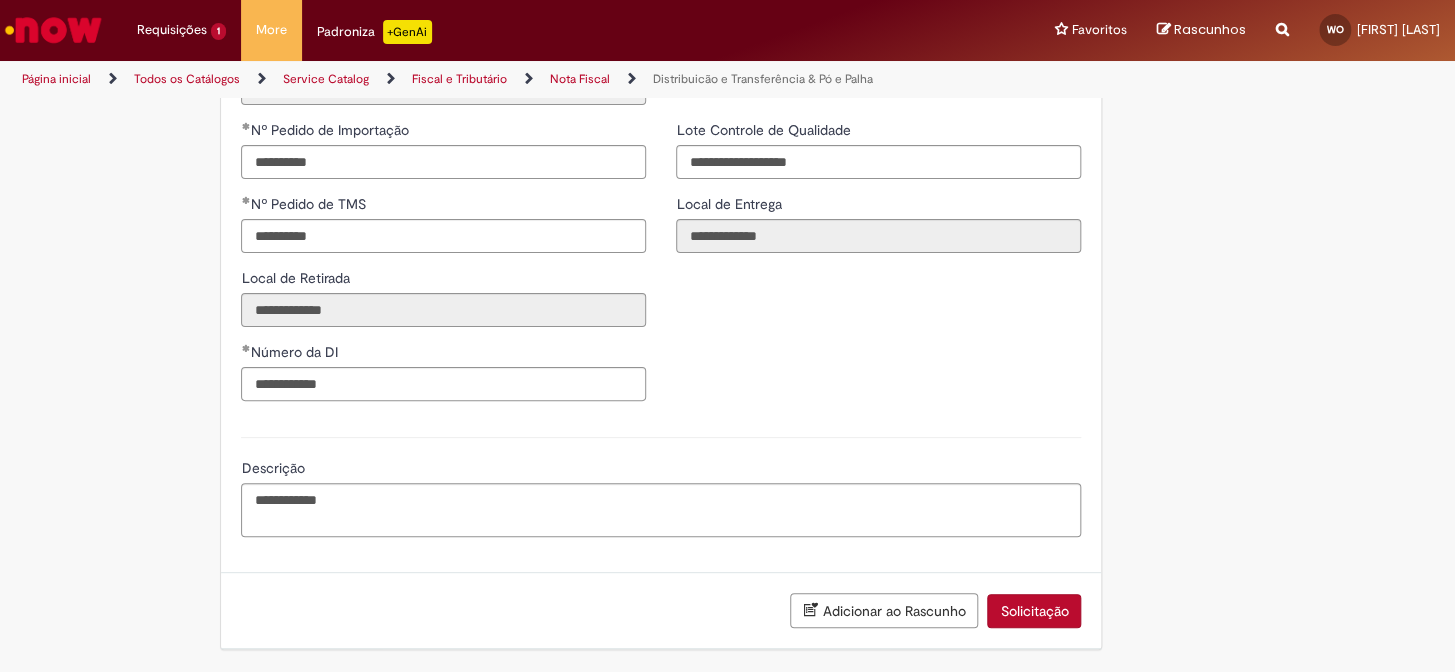 click on "**********" at bounding box center (661, 484) 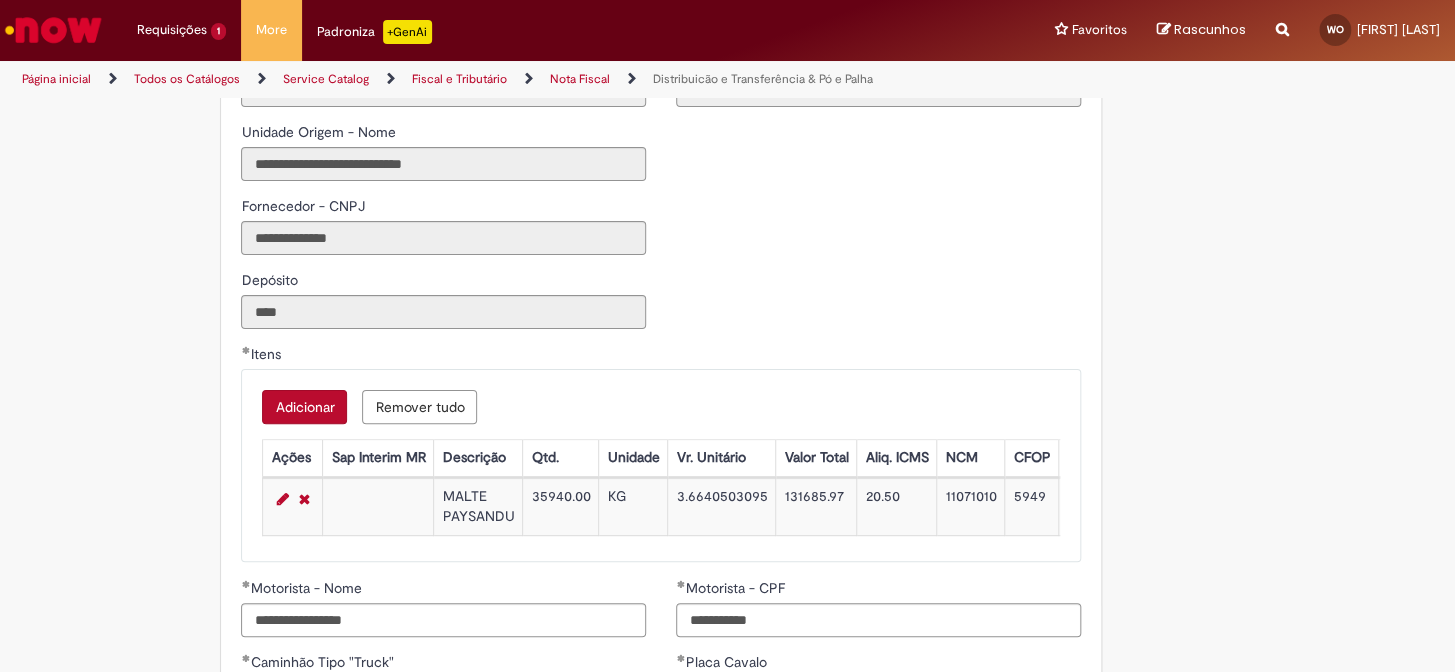 scroll, scrollTop: 1909, scrollLeft: 0, axis: vertical 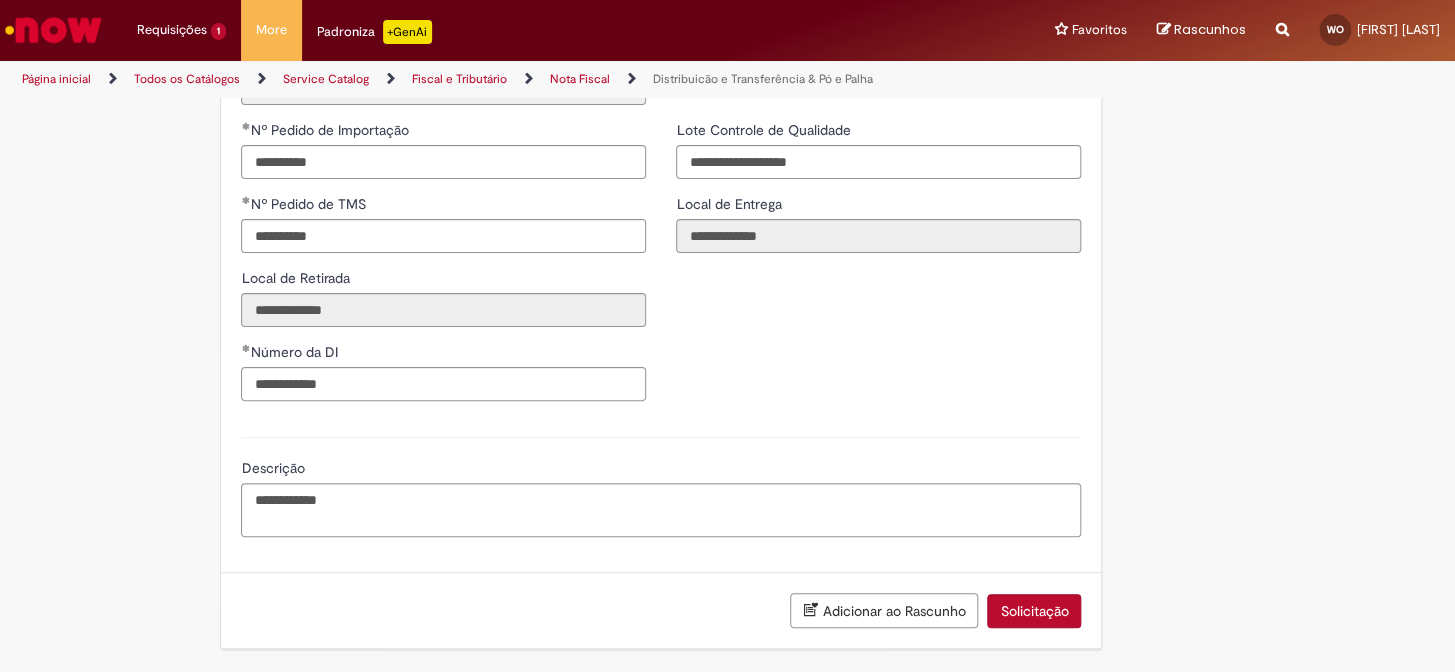 click on "Solicitação" at bounding box center [1034, 611] 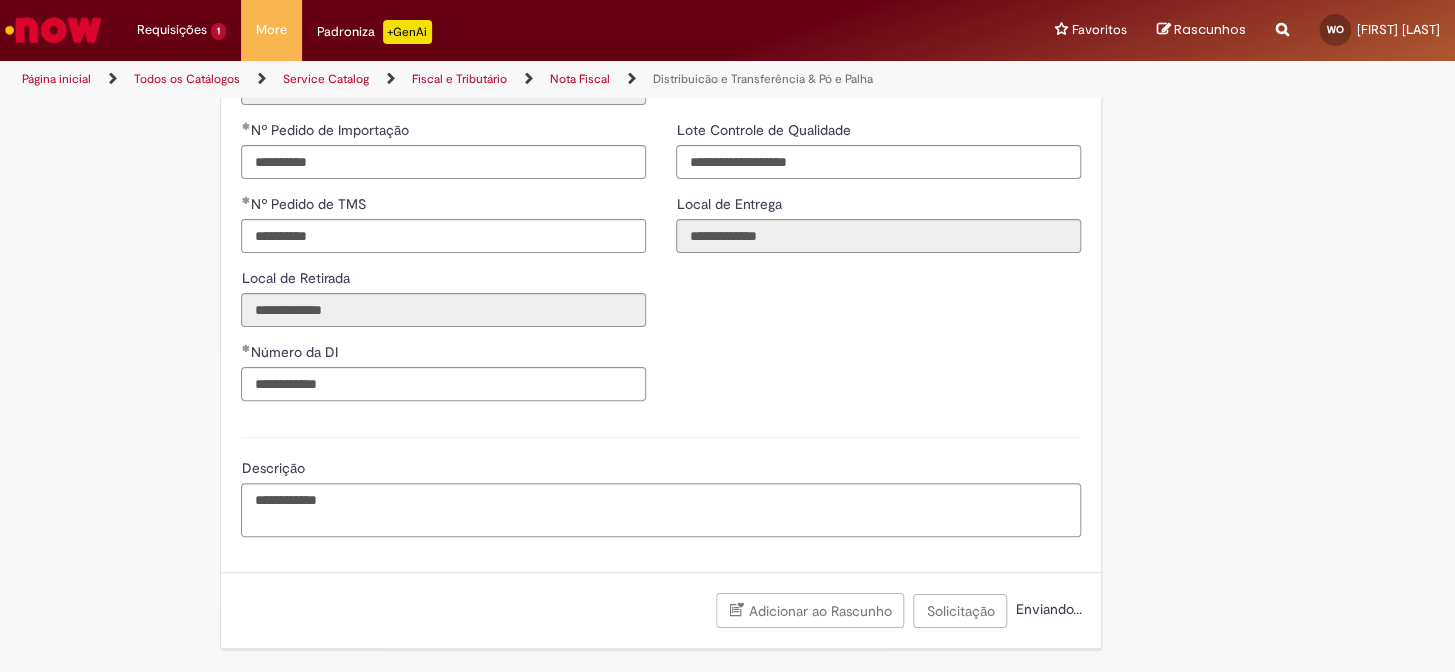 scroll, scrollTop: 2429, scrollLeft: 0, axis: vertical 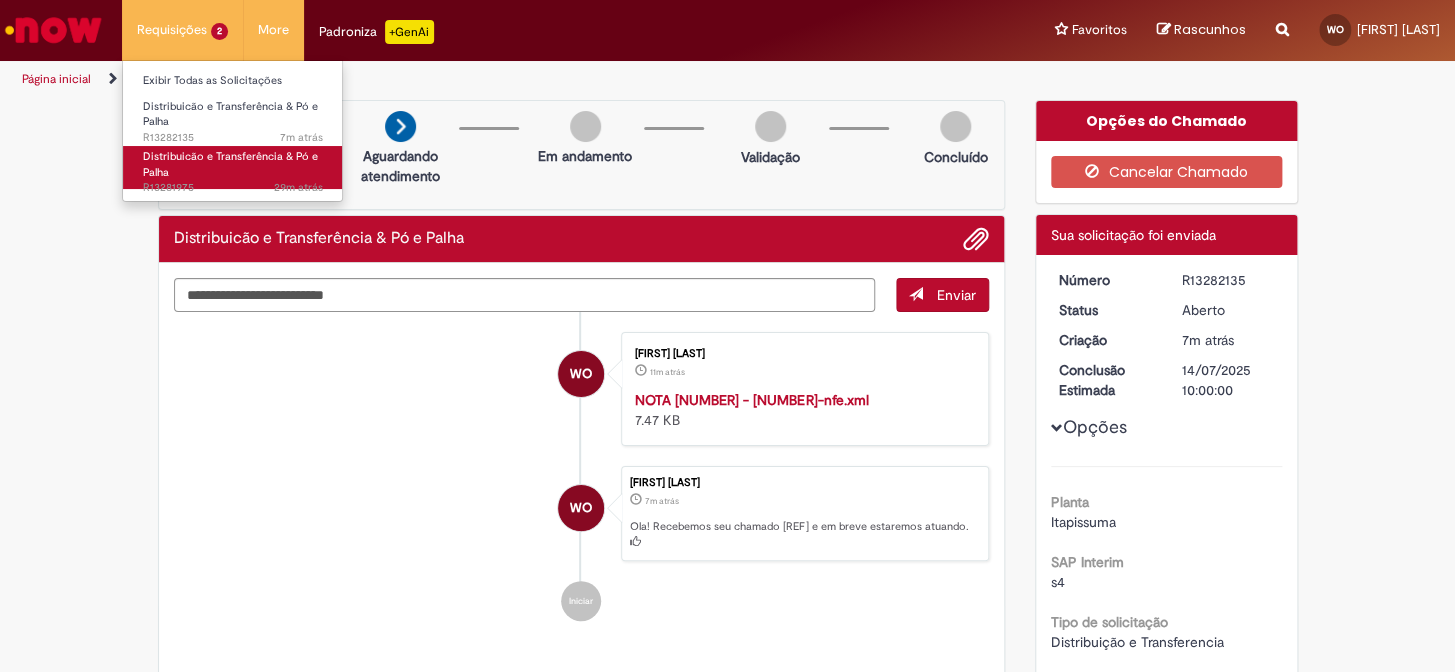 click on "Distribuicão e Transferência & Pó e Palha" at bounding box center (230, 164) 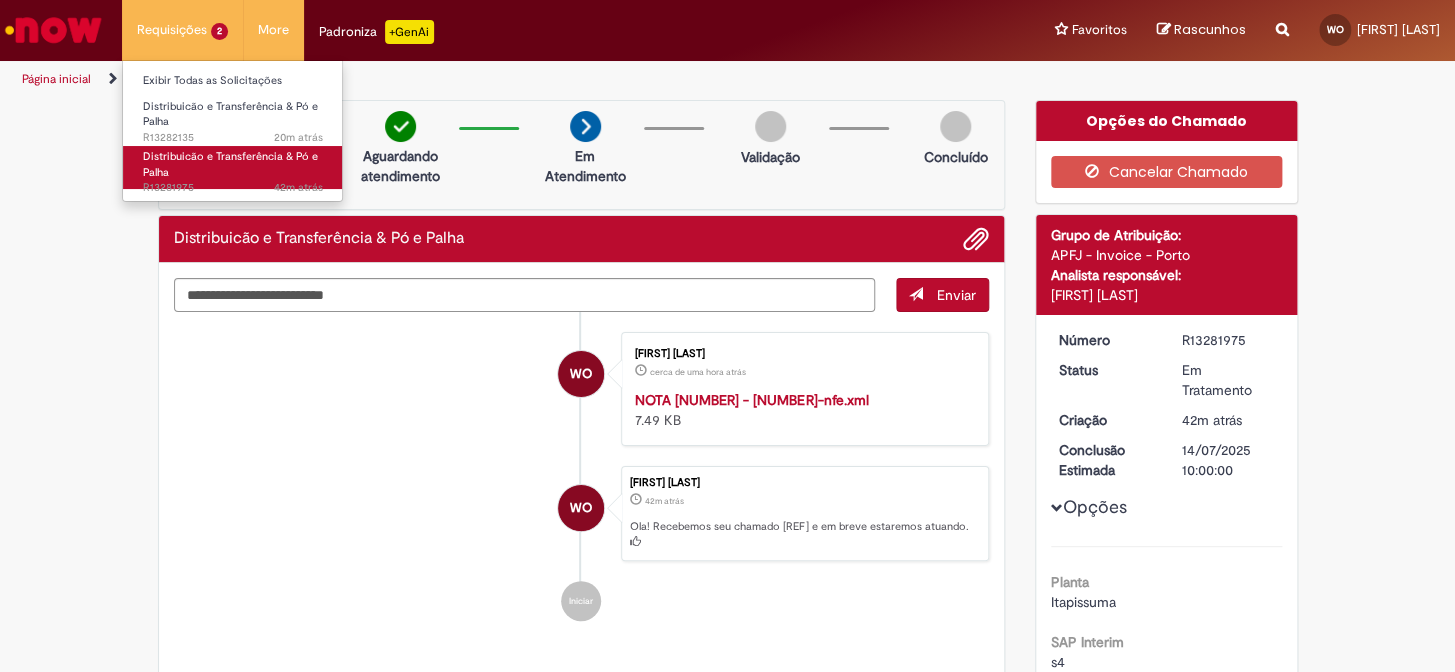 click on "Distribuicão e Transferência & Pó e Palha" at bounding box center [230, 164] 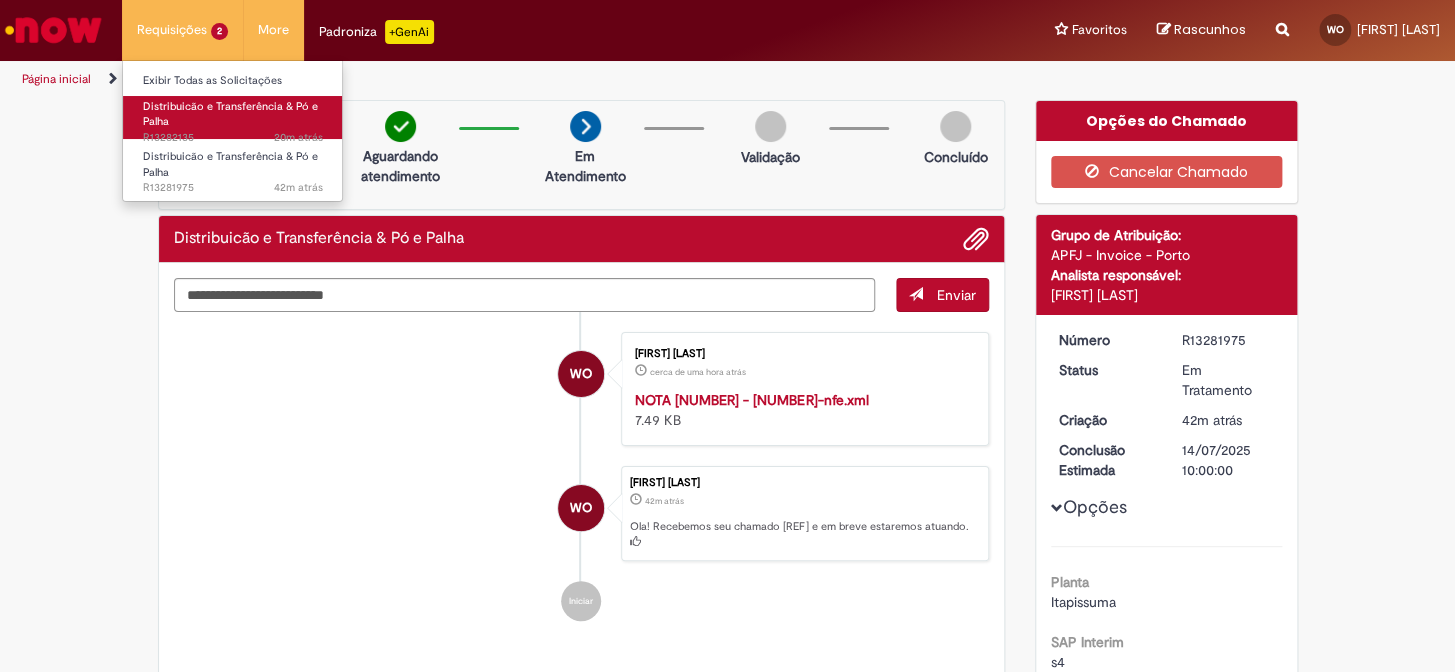 click on "Distribuicão e Transferência & Pó e Palha
20m atrás 20 minutos atrás  [REF]" at bounding box center [233, 117] 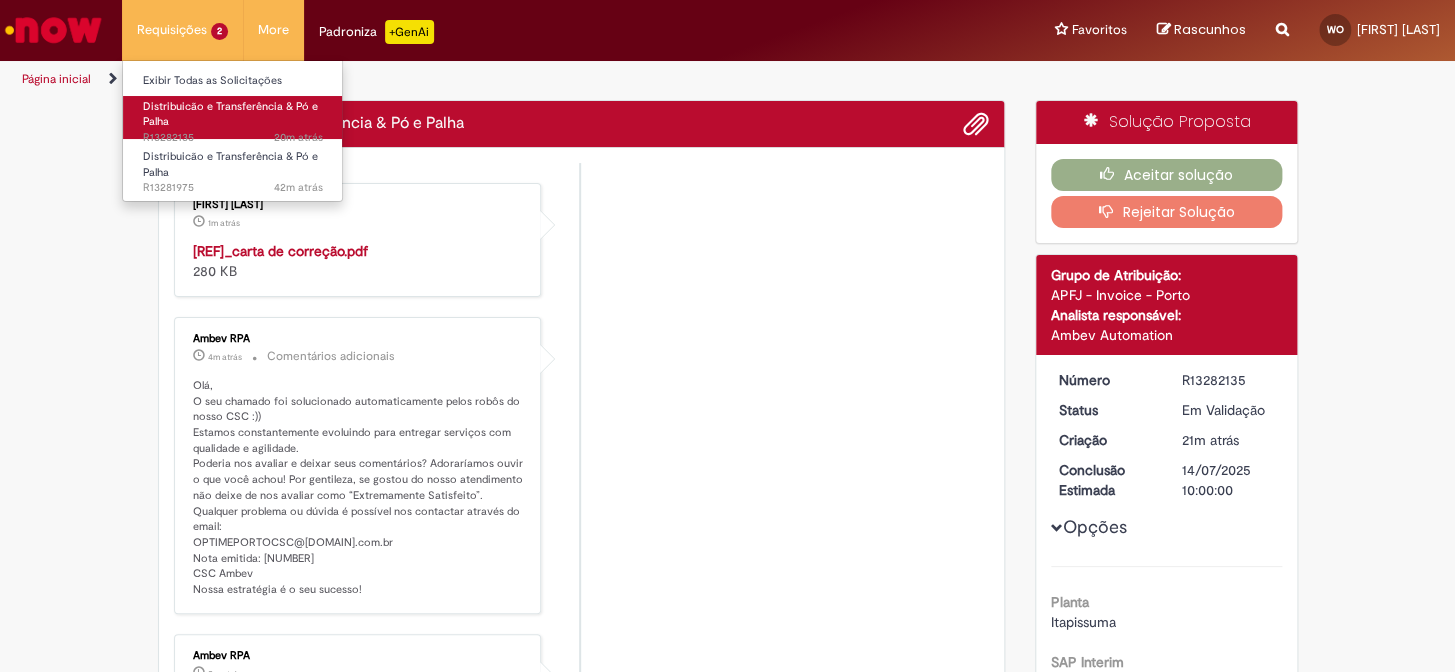 click on "Distribuicão e Transferência & Pó e Palha" at bounding box center [230, 114] 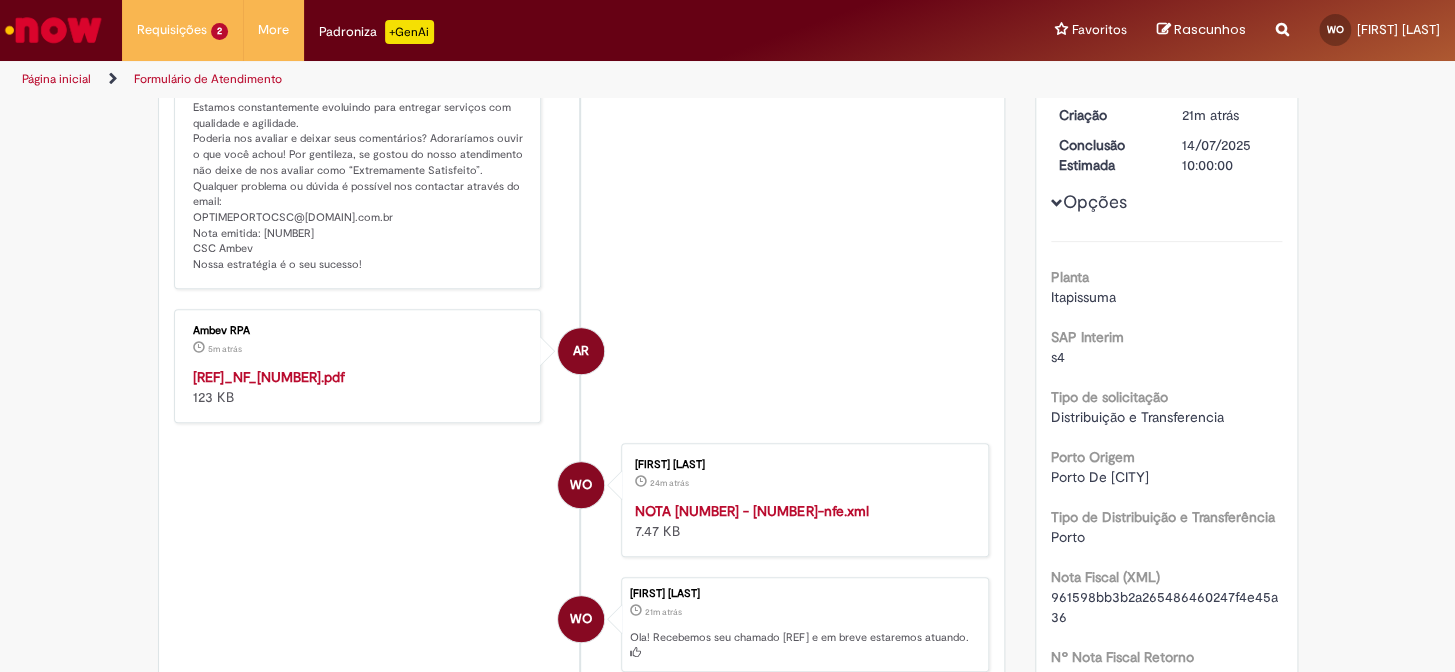 scroll, scrollTop: 478, scrollLeft: 0, axis: vertical 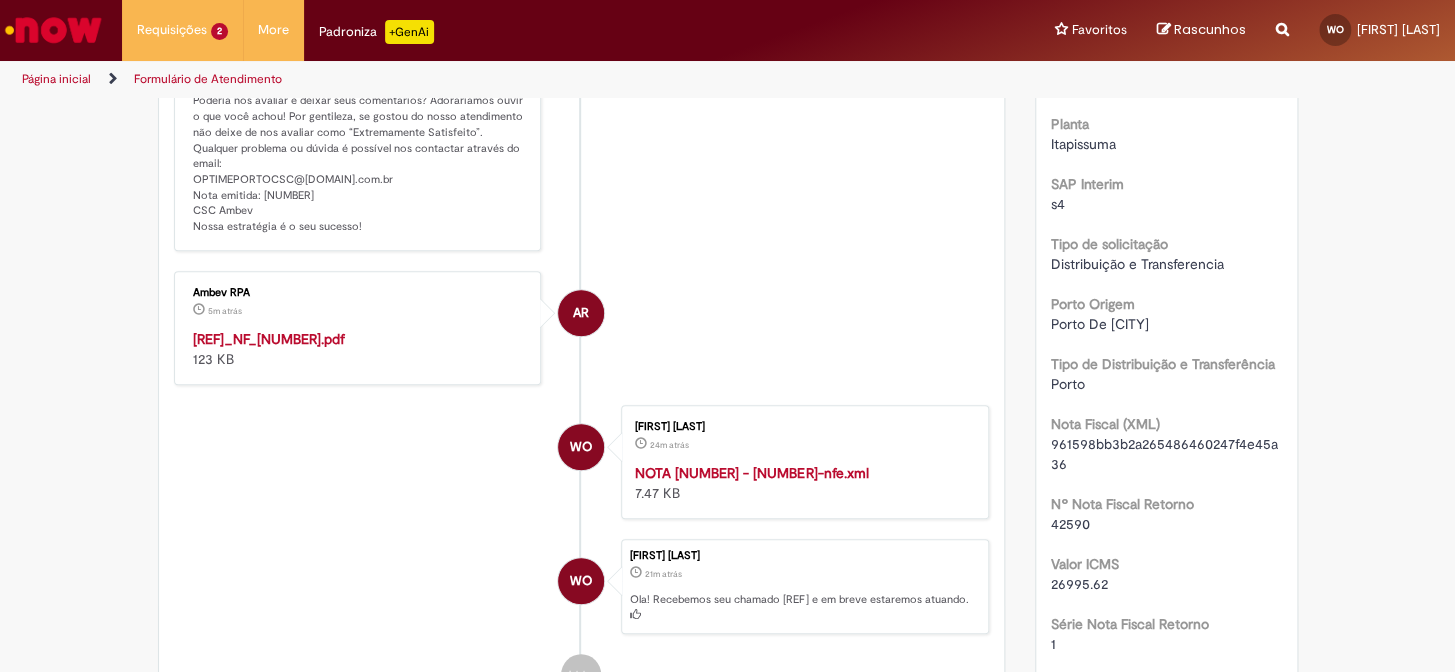 click on "[REF]_NF_[NUMBER].pdf" at bounding box center (269, 339) 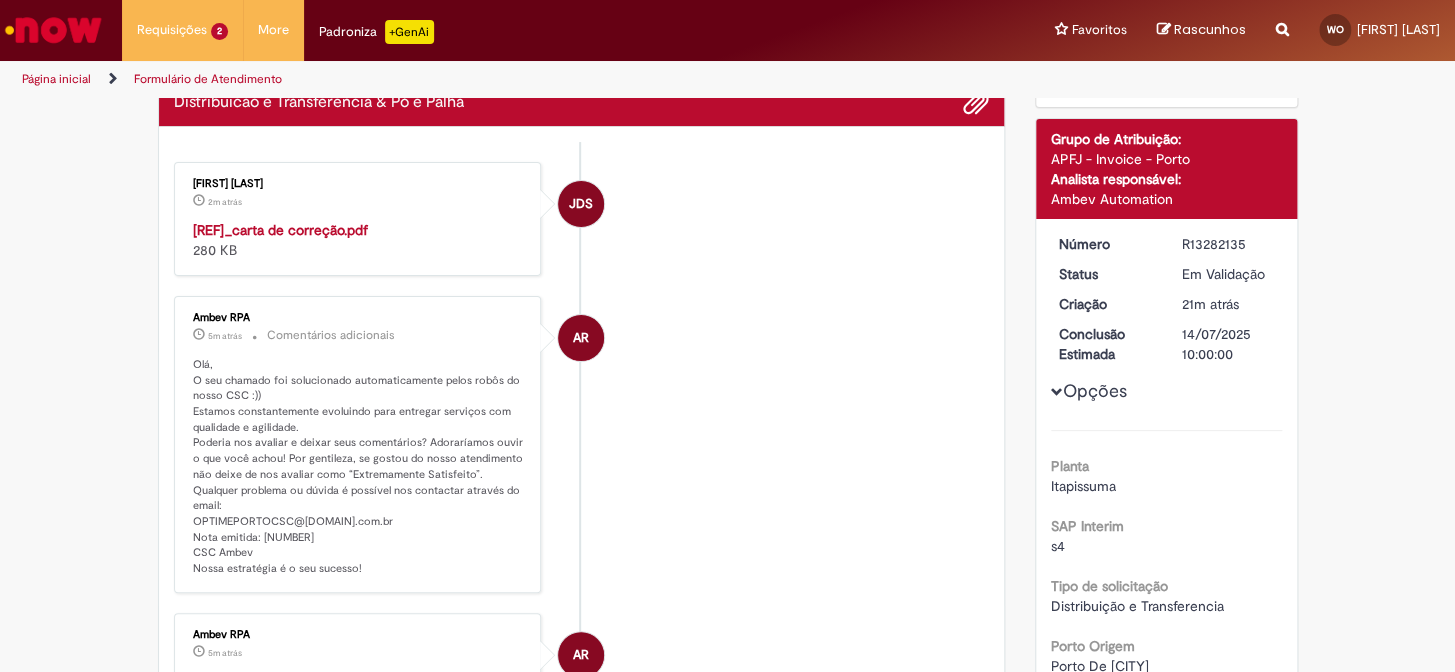 scroll, scrollTop: 23, scrollLeft: 0, axis: vertical 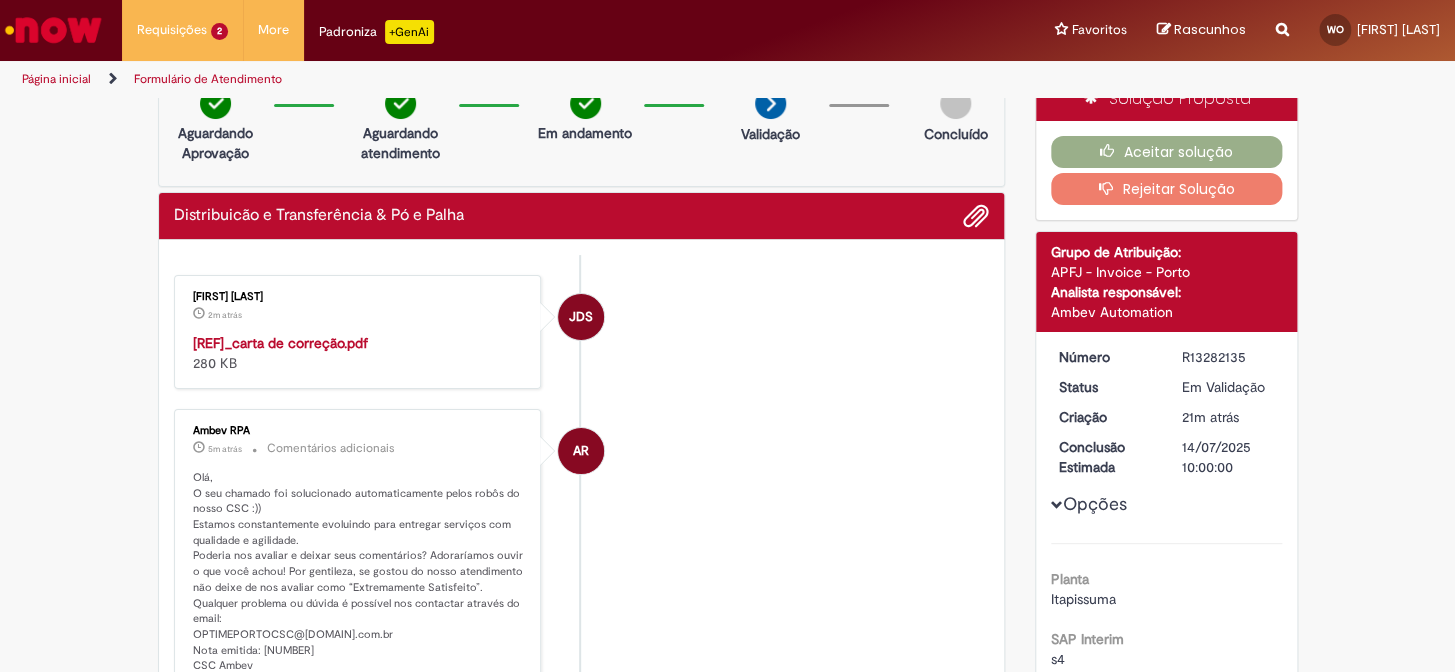 click on "[REF]_carta de correção.pdf" at bounding box center [280, 343] 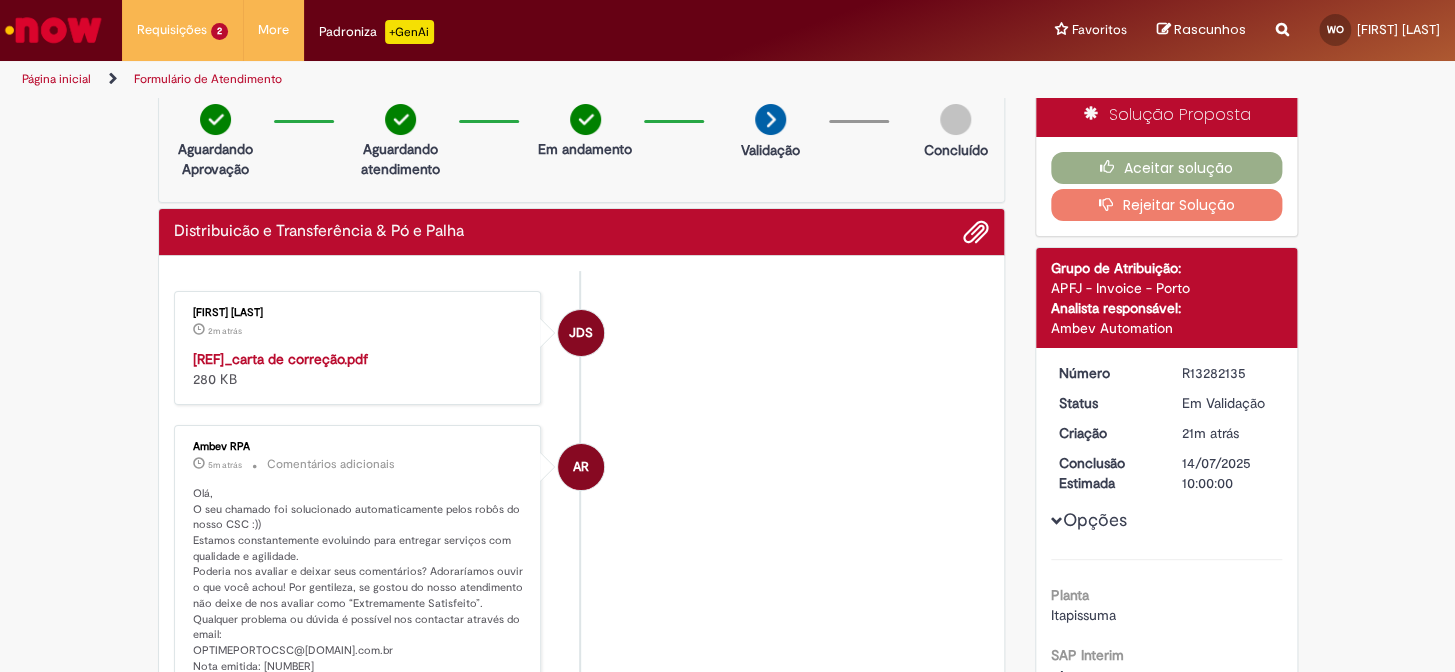 scroll, scrollTop: 0, scrollLeft: 0, axis: both 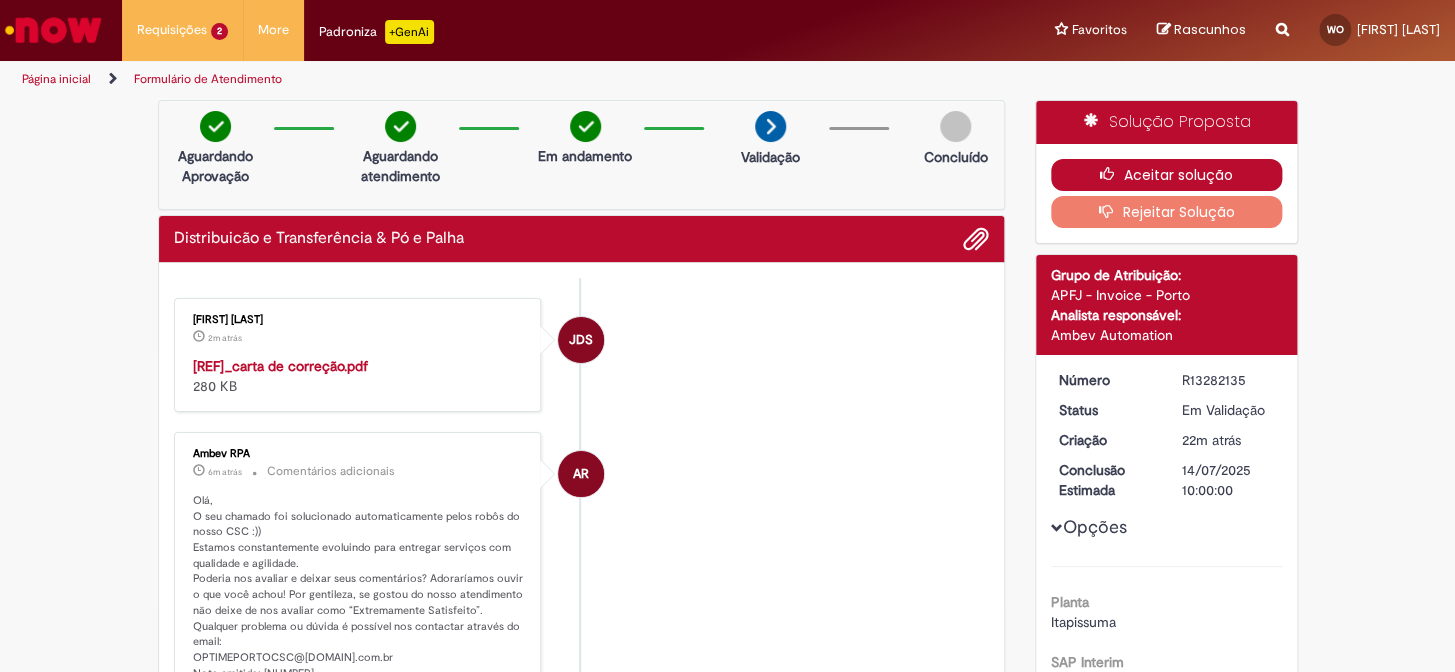 click on "Aceitar solução" at bounding box center [1166, 175] 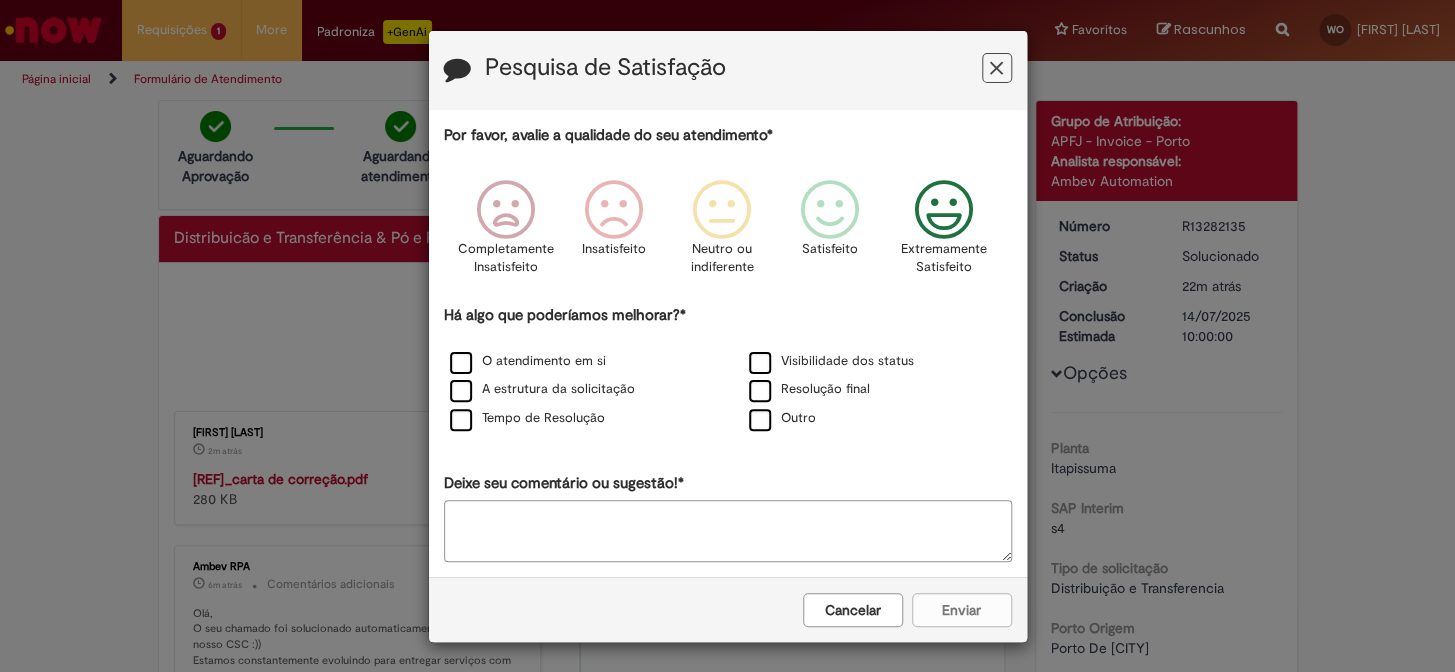 click at bounding box center (943, 210) 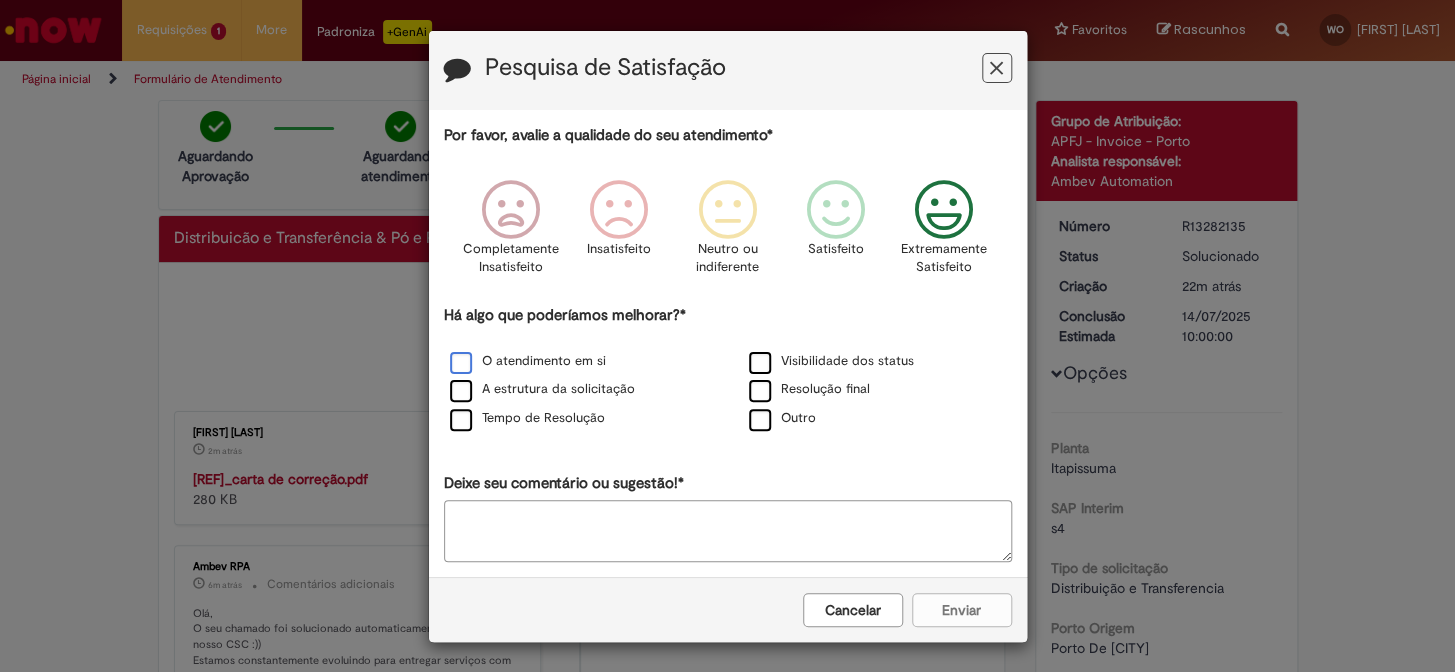 click on "O atendimento em si" at bounding box center [528, 361] 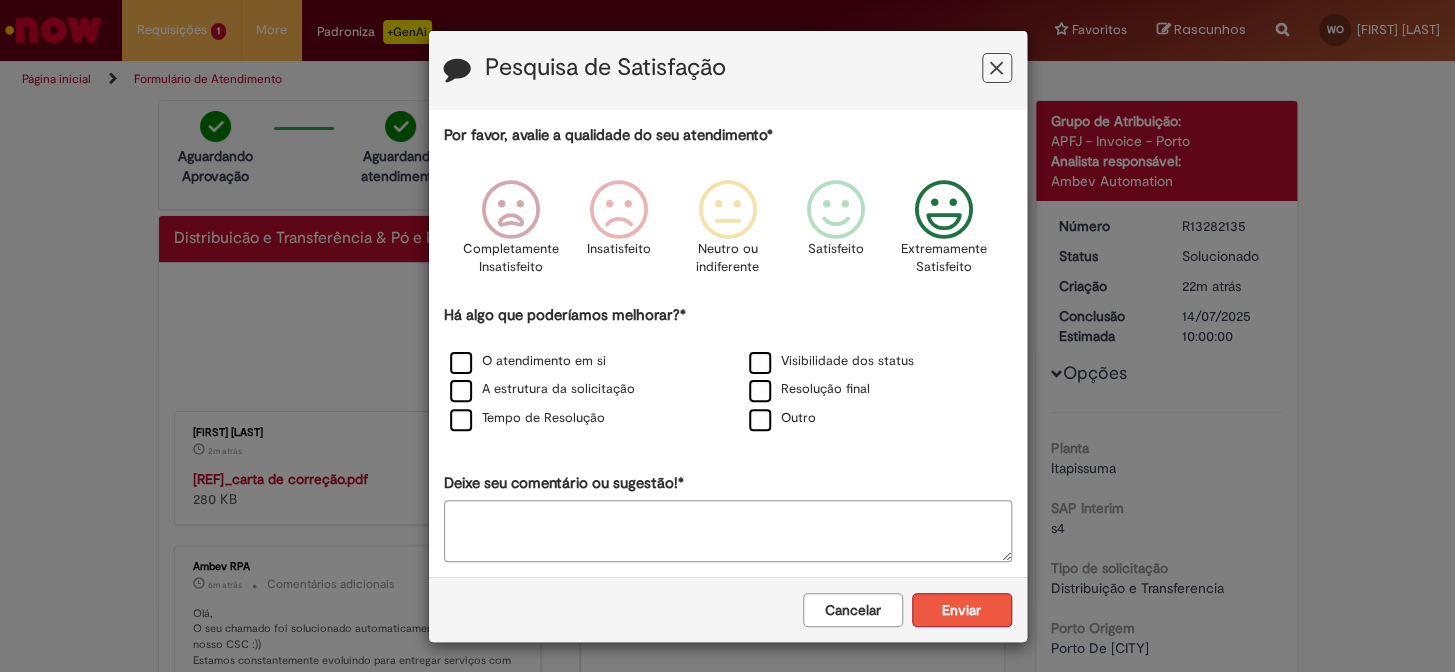 click on "Enviar" at bounding box center [962, 610] 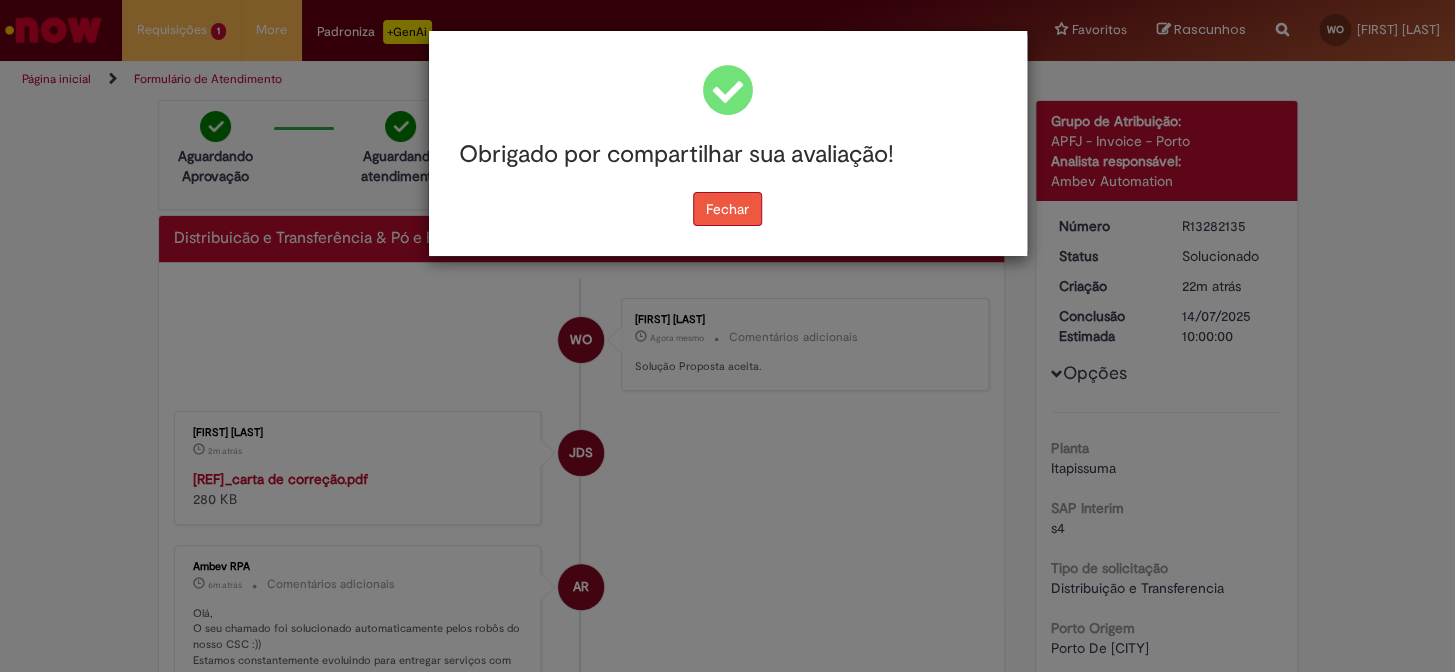 click on "Fechar" at bounding box center [727, 209] 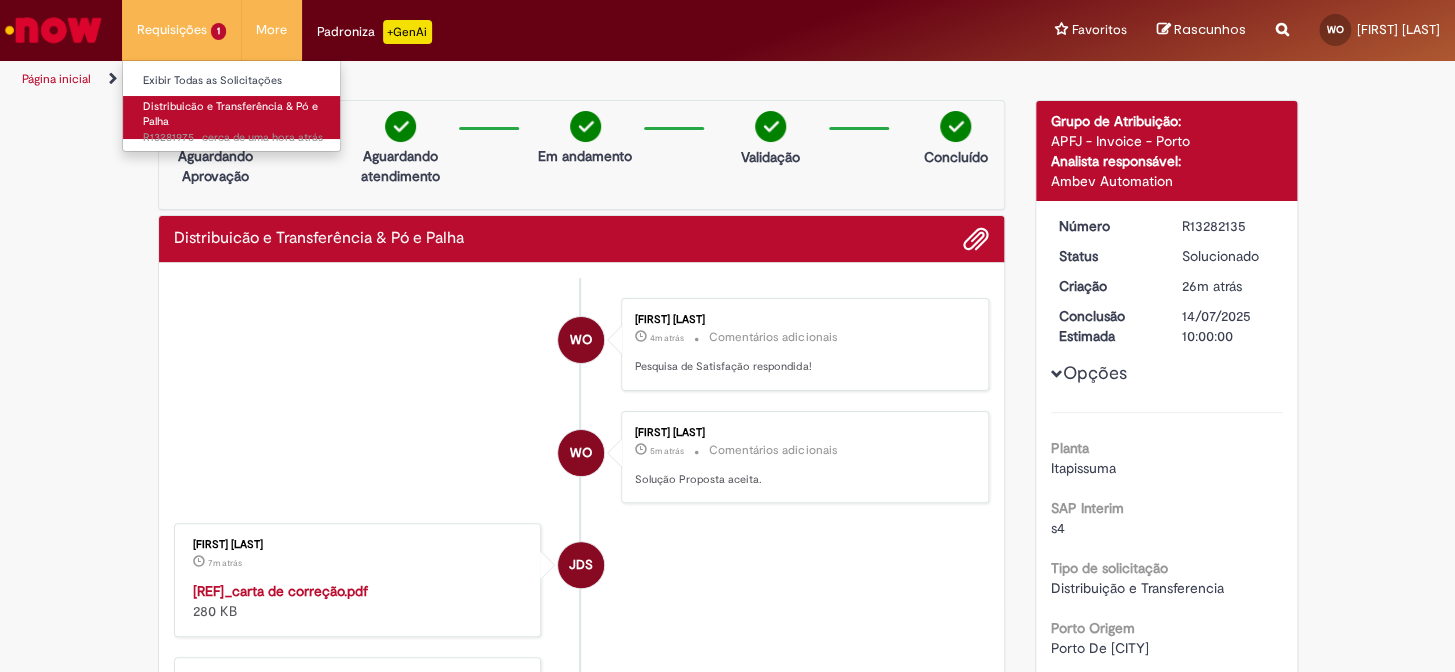 click on "Distribuicão e Transferência & Pó e Palha" at bounding box center [230, 114] 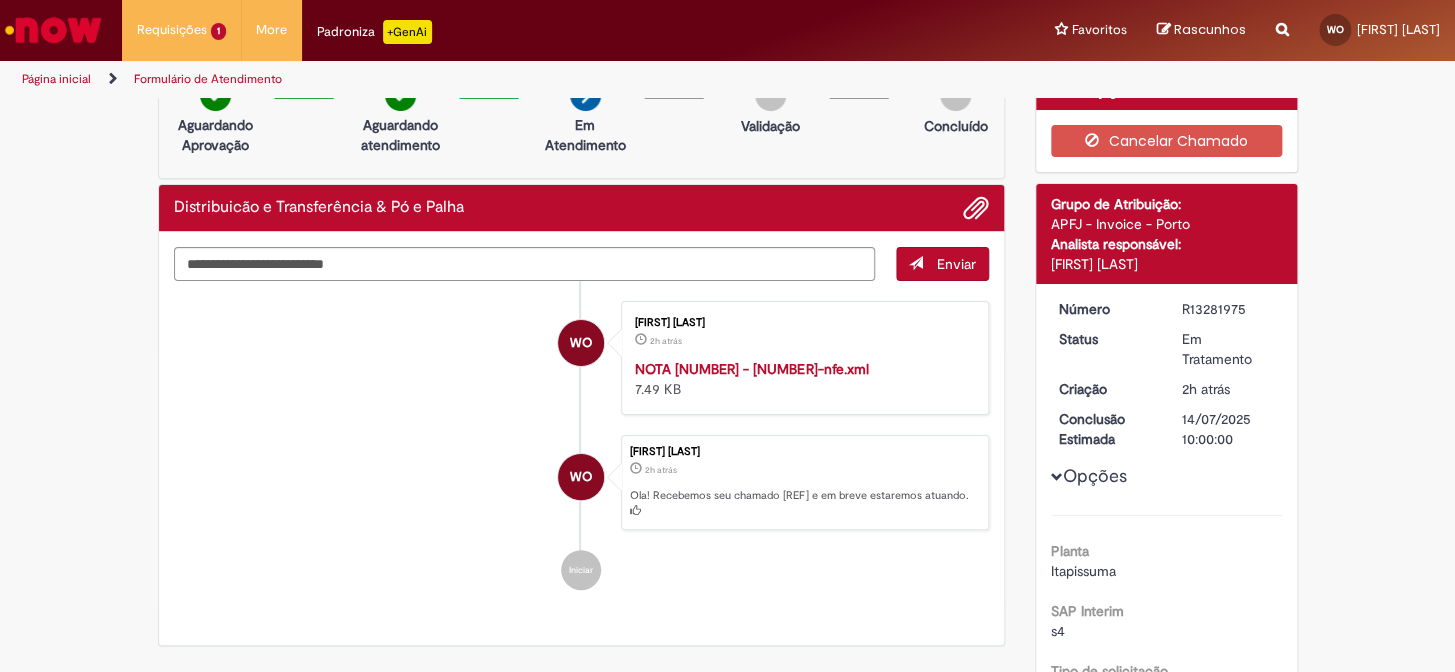 scroll, scrollTop: 0, scrollLeft: 0, axis: both 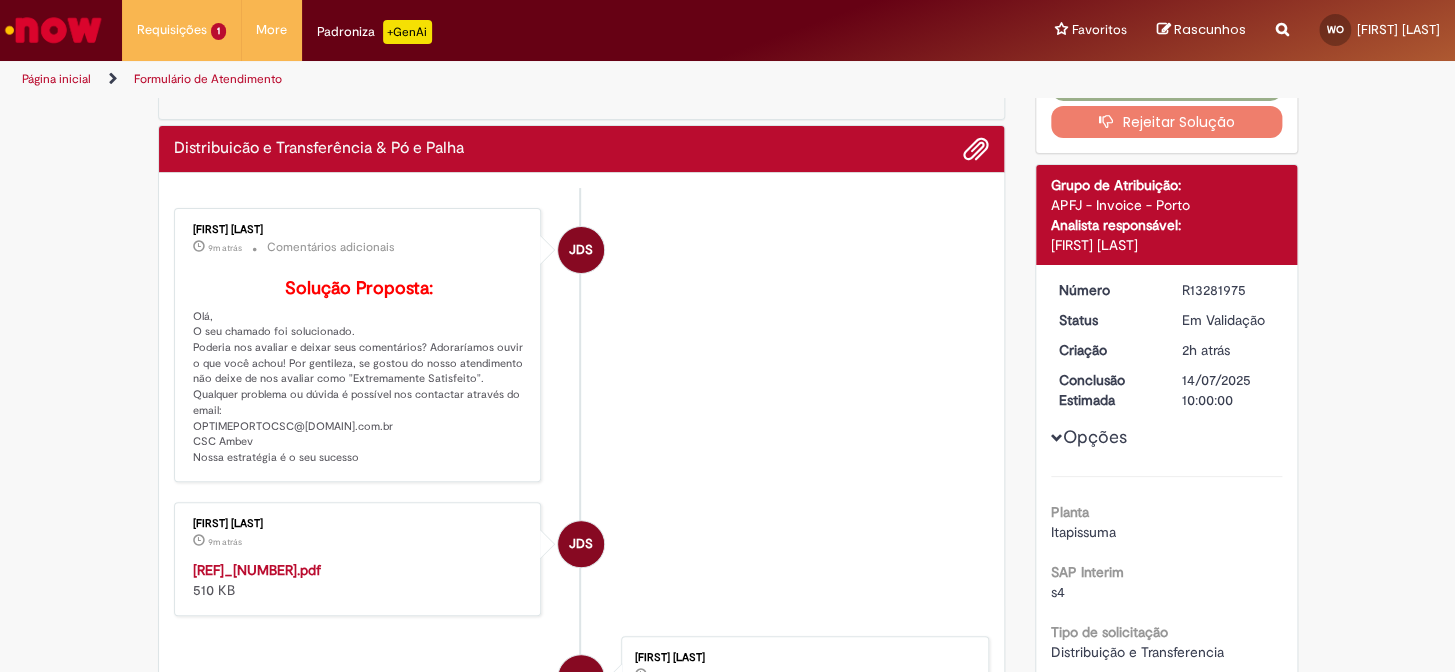 click on "[REF]_[NUMBER].pdf" at bounding box center [257, 570] 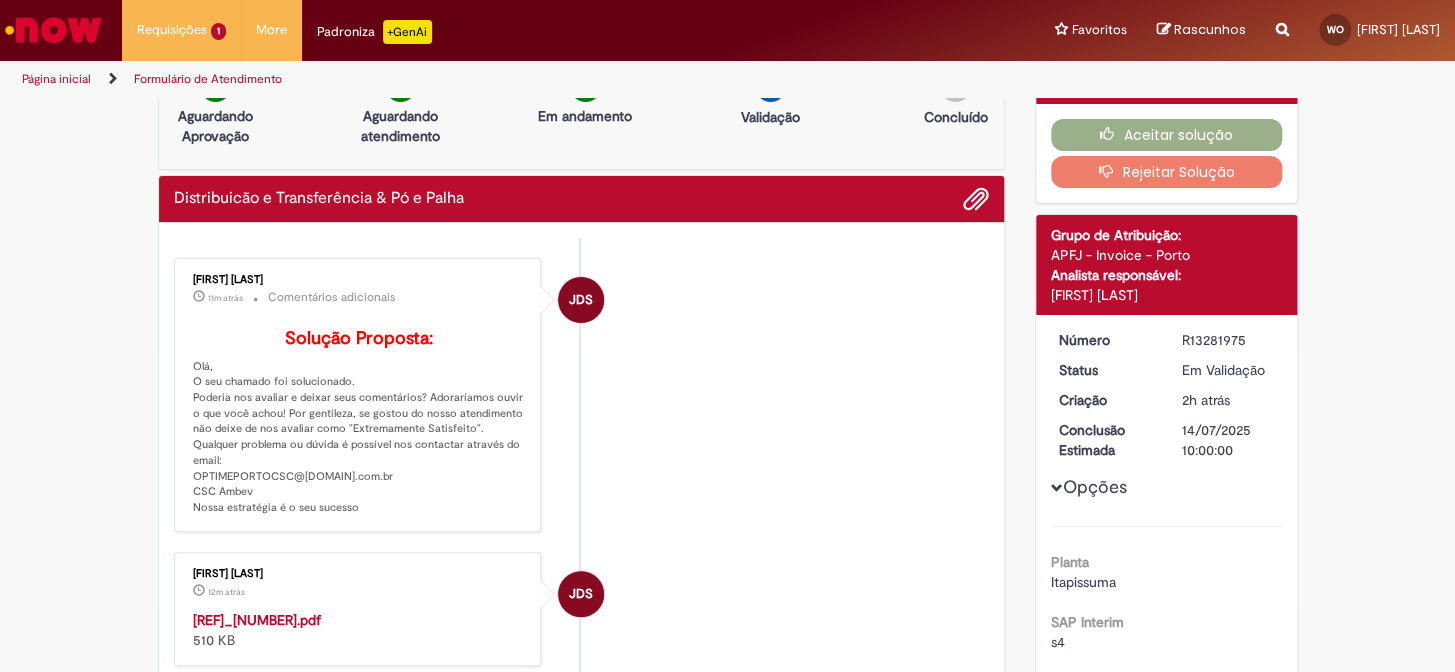 scroll, scrollTop: 0, scrollLeft: 0, axis: both 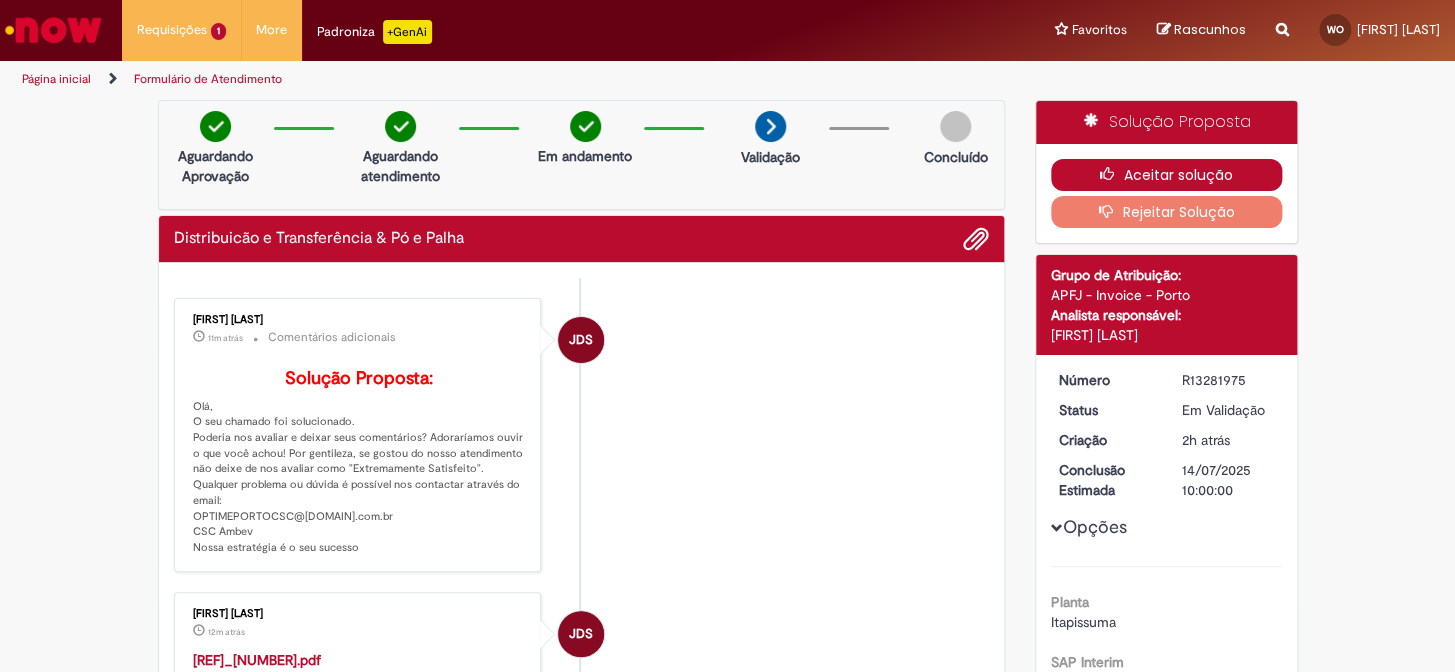 click at bounding box center (1112, 174) 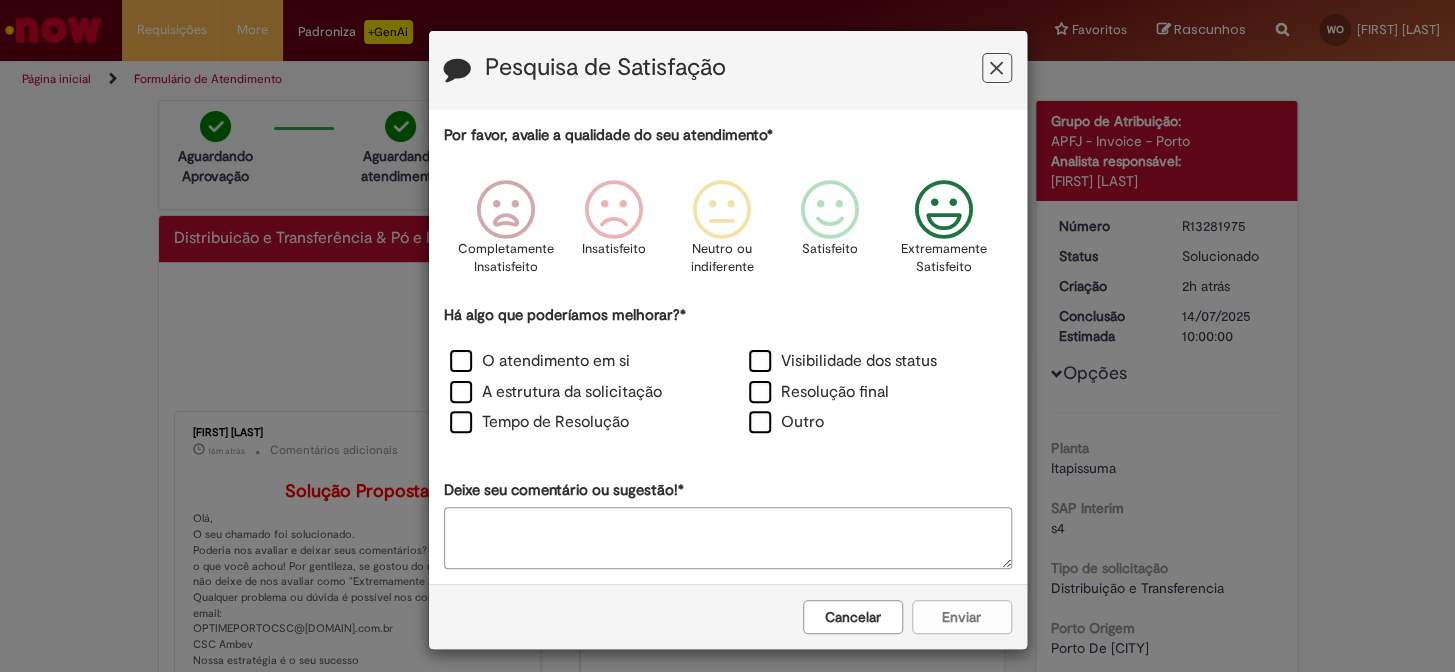 click at bounding box center (943, 210) 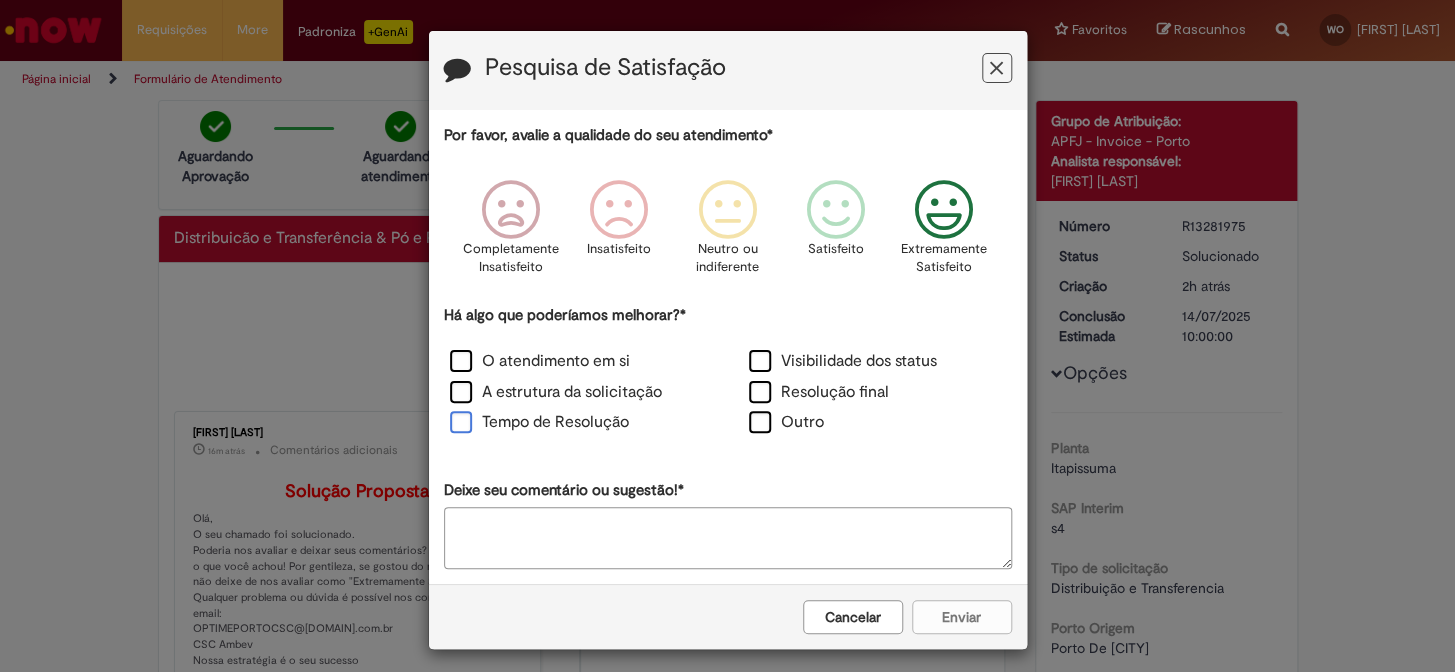 click on "Tempo de Resolução" at bounding box center [539, 422] 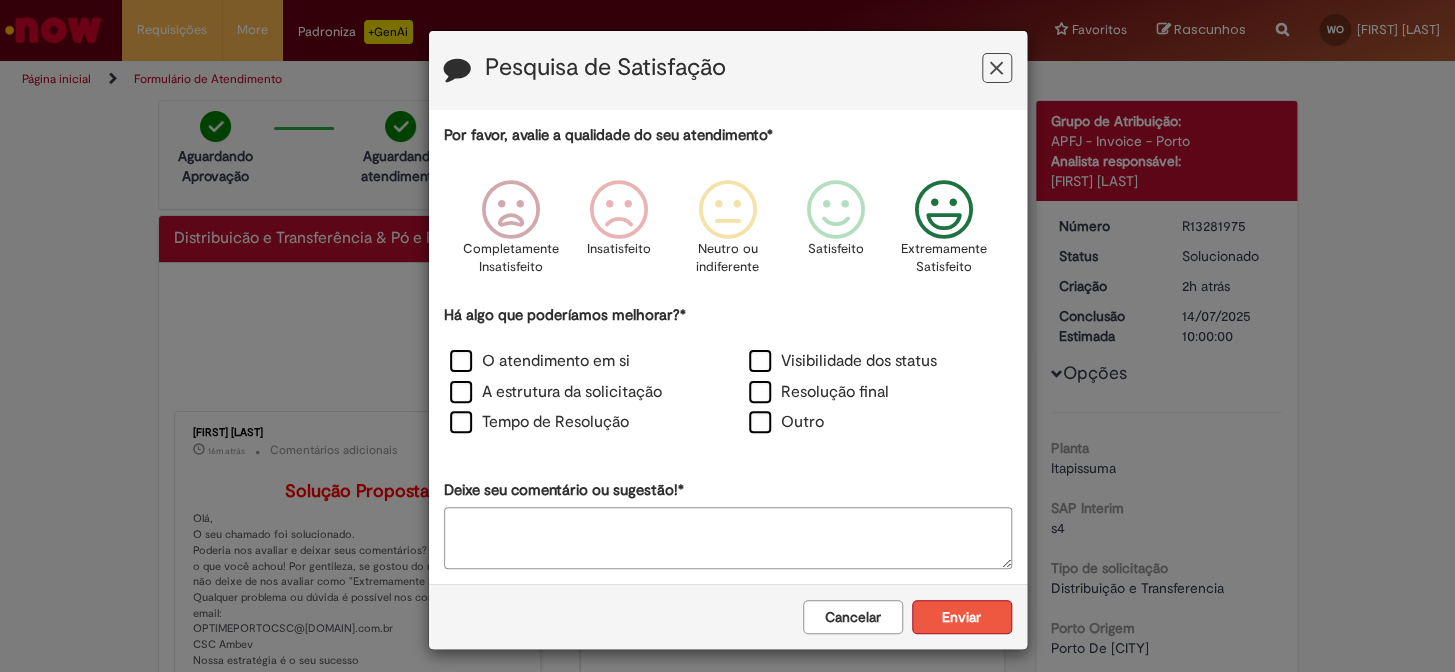 click on "Enviar" at bounding box center (962, 617) 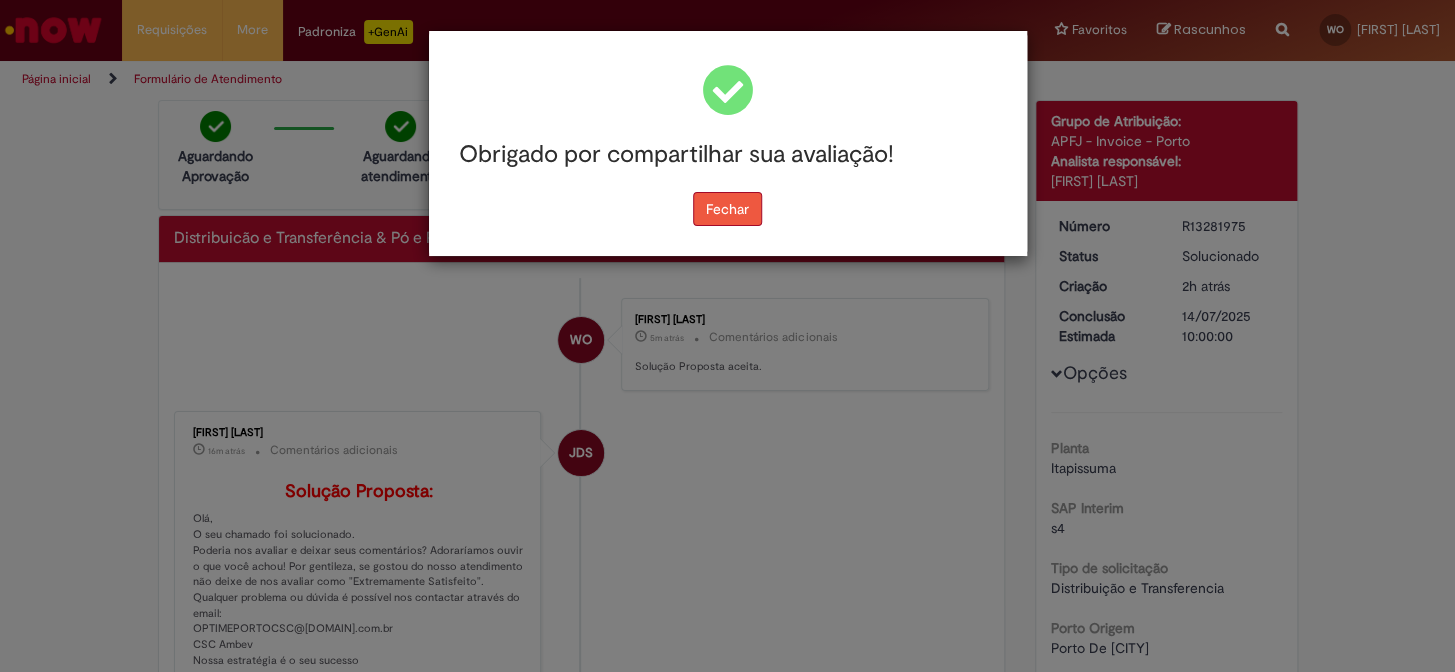 click on "Fechar" at bounding box center (727, 209) 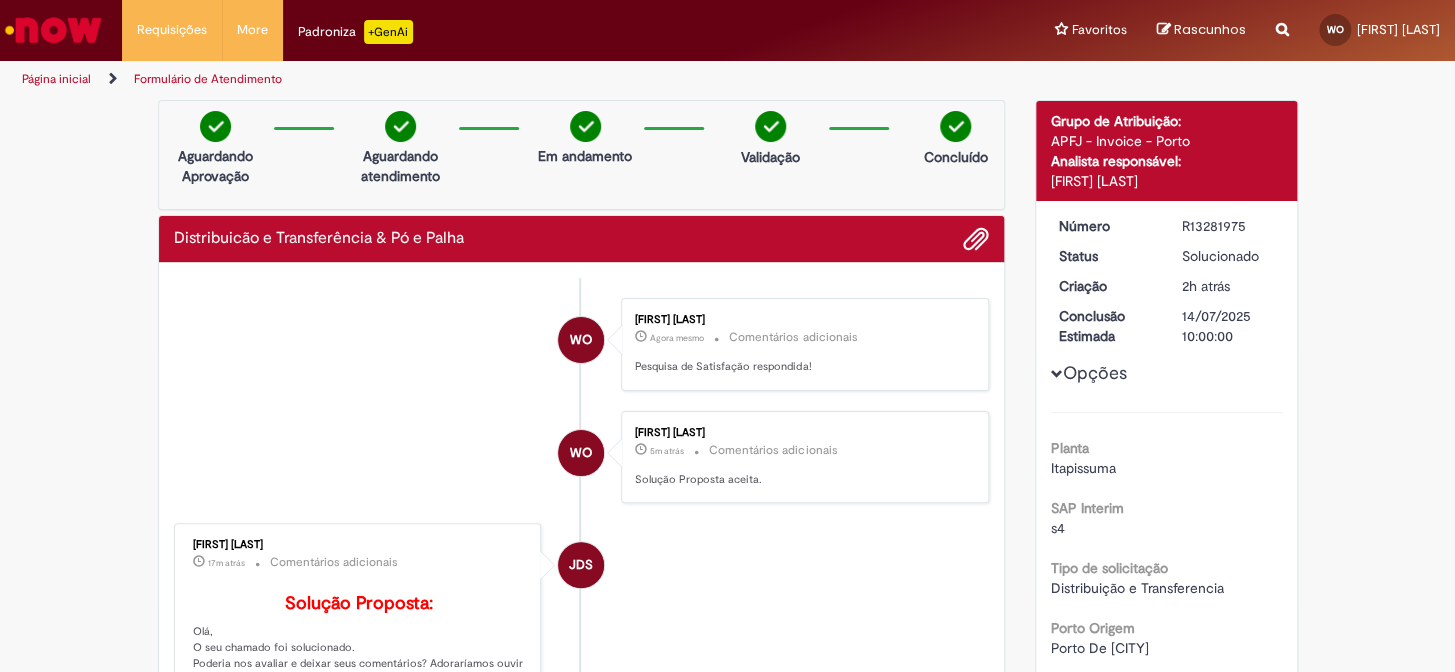 click at bounding box center [53, 30] 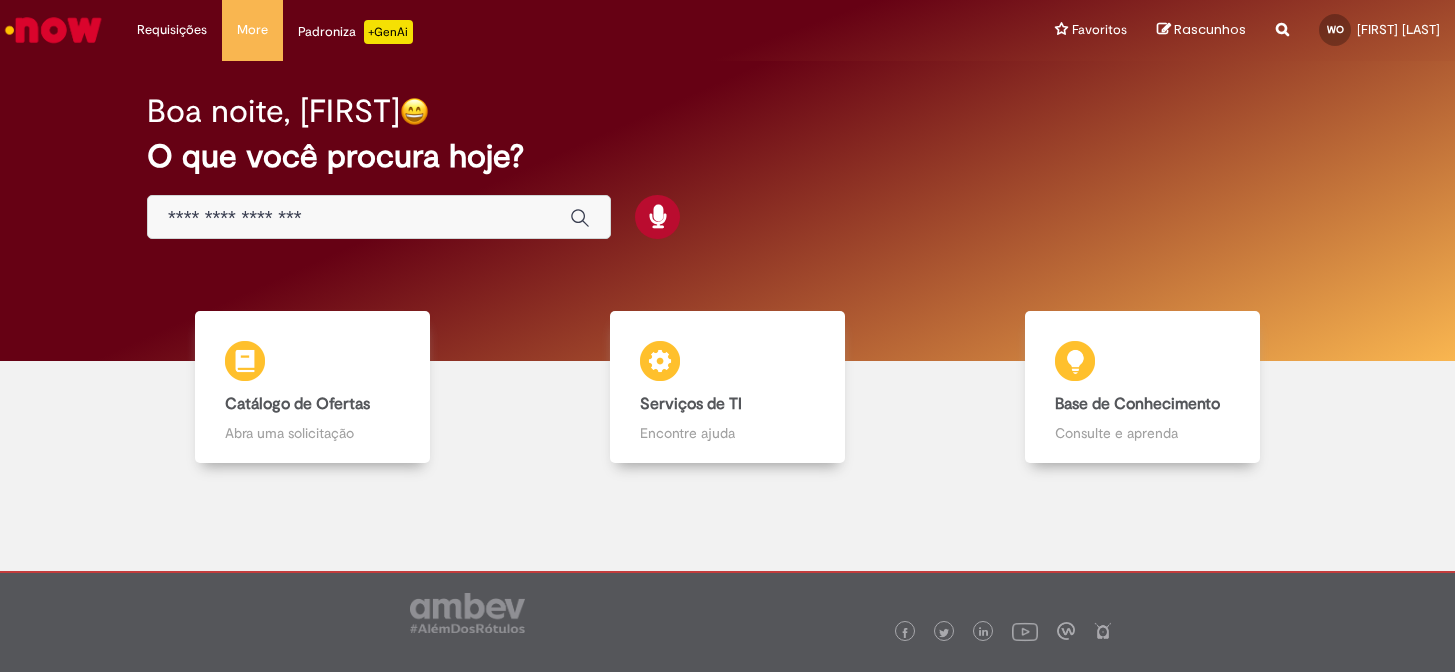 scroll, scrollTop: 0, scrollLeft: 0, axis: both 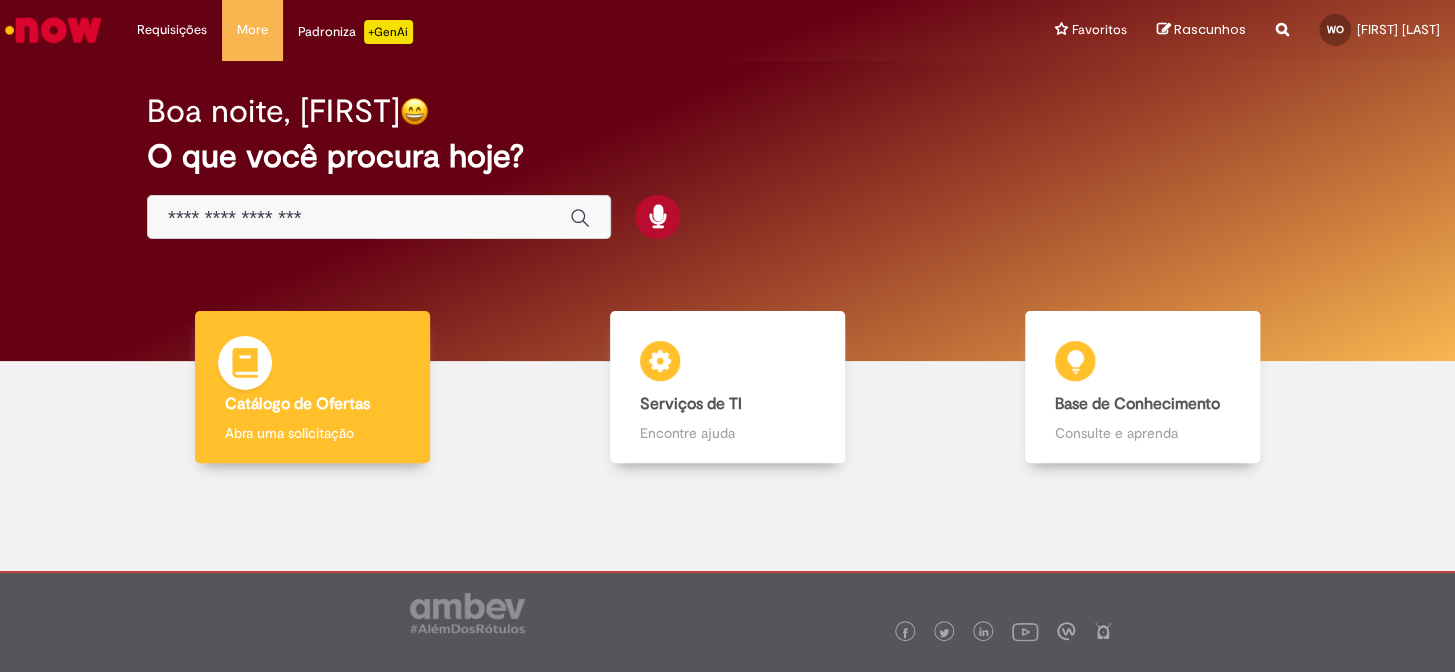 click on "Catálogo de Ofertas" at bounding box center [297, 404] 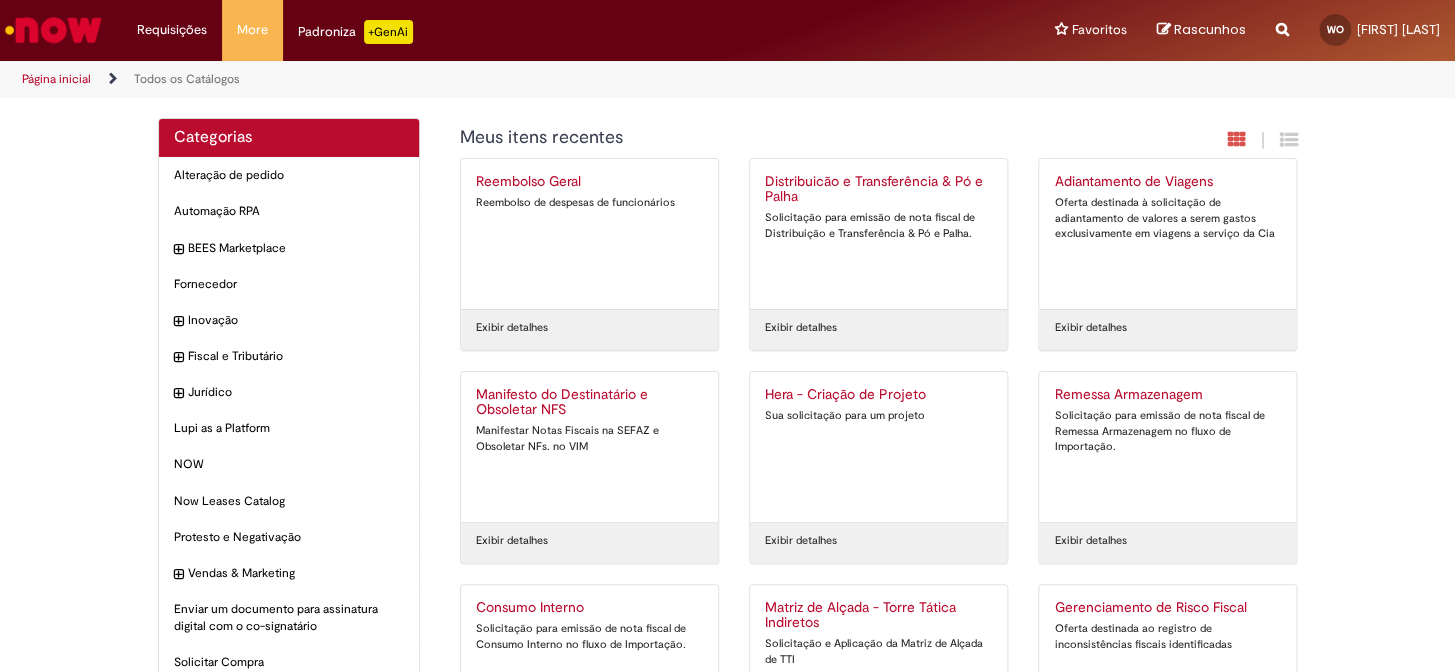 click on "Distribuicão e Transferência & Pó e Palha" at bounding box center (878, 190) 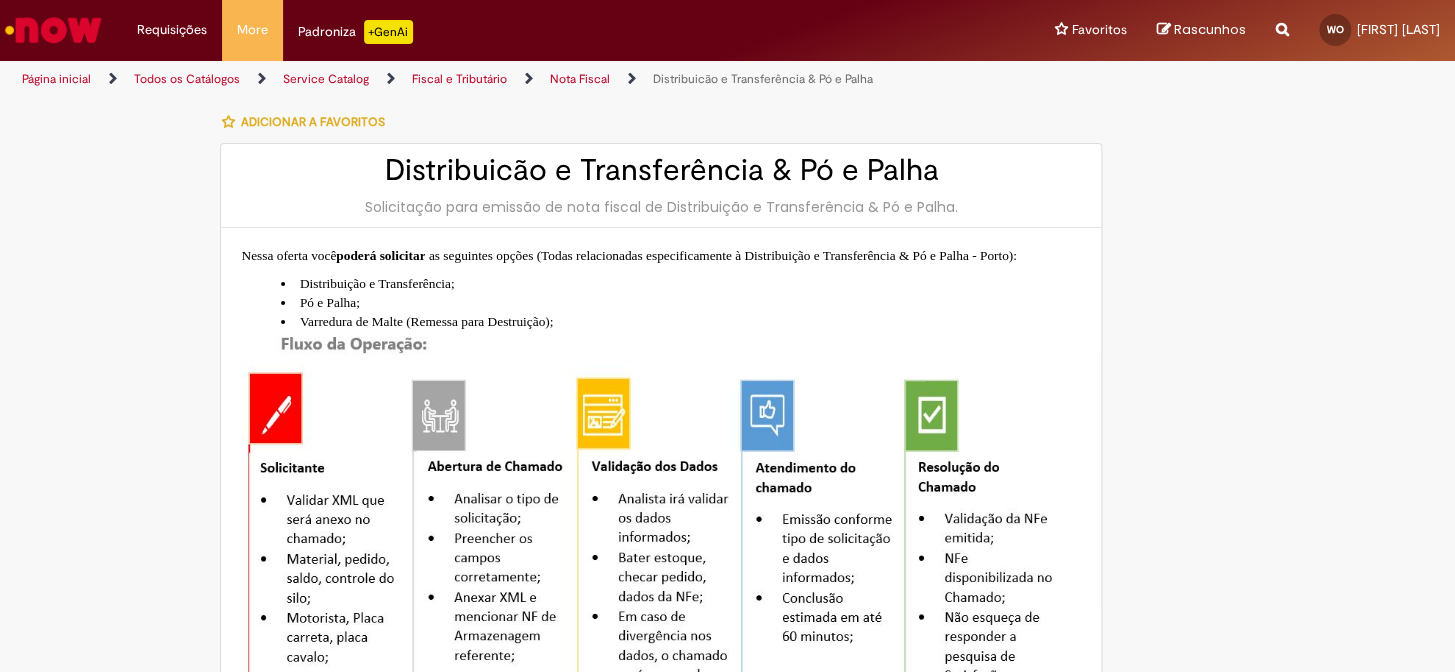 type on "**********" 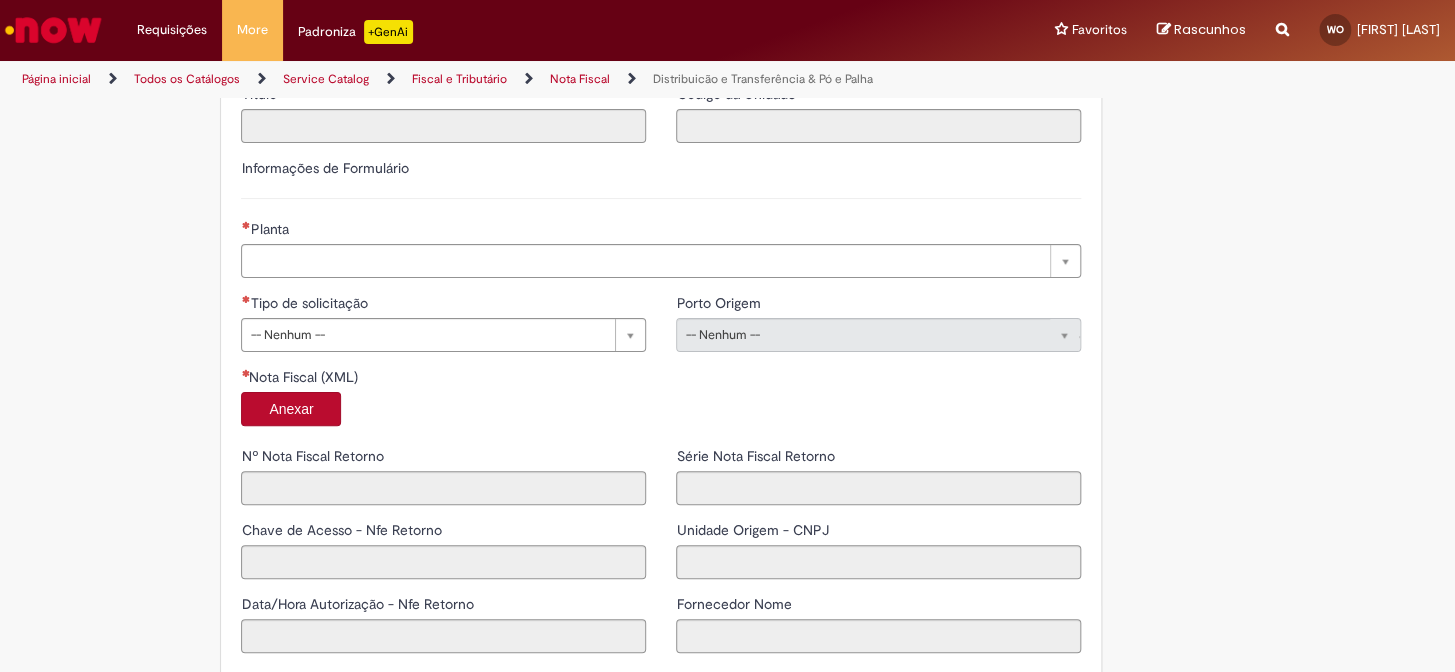 scroll, scrollTop: 1181, scrollLeft: 0, axis: vertical 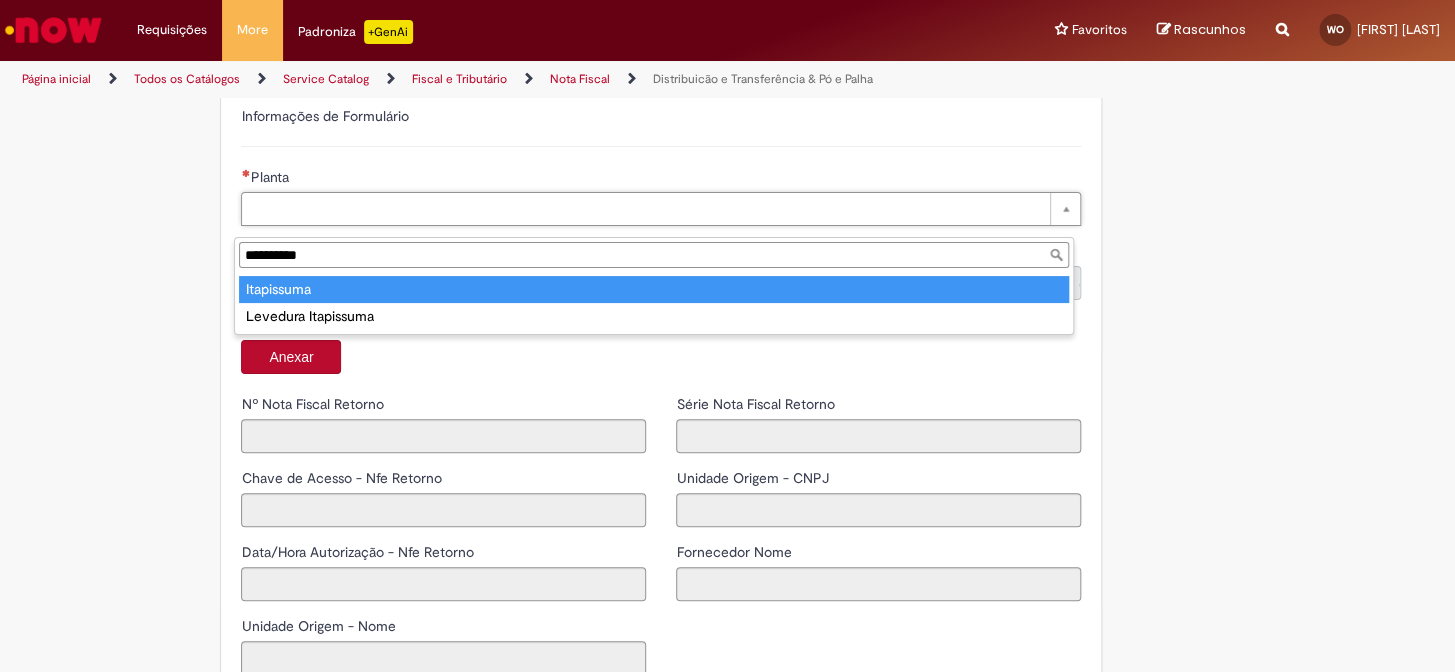 type on "**********" 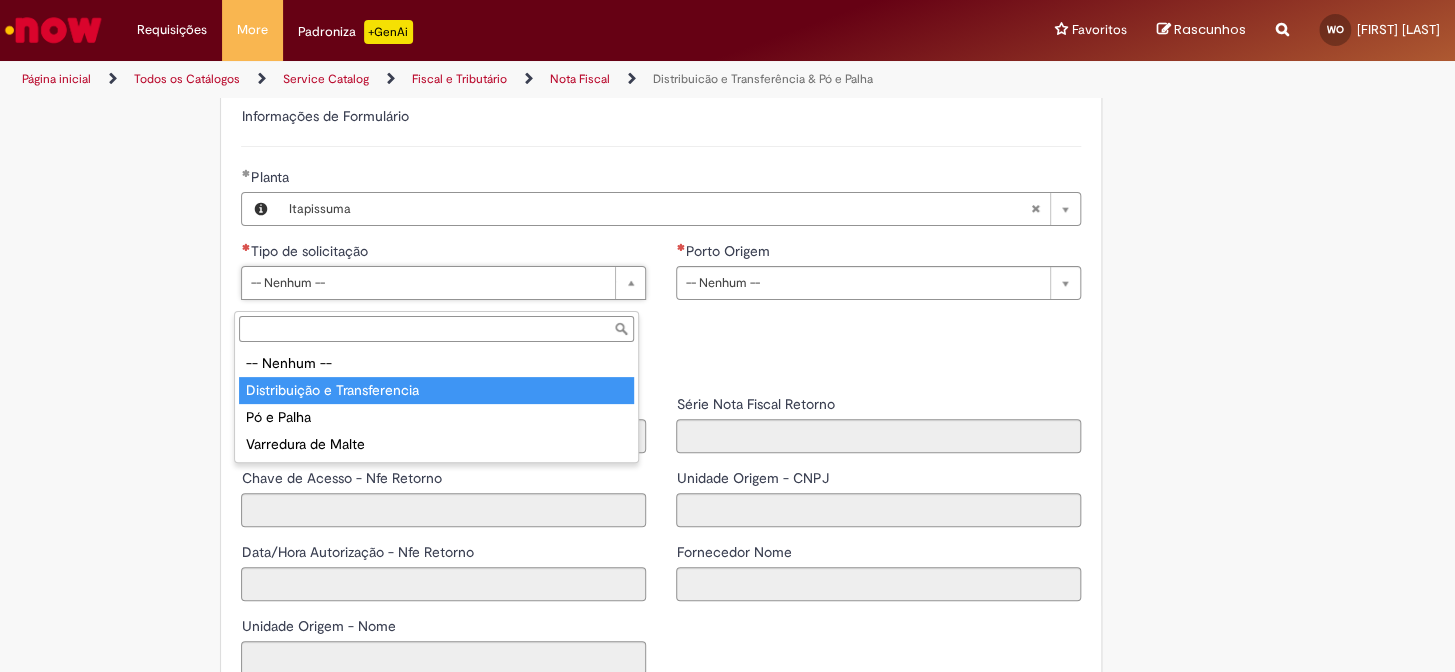 type on "**********" 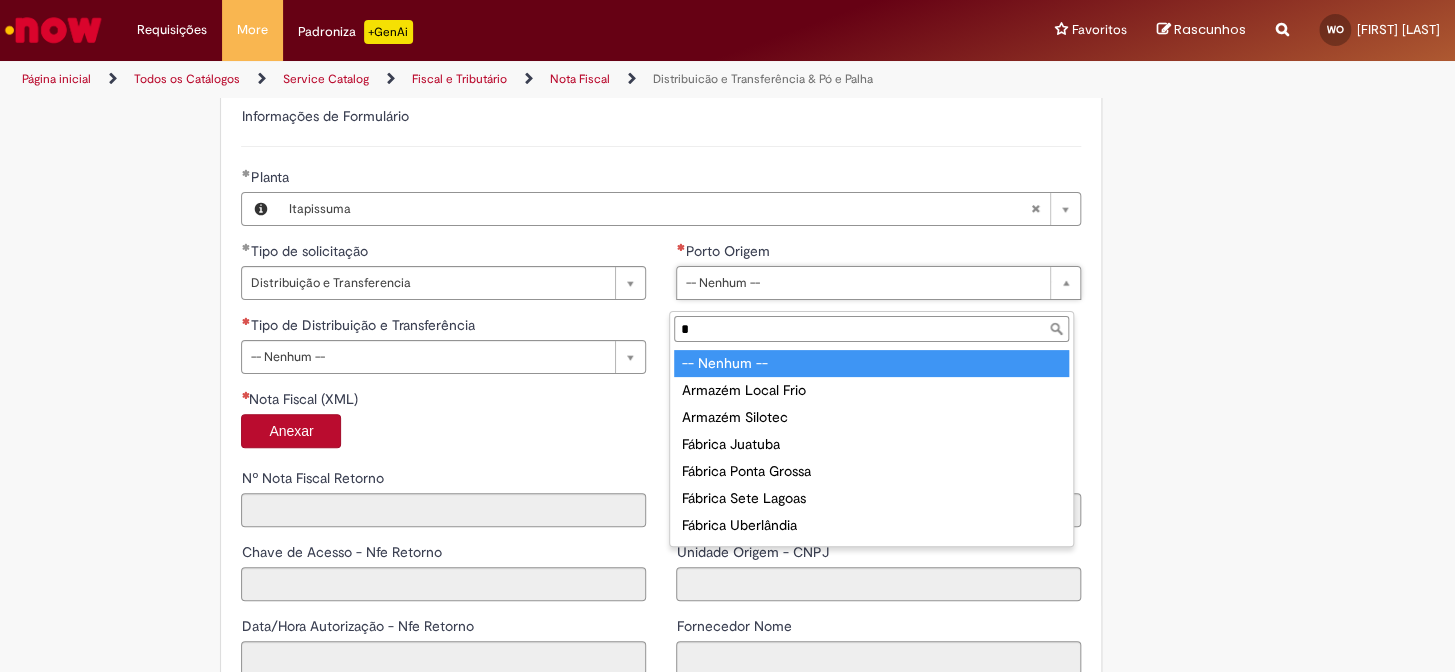 type on "**" 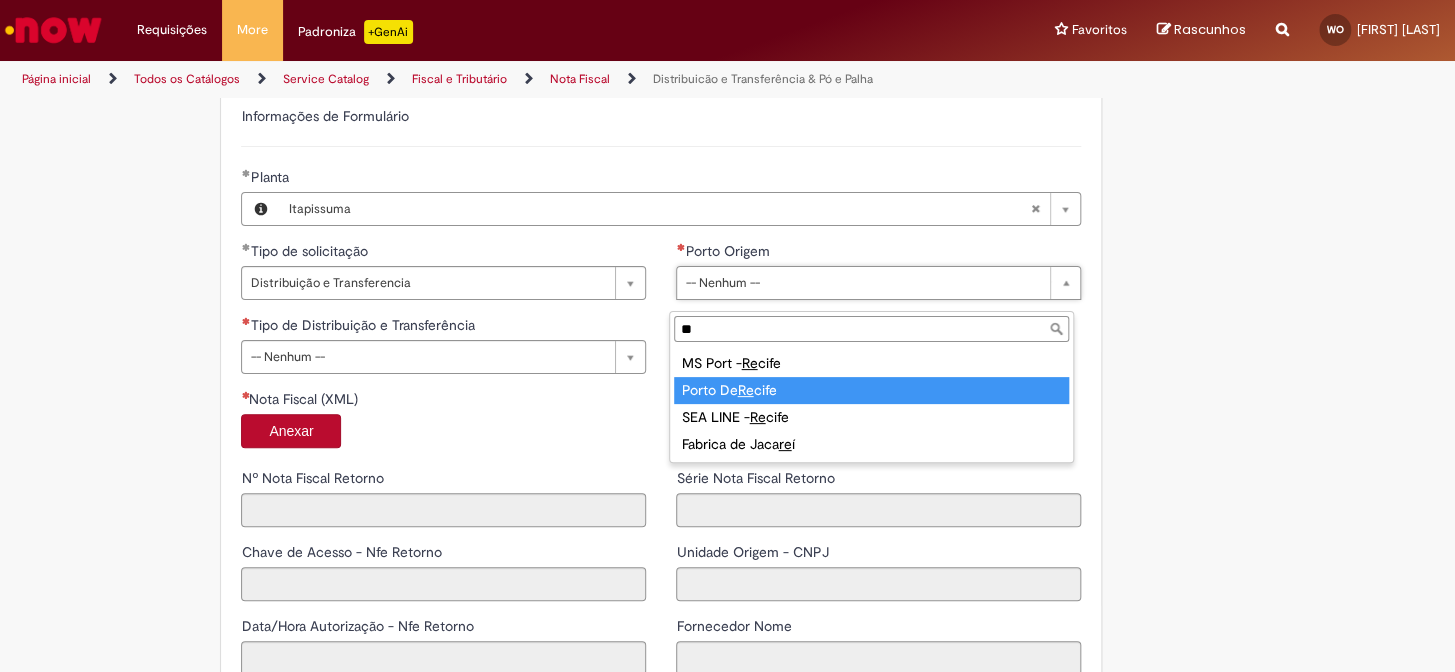 type on "**********" 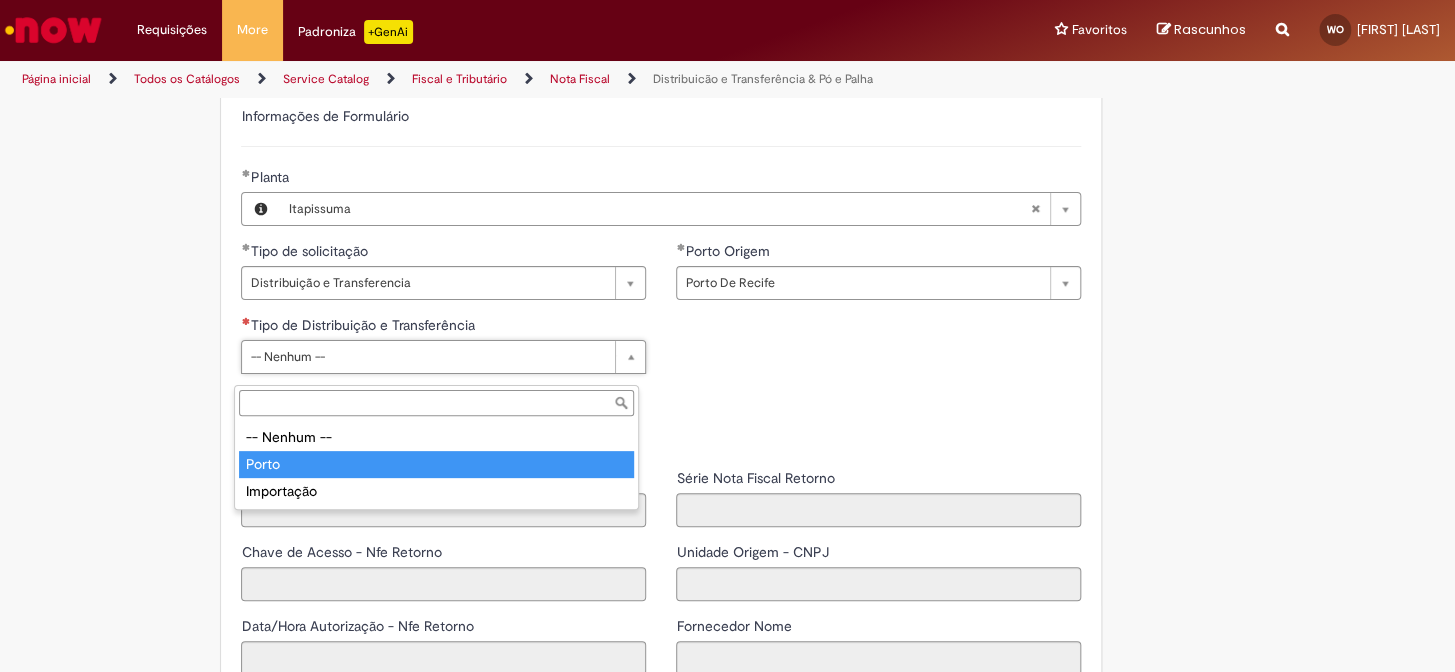type on "*****" 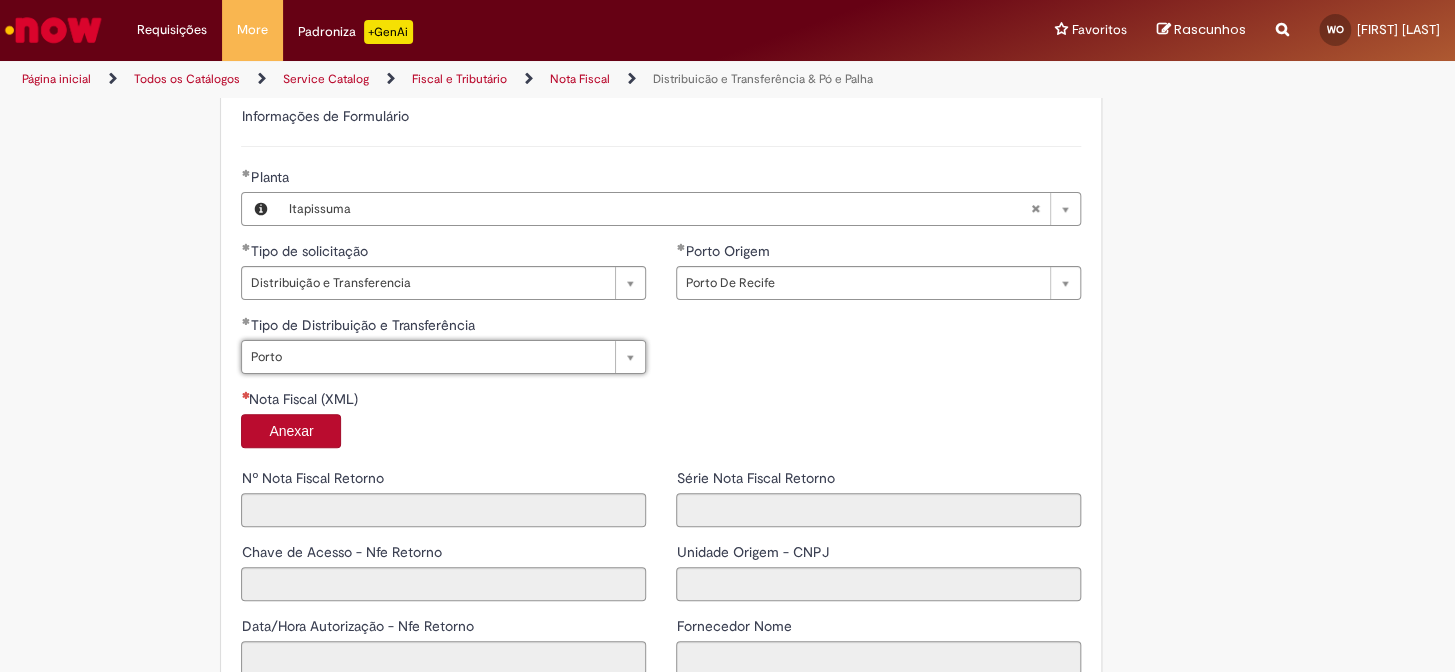 click on "Anexar" at bounding box center [291, 431] 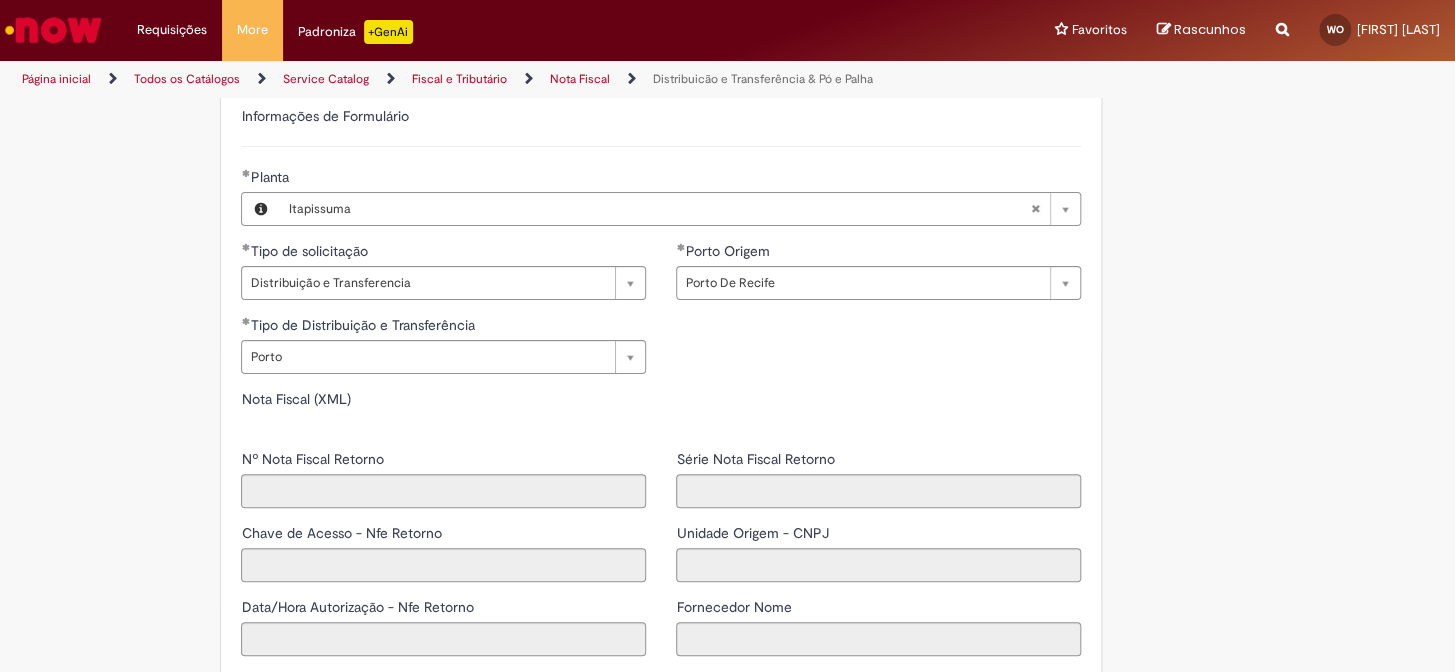 type on "*****" 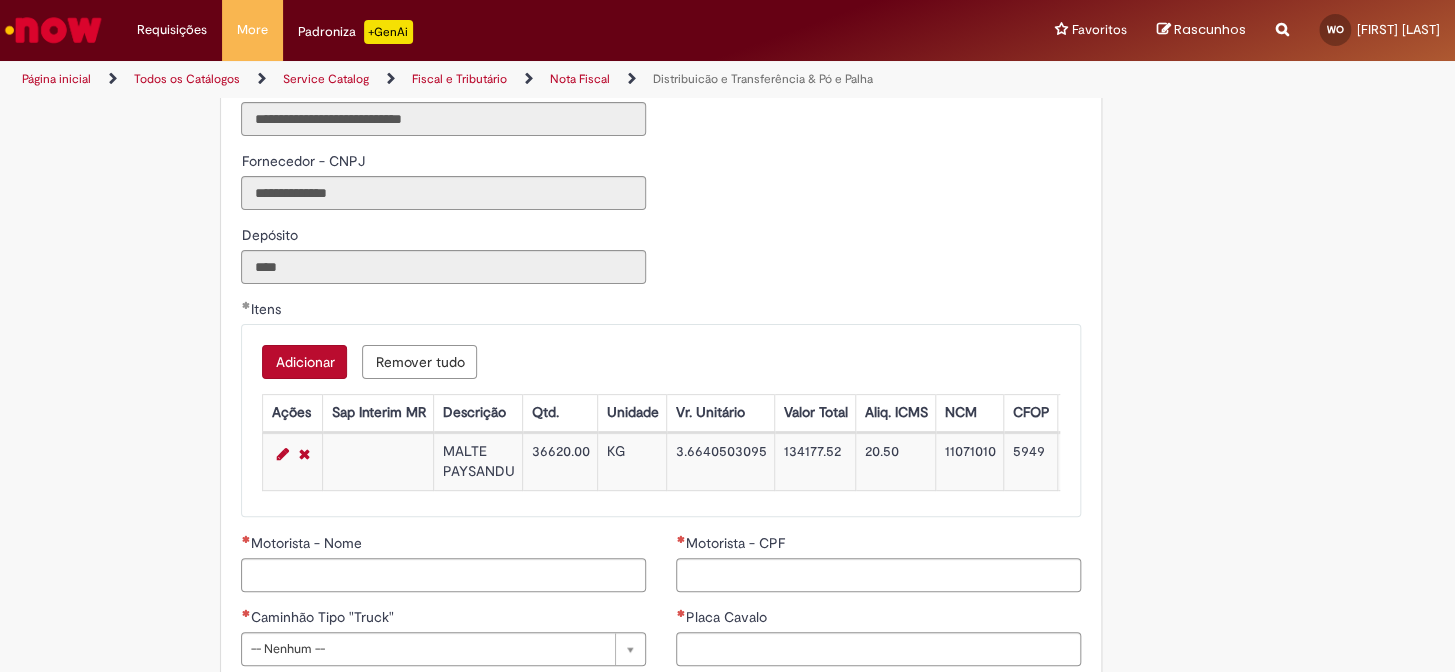 scroll, scrollTop: 2000, scrollLeft: 0, axis: vertical 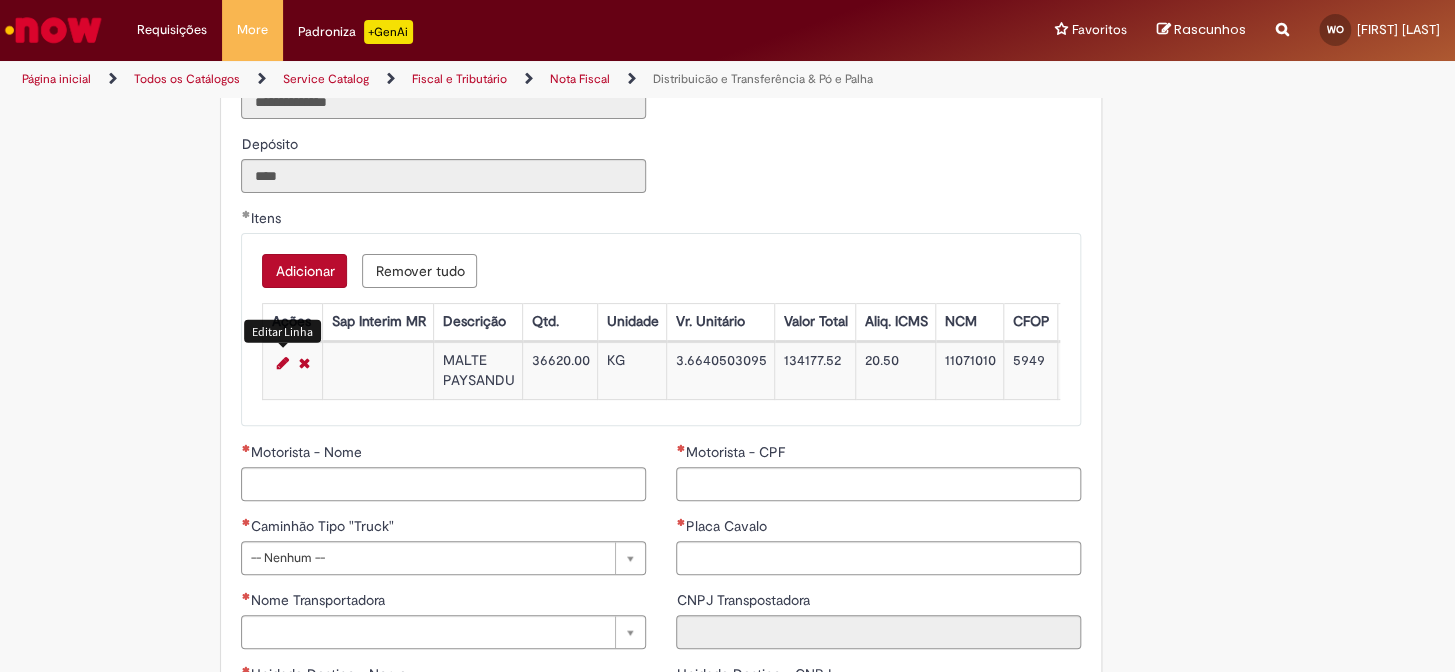 click at bounding box center [282, 363] 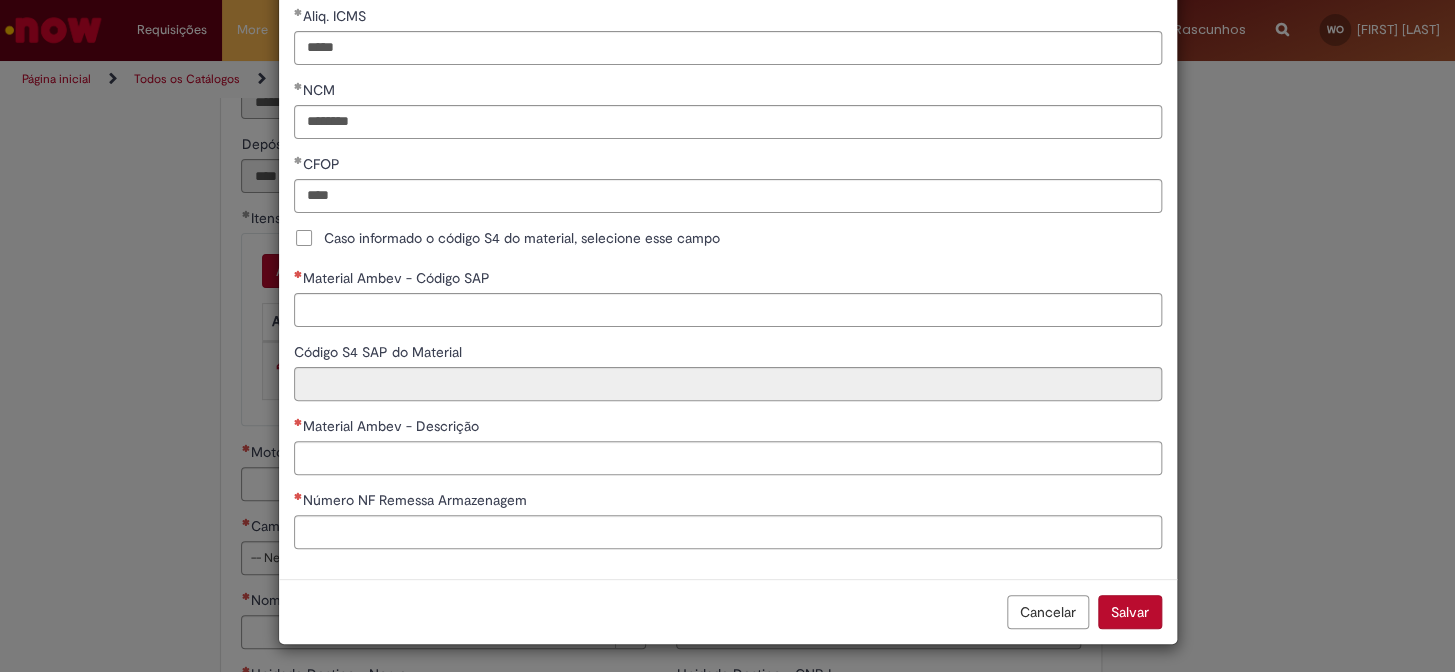 scroll, scrollTop: 469, scrollLeft: 0, axis: vertical 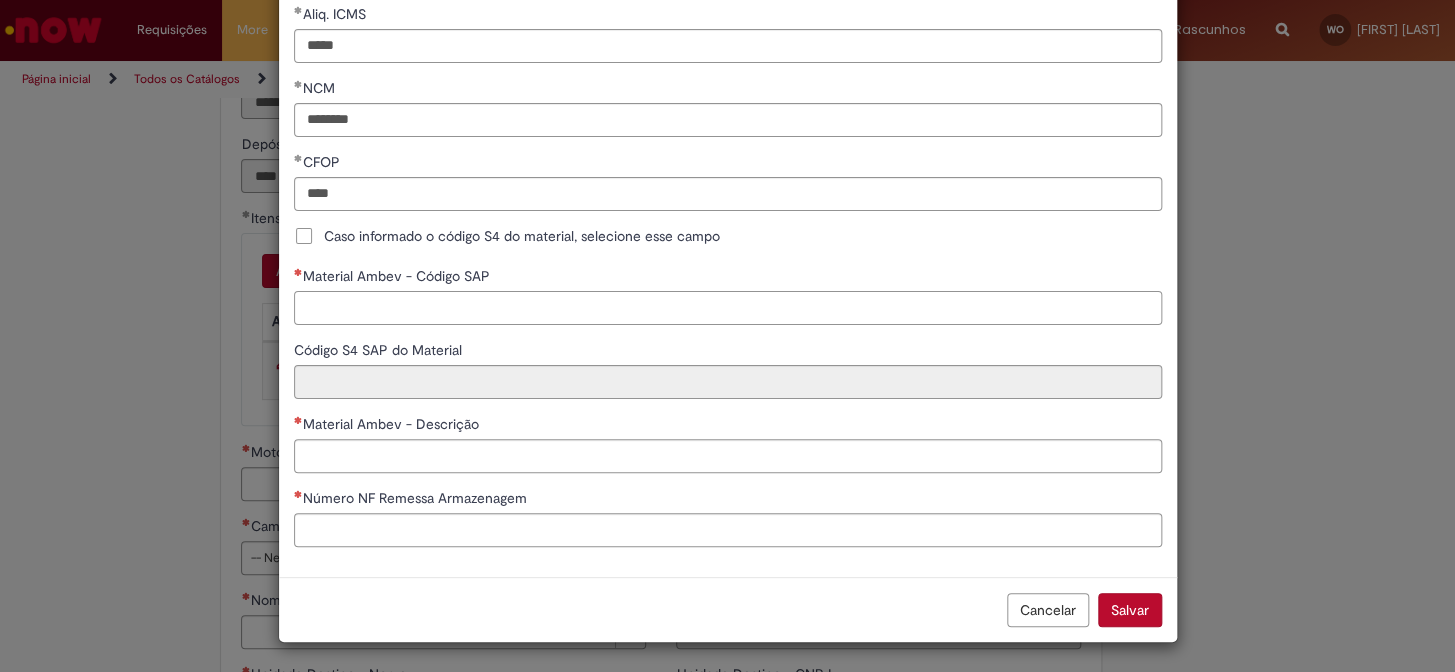 click on "Material Ambev - Código SAP" at bounding box center [728, 308] 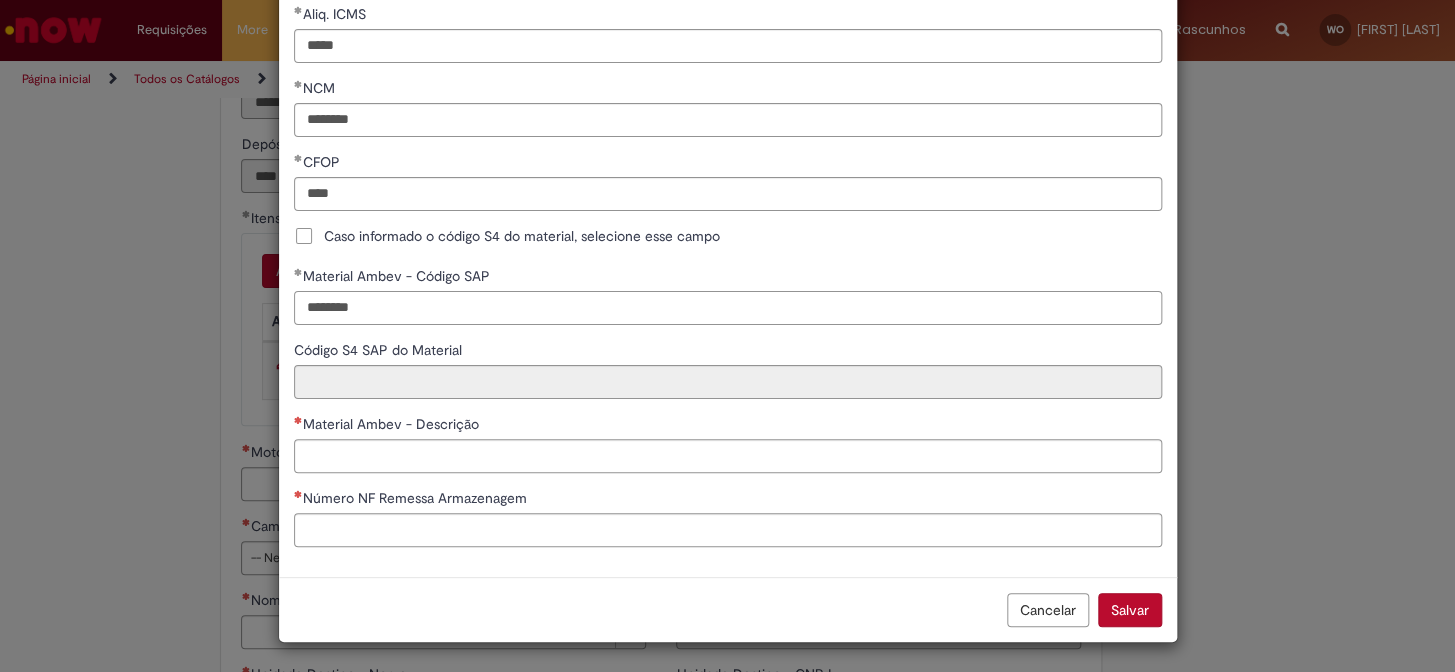 type on "********" 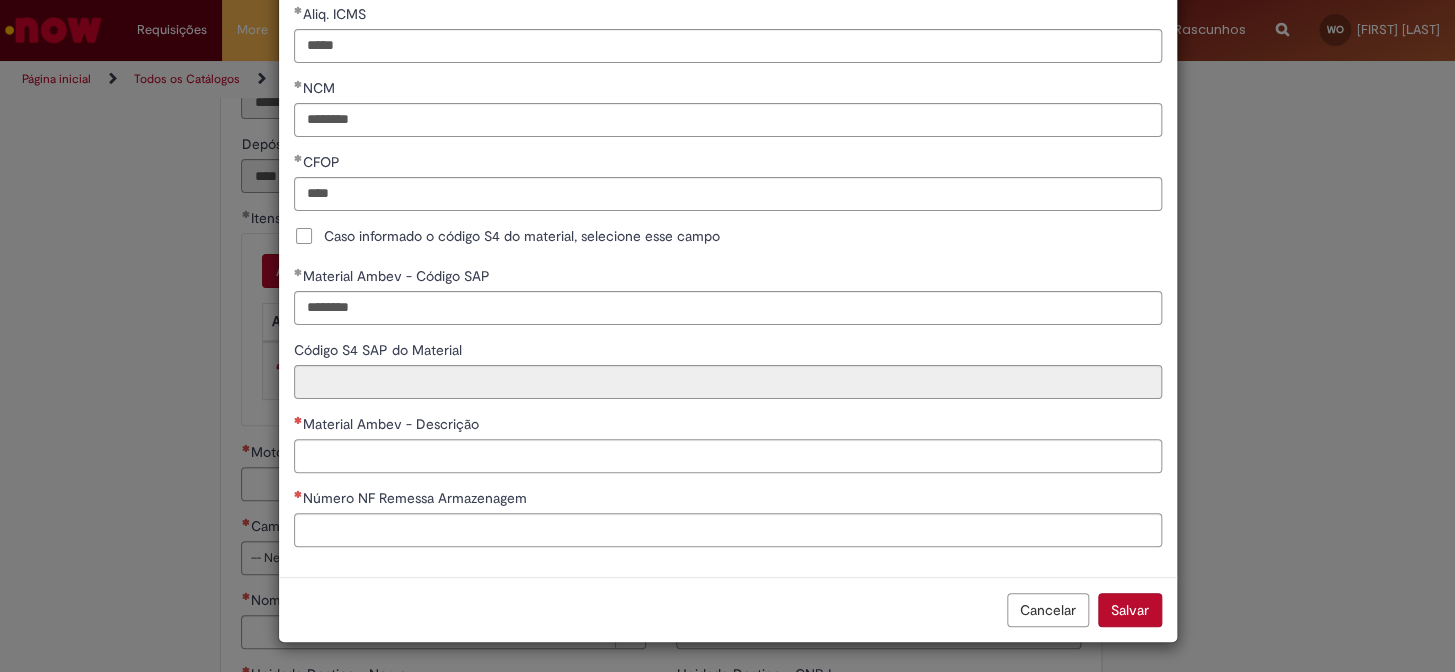 type on "**********" 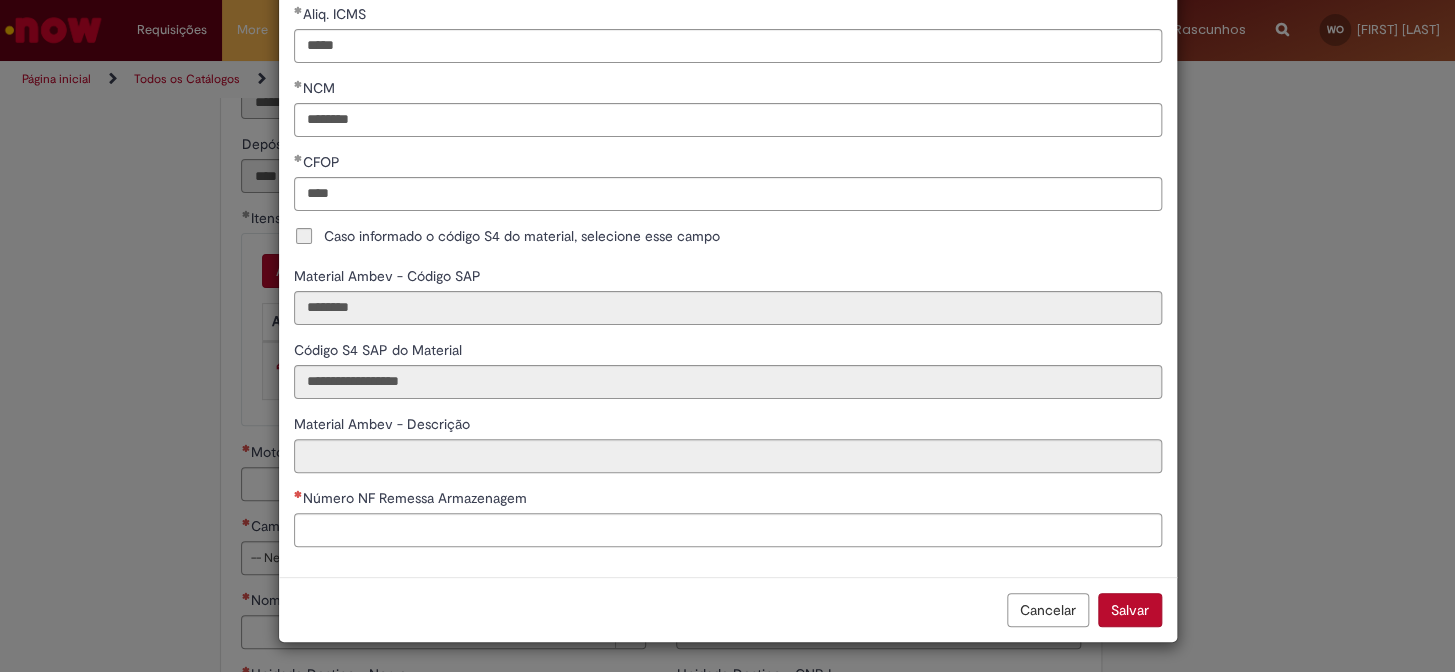 type on "**********" 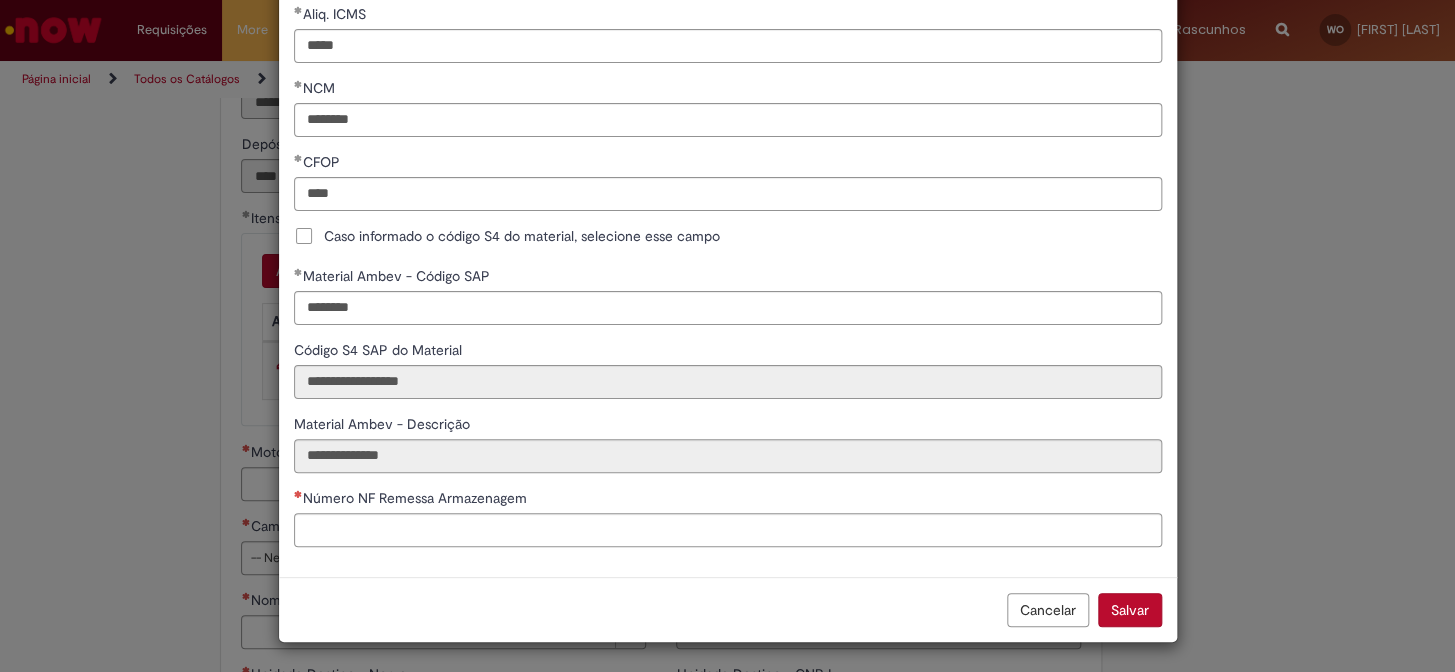 click on "**********" at bounding box center [728, 98] 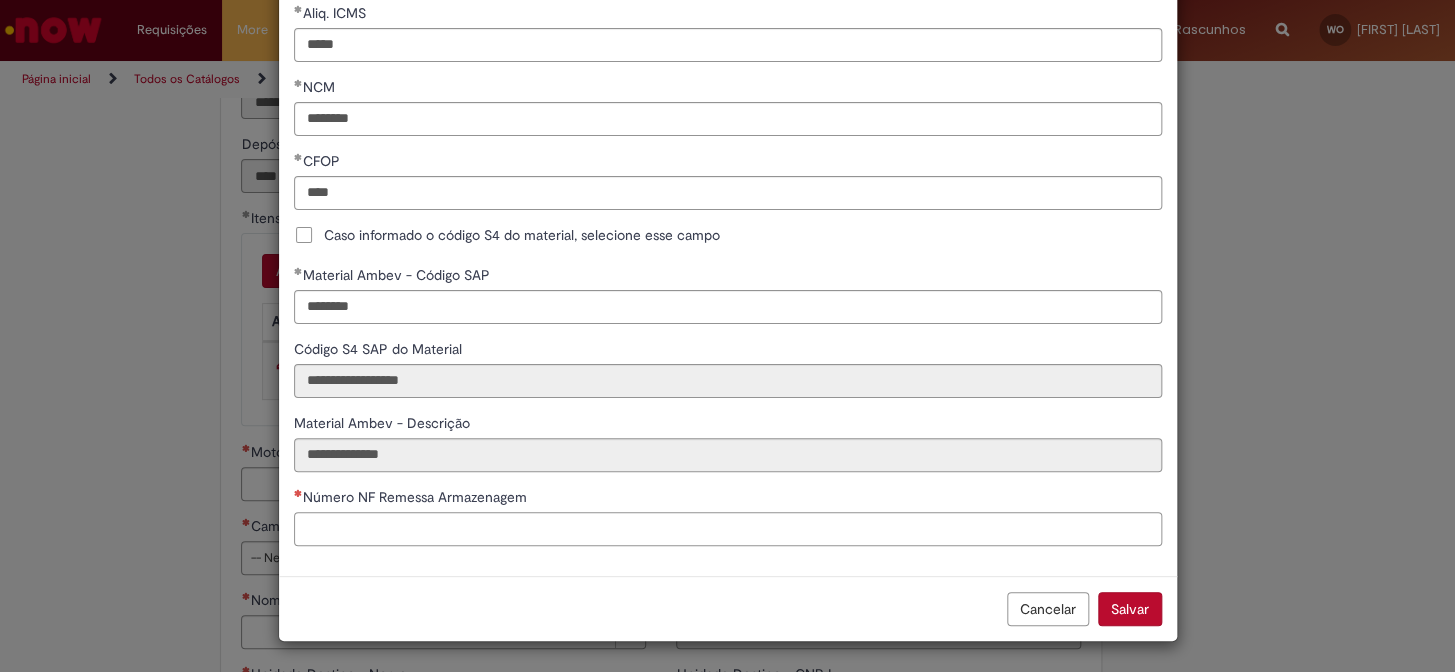 click on "Número NF Remessa Armazenagem" at bounding box center (728, 529) 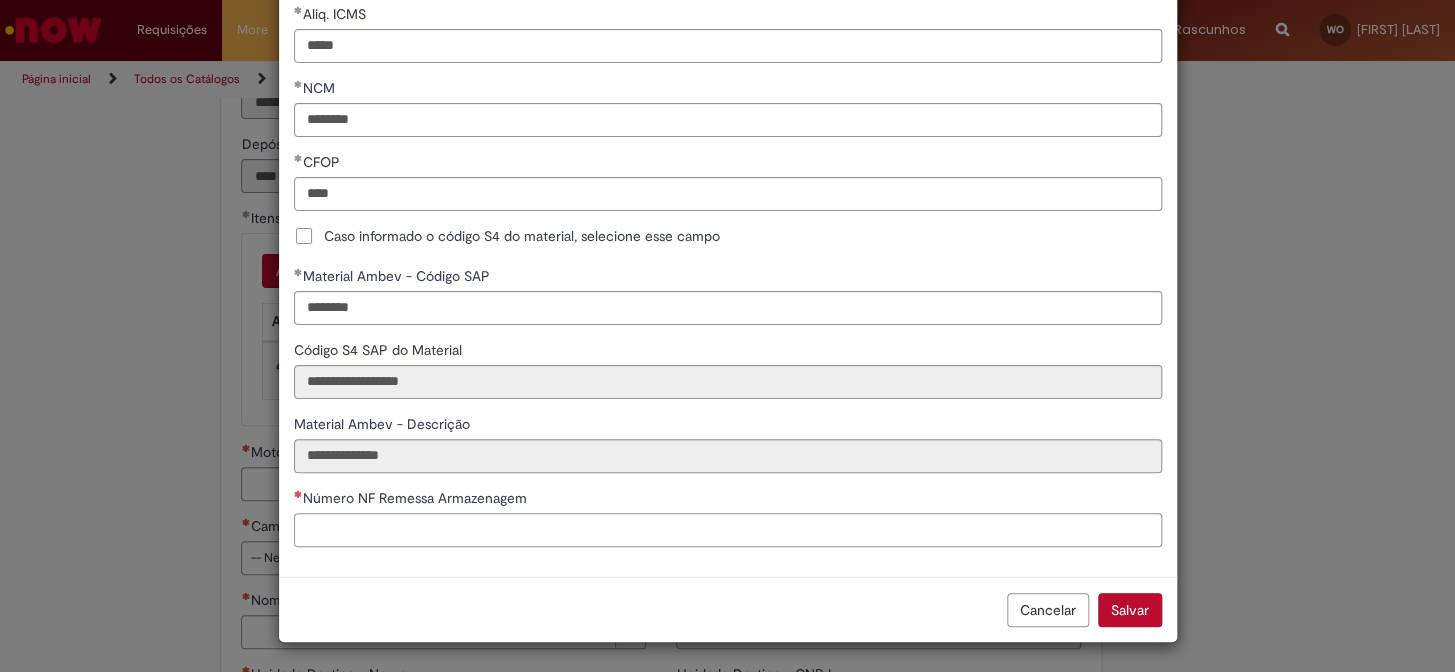 paste on "******" 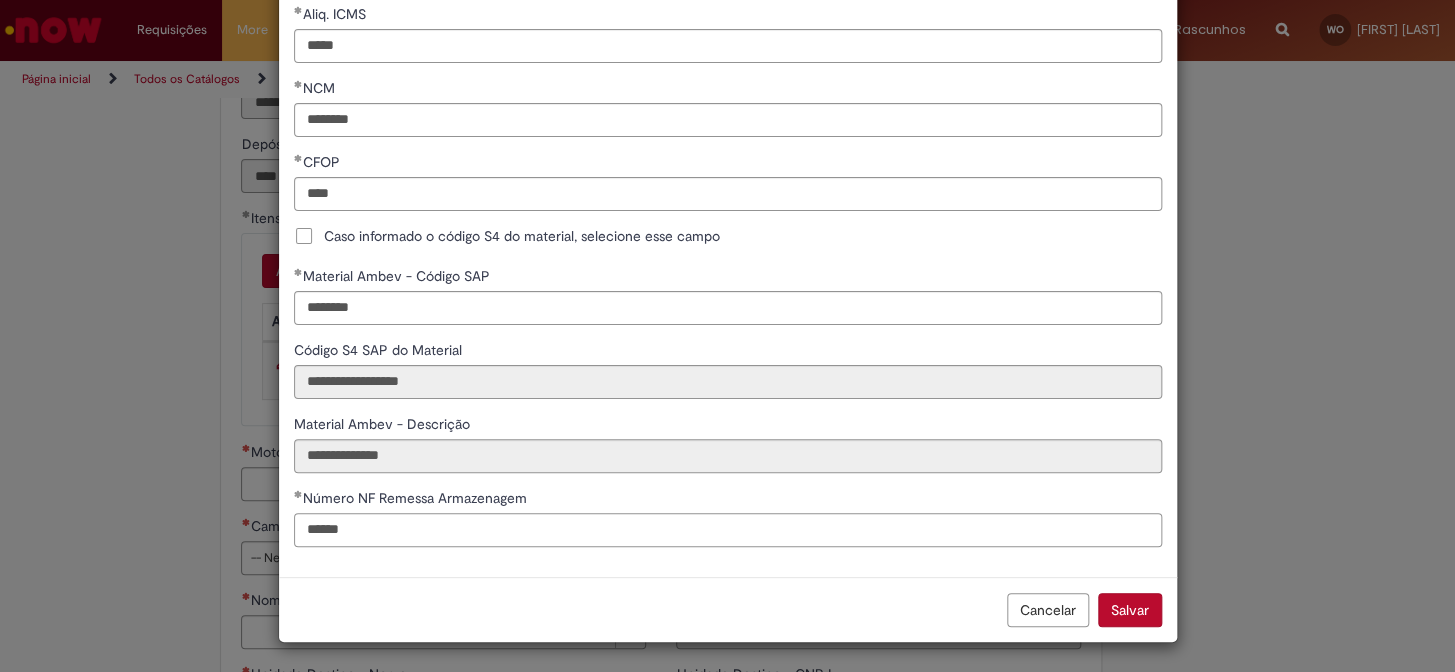 type on "******" 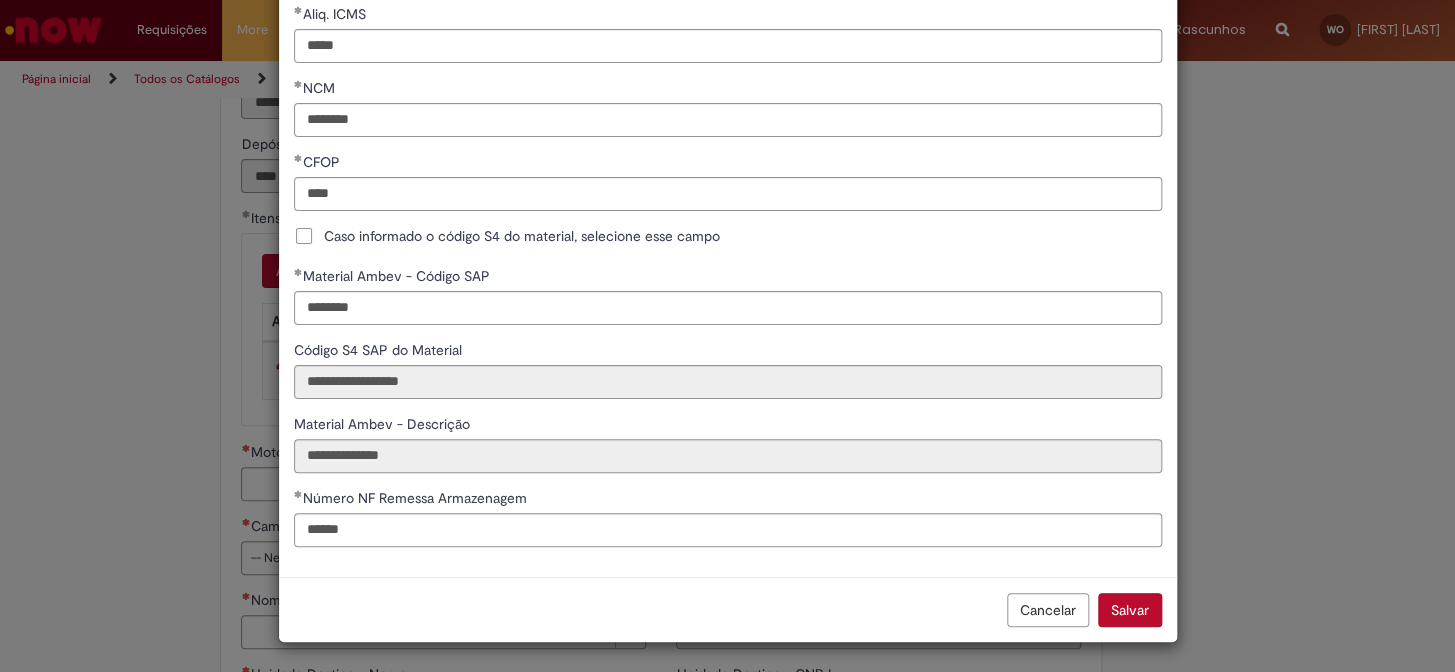click on "Salvar" at bounding box center [1130, 610] 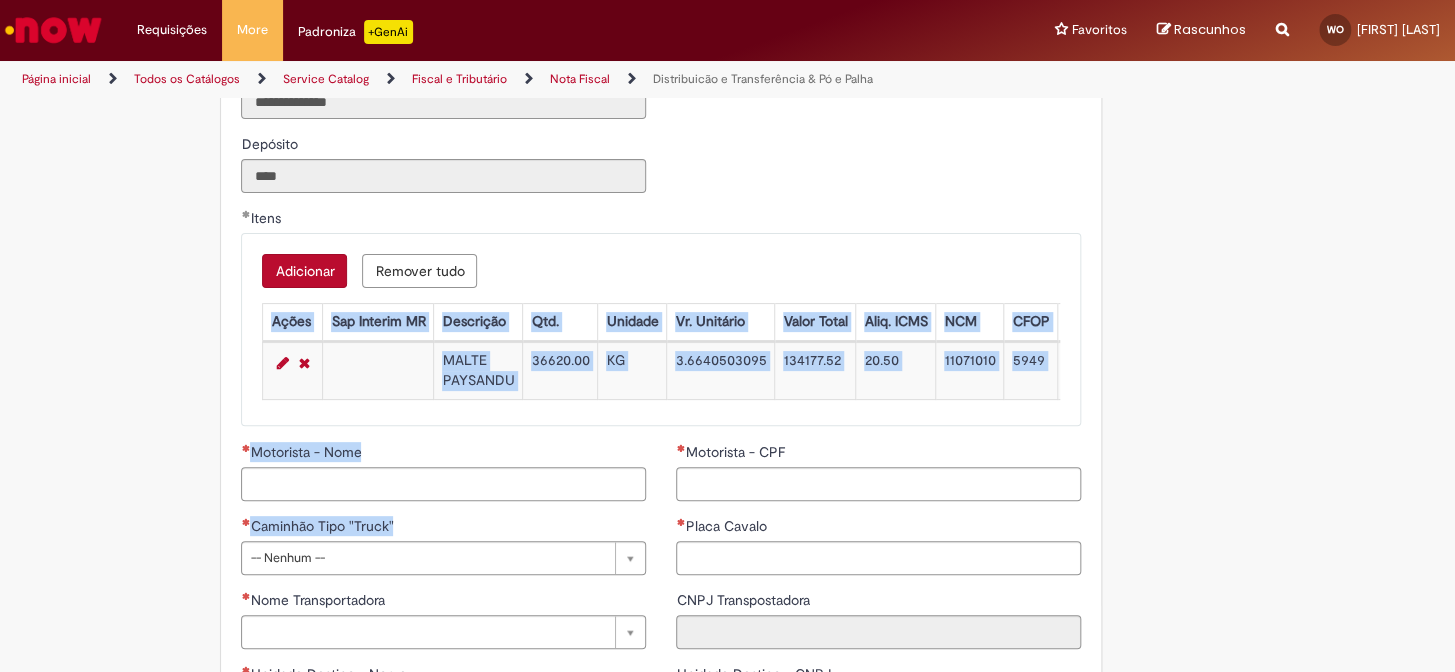 drag, startPoint x: 460, startPoint y: 415, endPoint x: 662, endPoint y: 443, distance: 203.93137 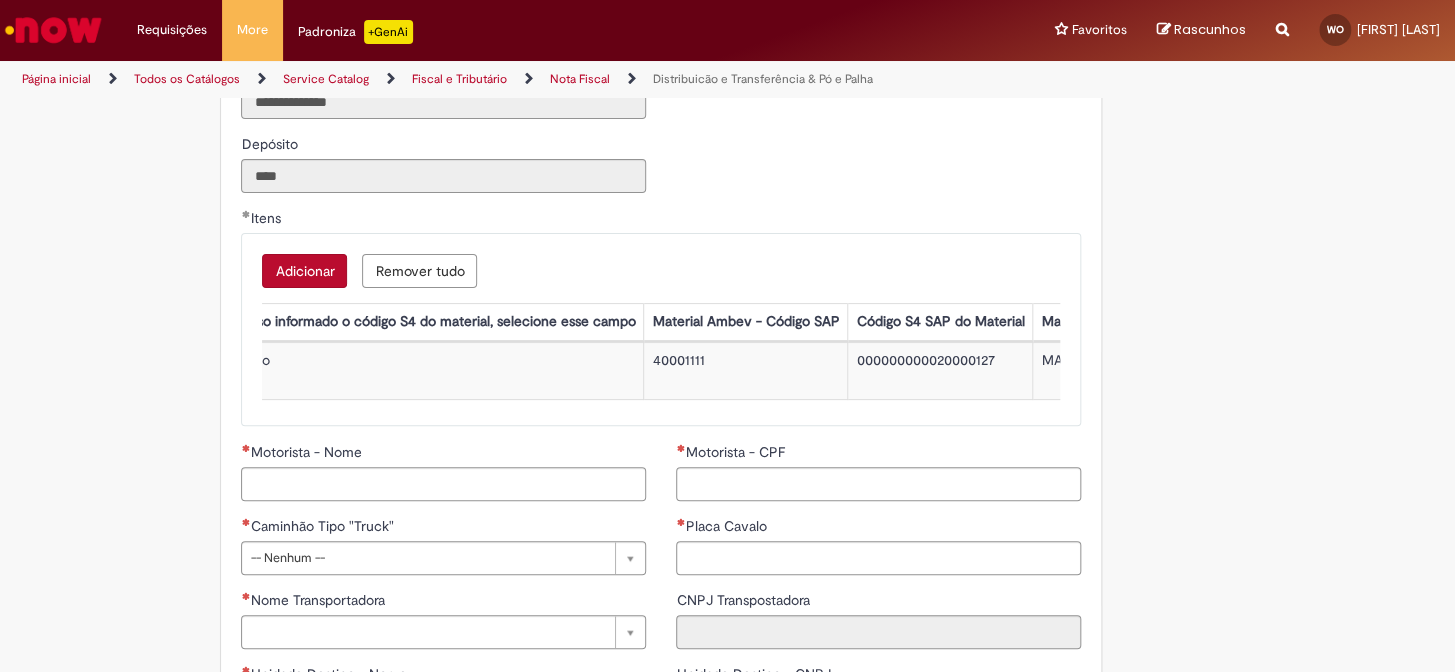 scroll, scrollTop: 0, scrollLeft: 0, axis: both 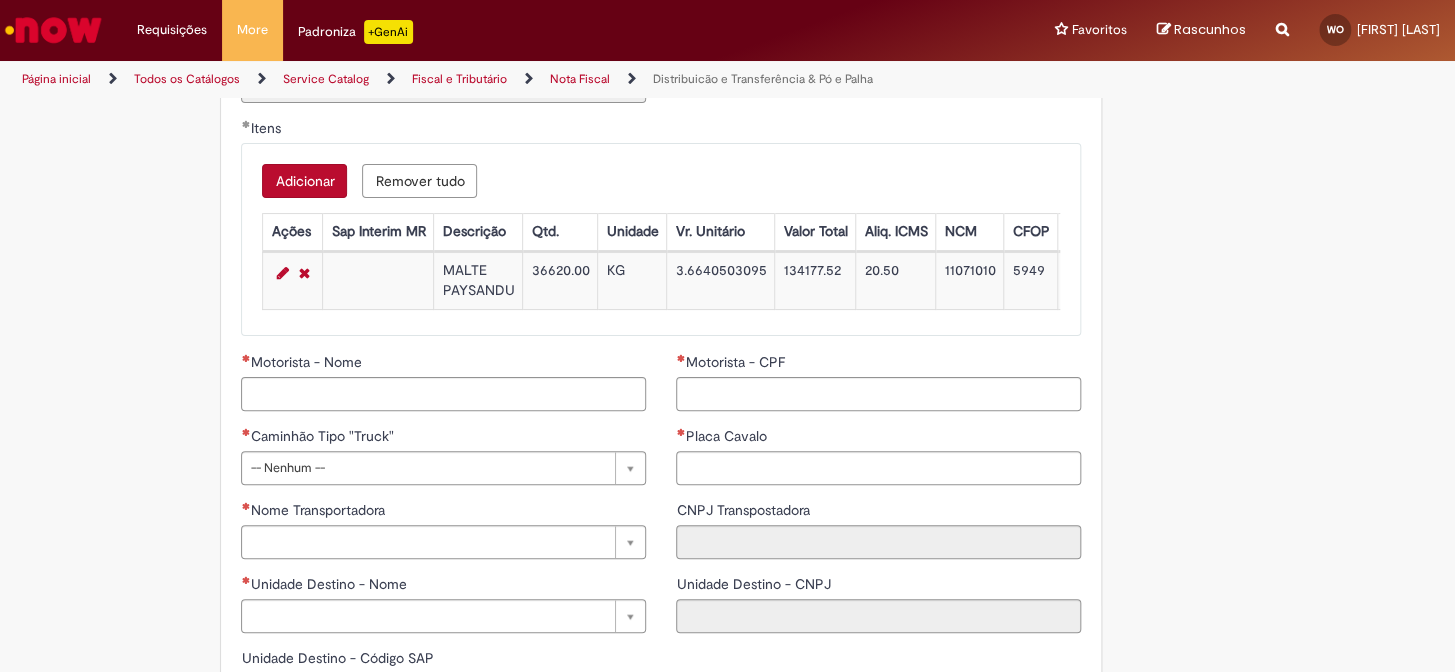 click on "Motorista - Nome" at bounding box center (443, 364) 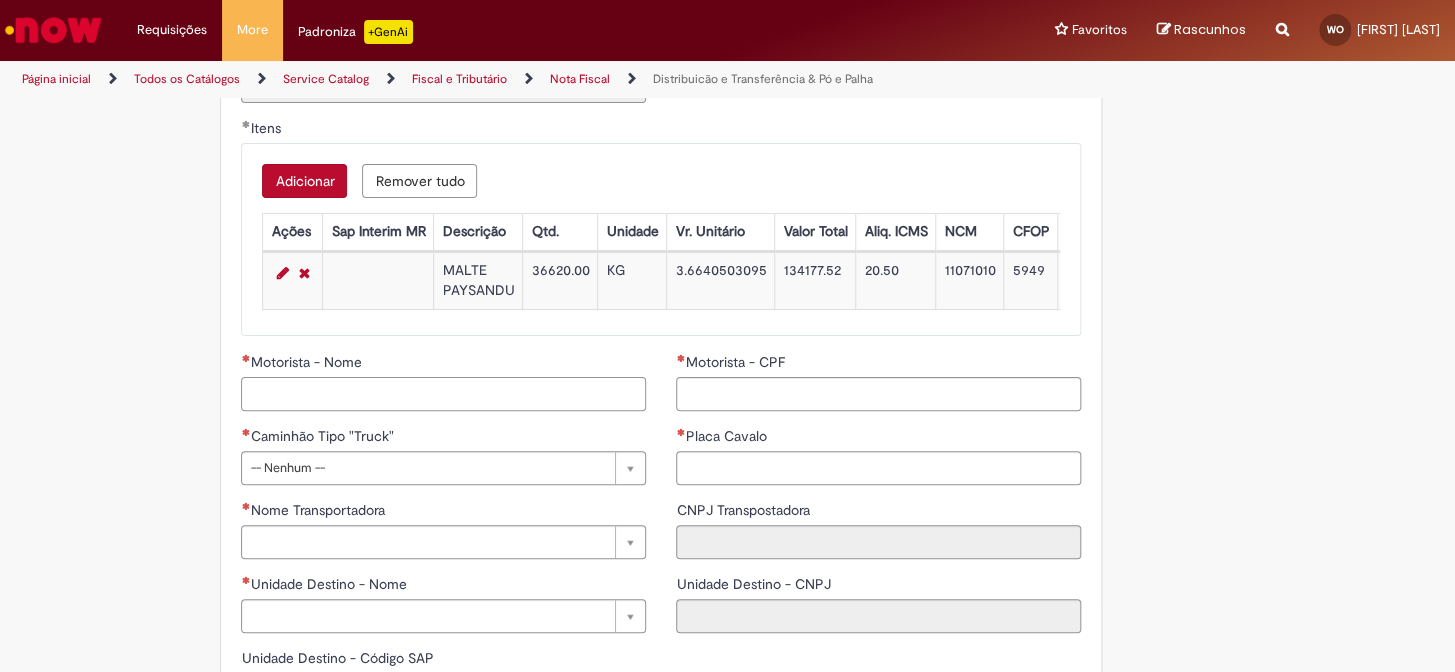 click on "Motorista - Nome" at bounding box center [443, 394] 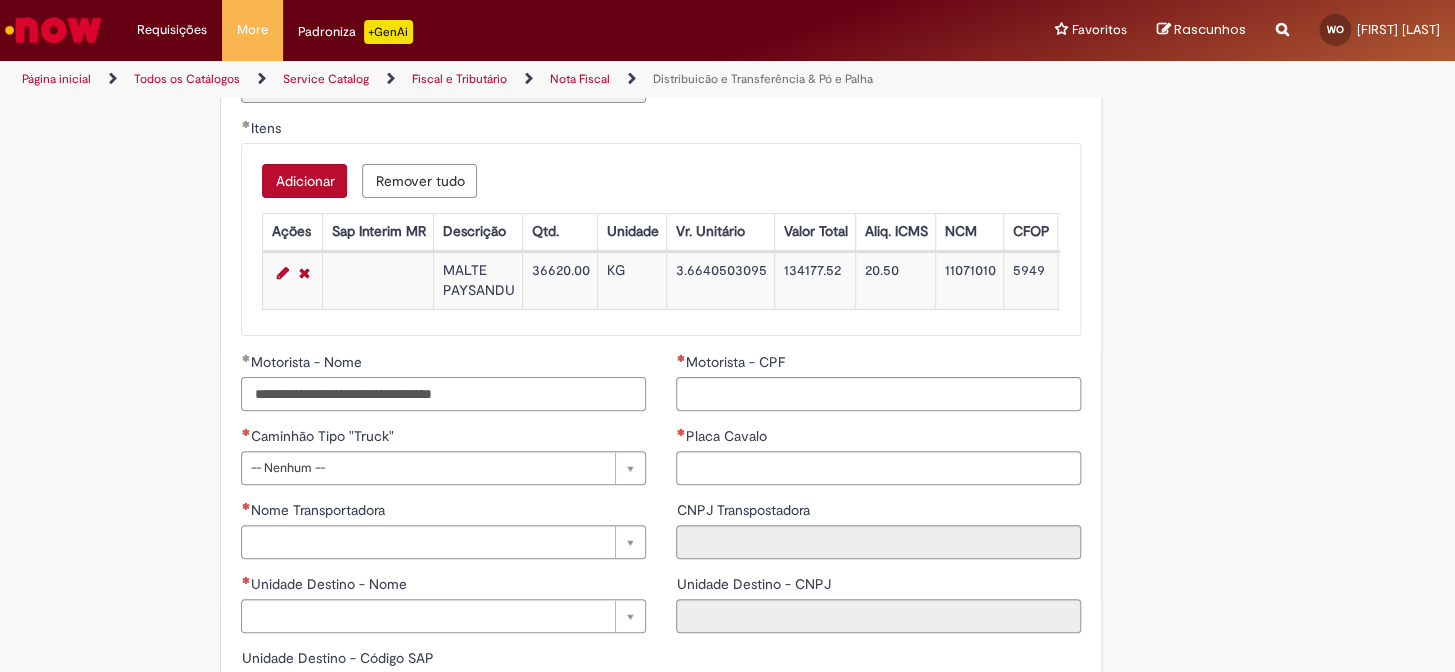 click on "**********" at bounding box center [443, 394] 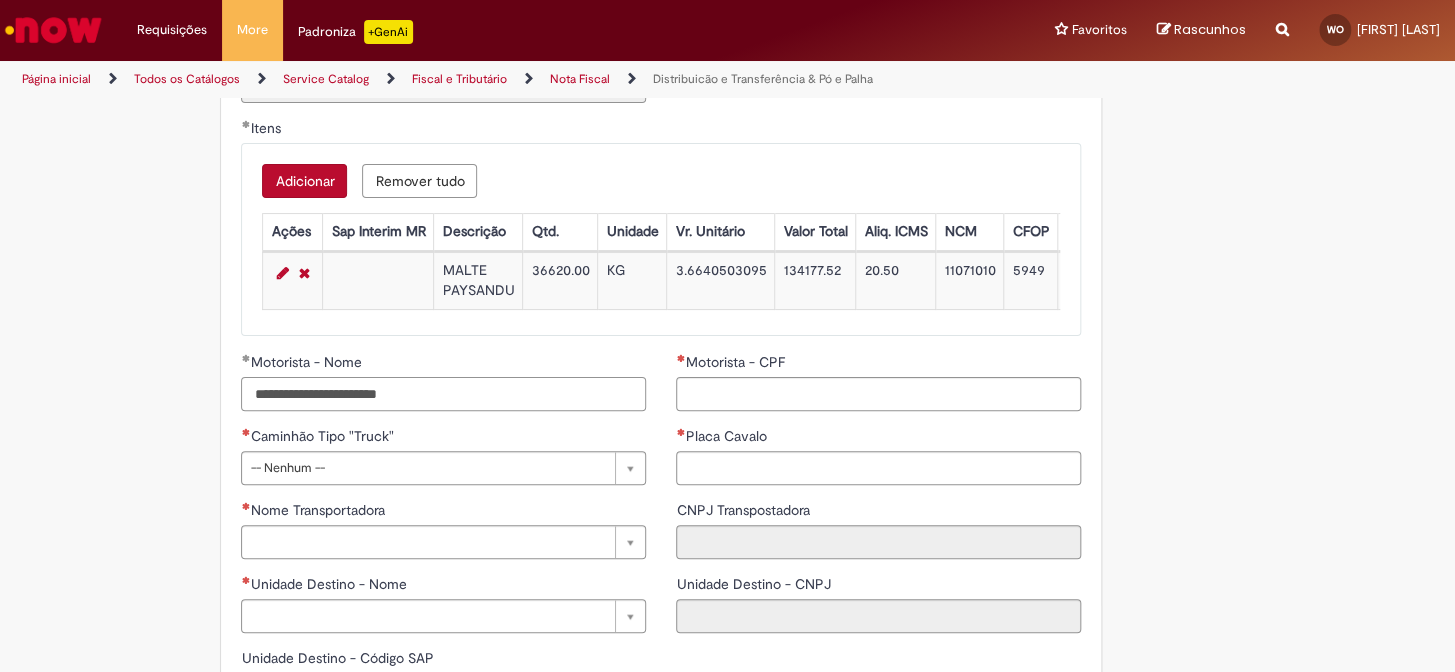 type on "**********" 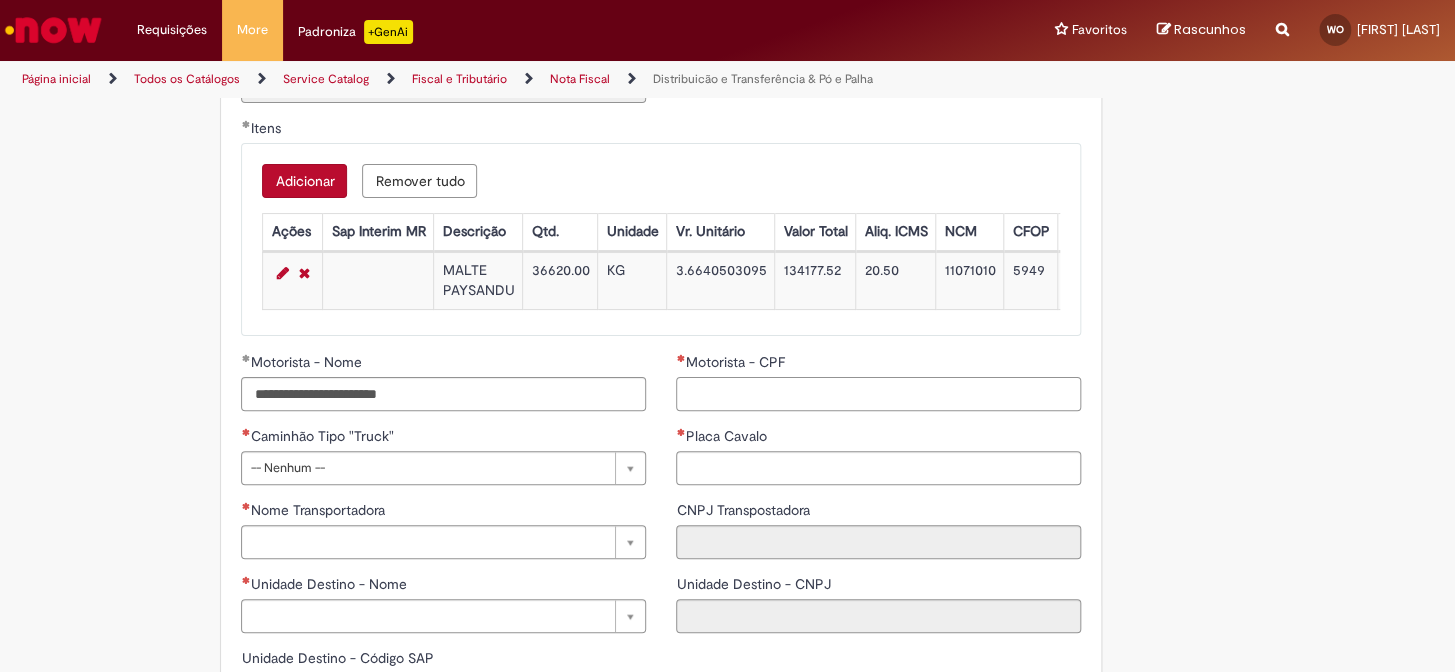 click on "Motorista - CPF" at bounding box center [878, 394] 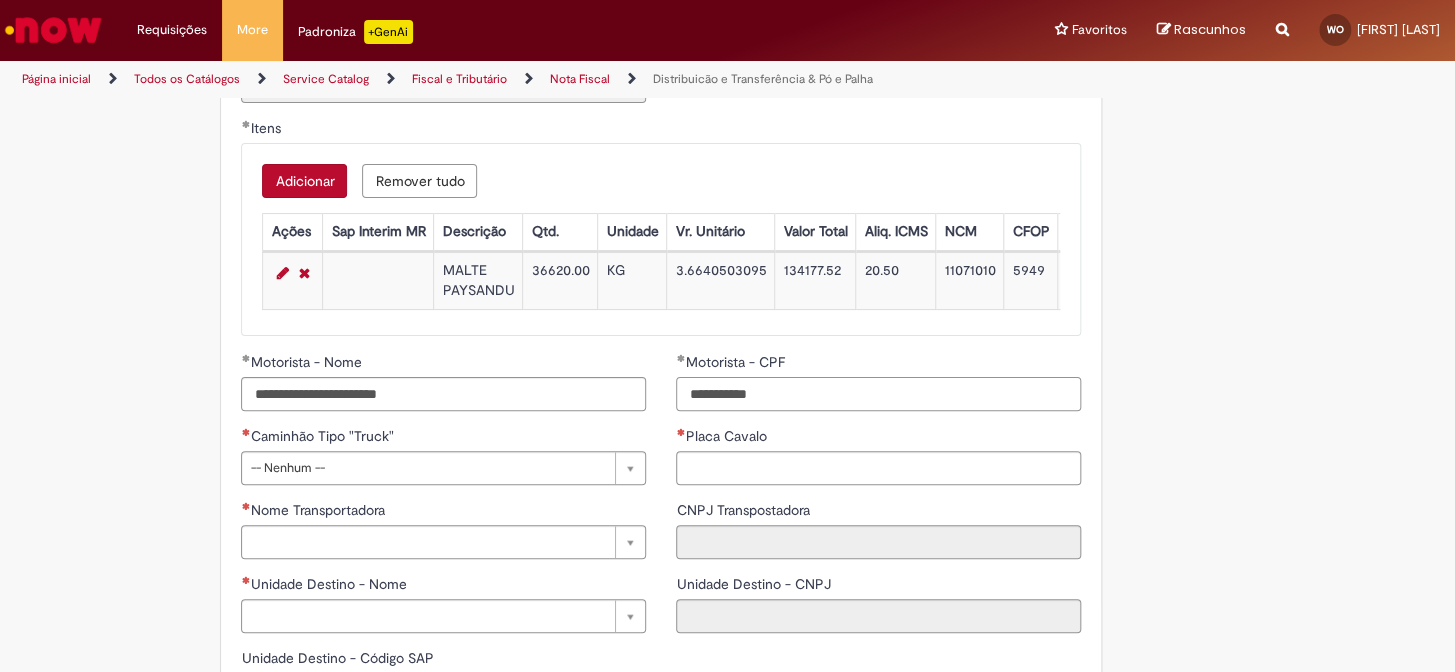 type on "**********" 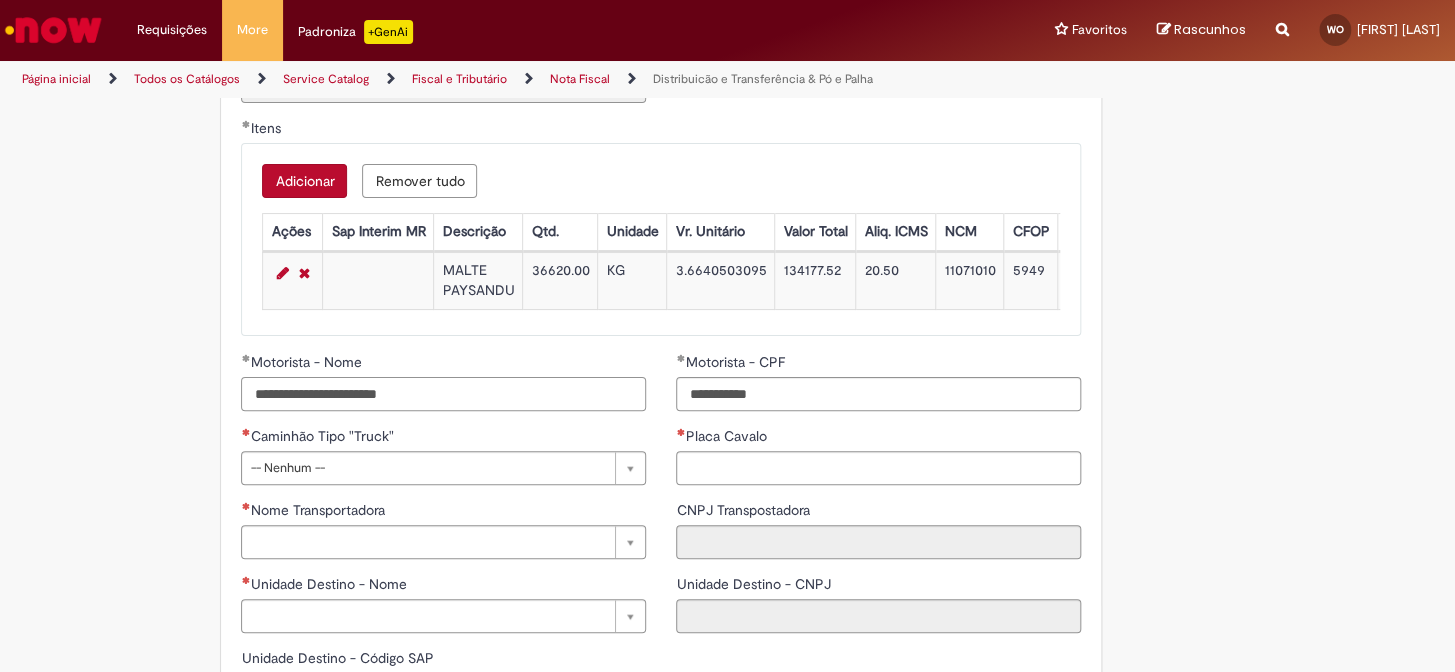 drag, startPoint x: 511, startPoint y: 415, endPoint x: 408, endPoint y: 418, distance: 103.04368 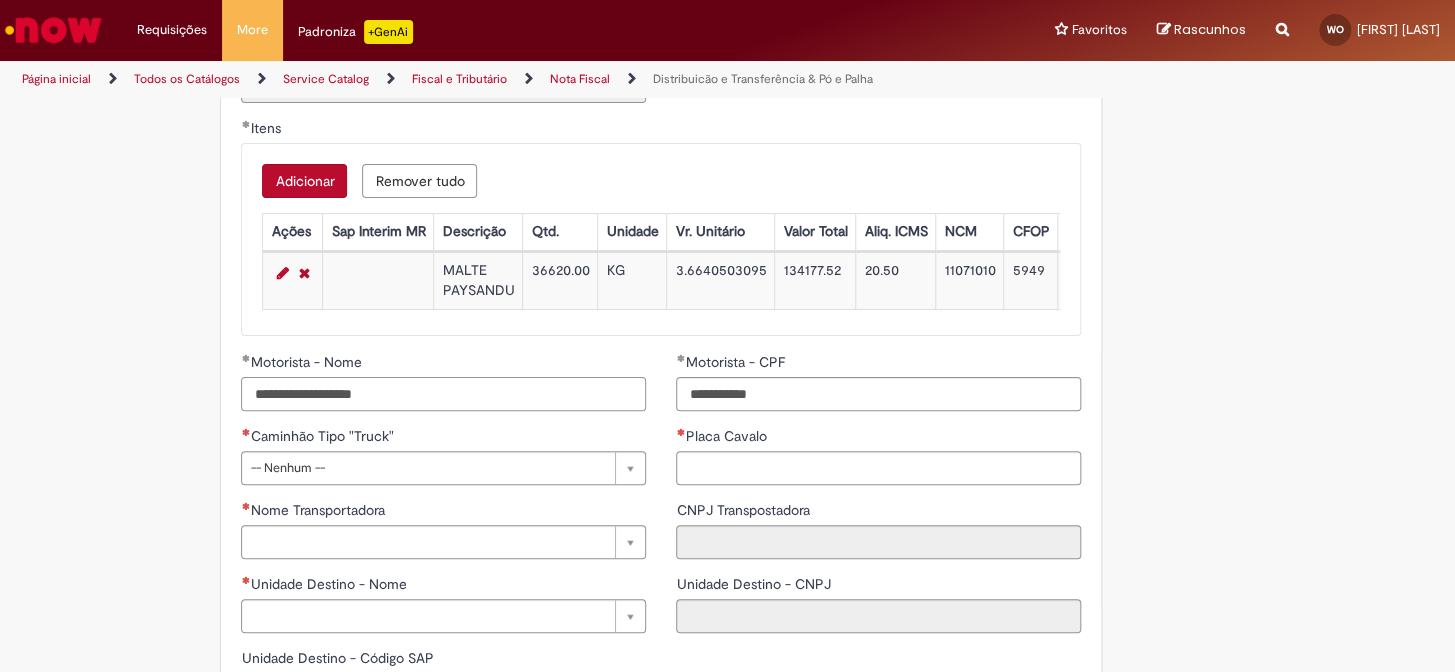 scroll, scrollTop: 2181, scrollLeft: 0, axis: vertical 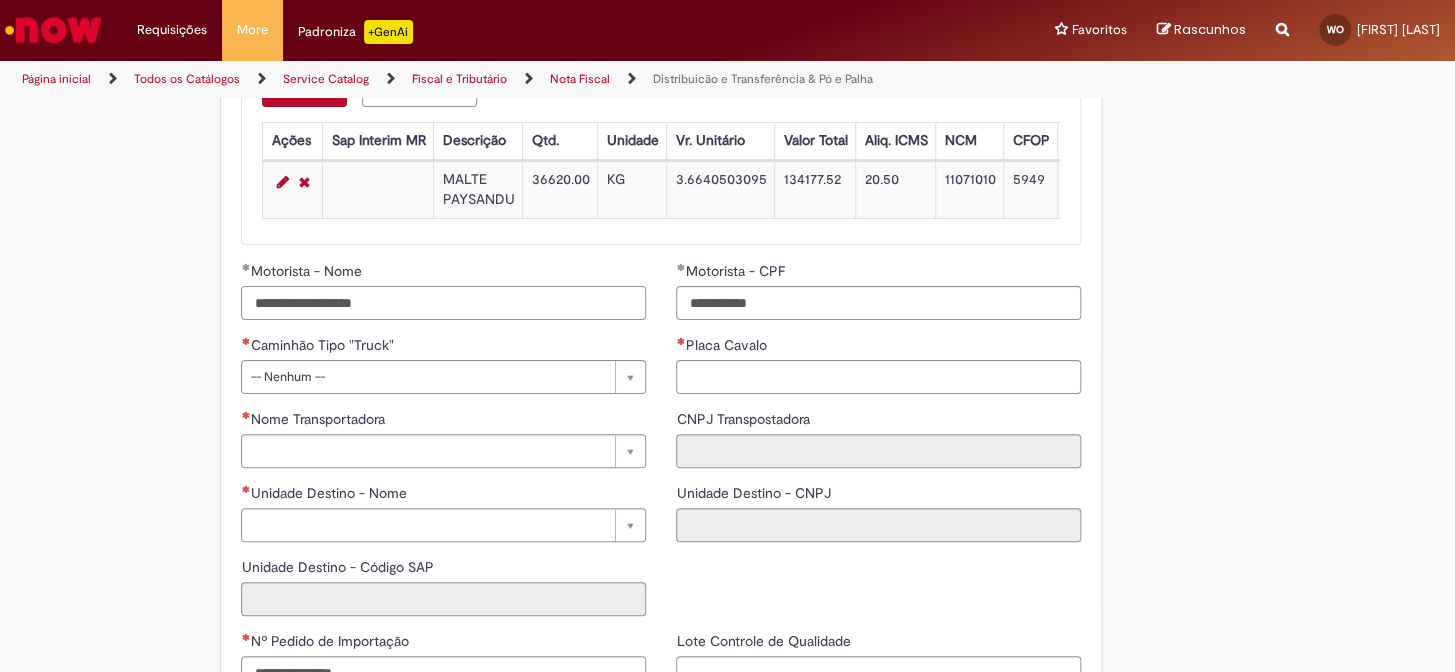 type on "**********" 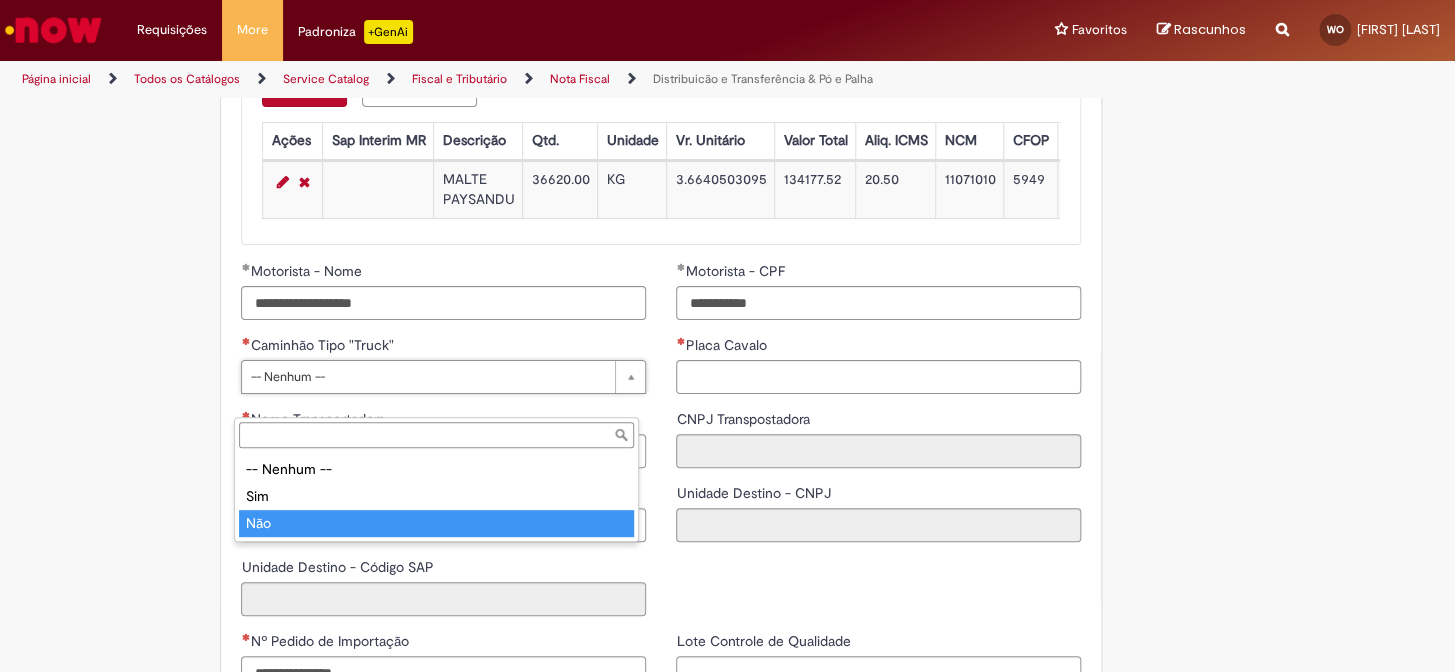 type on "***" 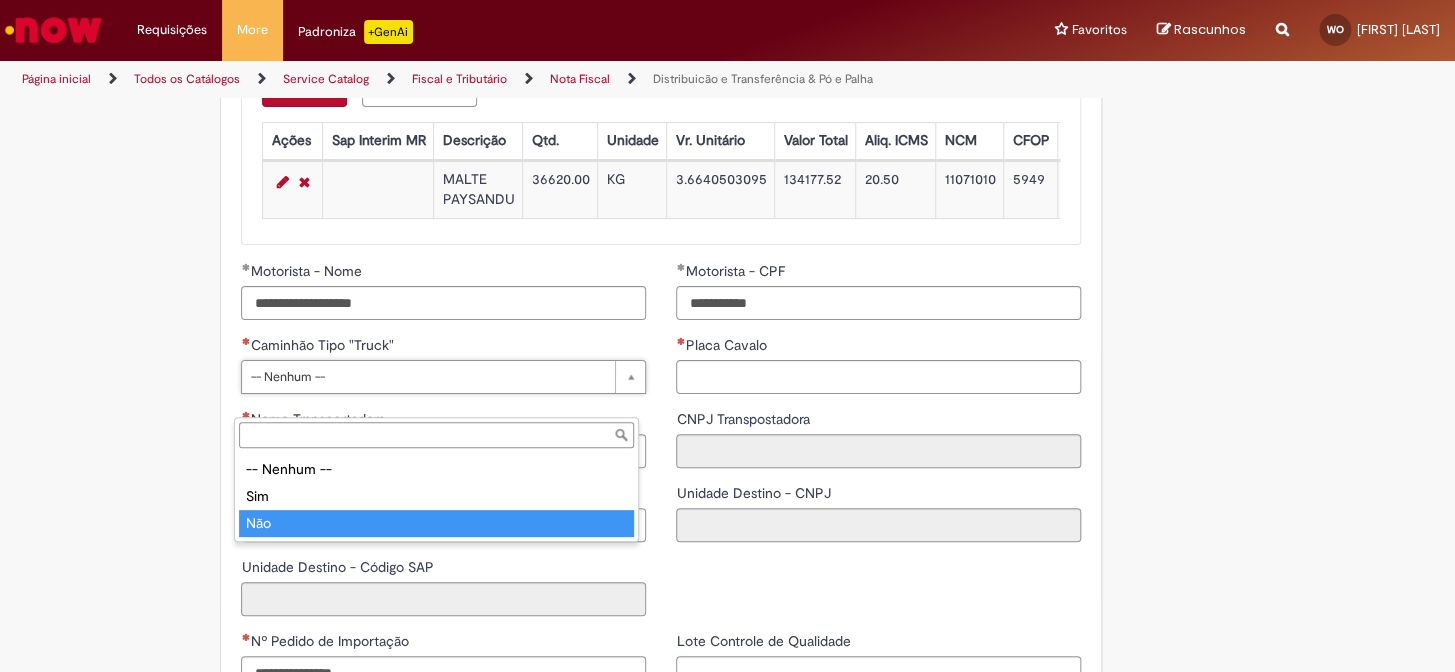 select on "**" 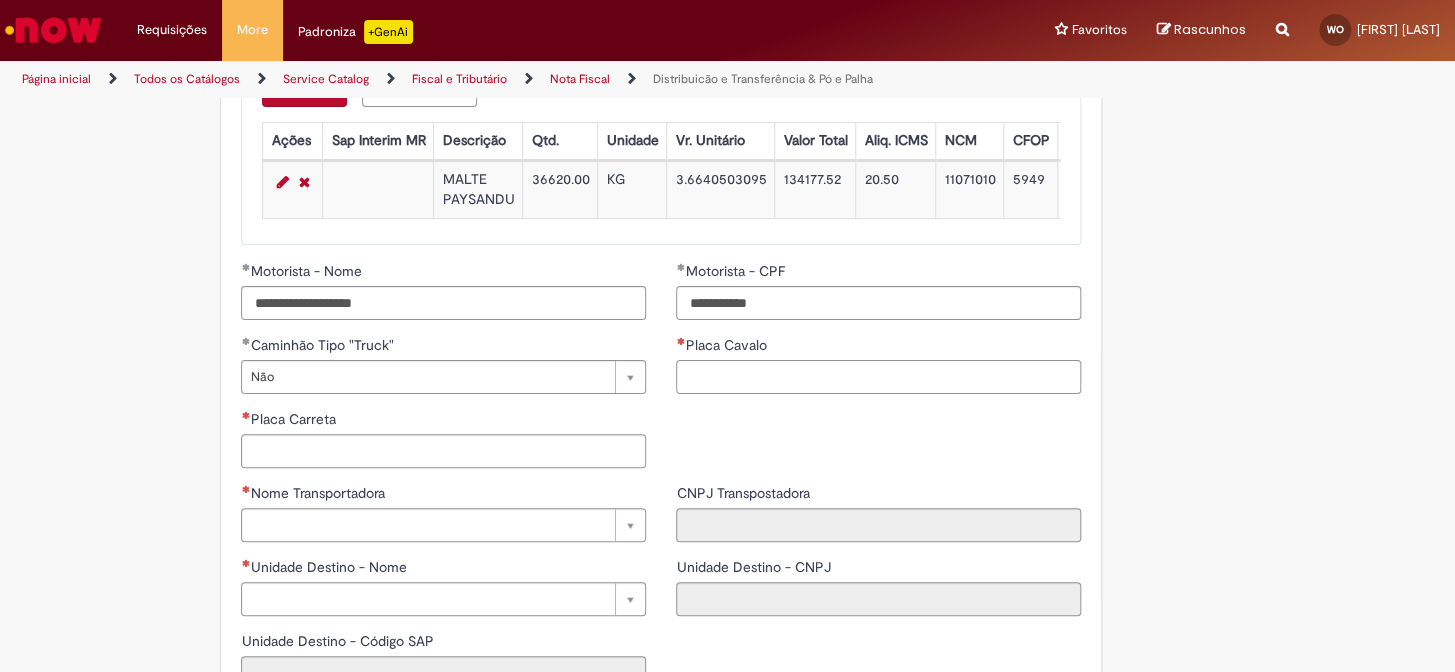 click on "Placa Cavalo" at bounding box center (878, 377) 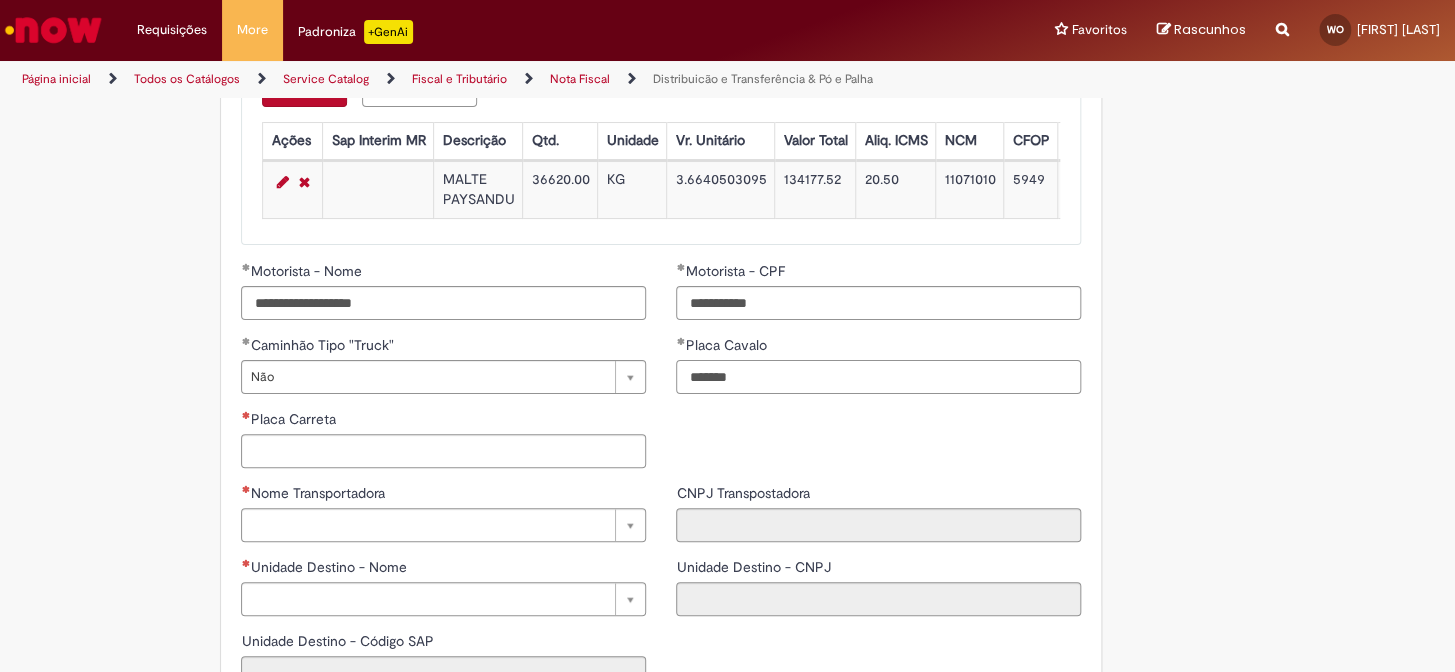 type on "*******" 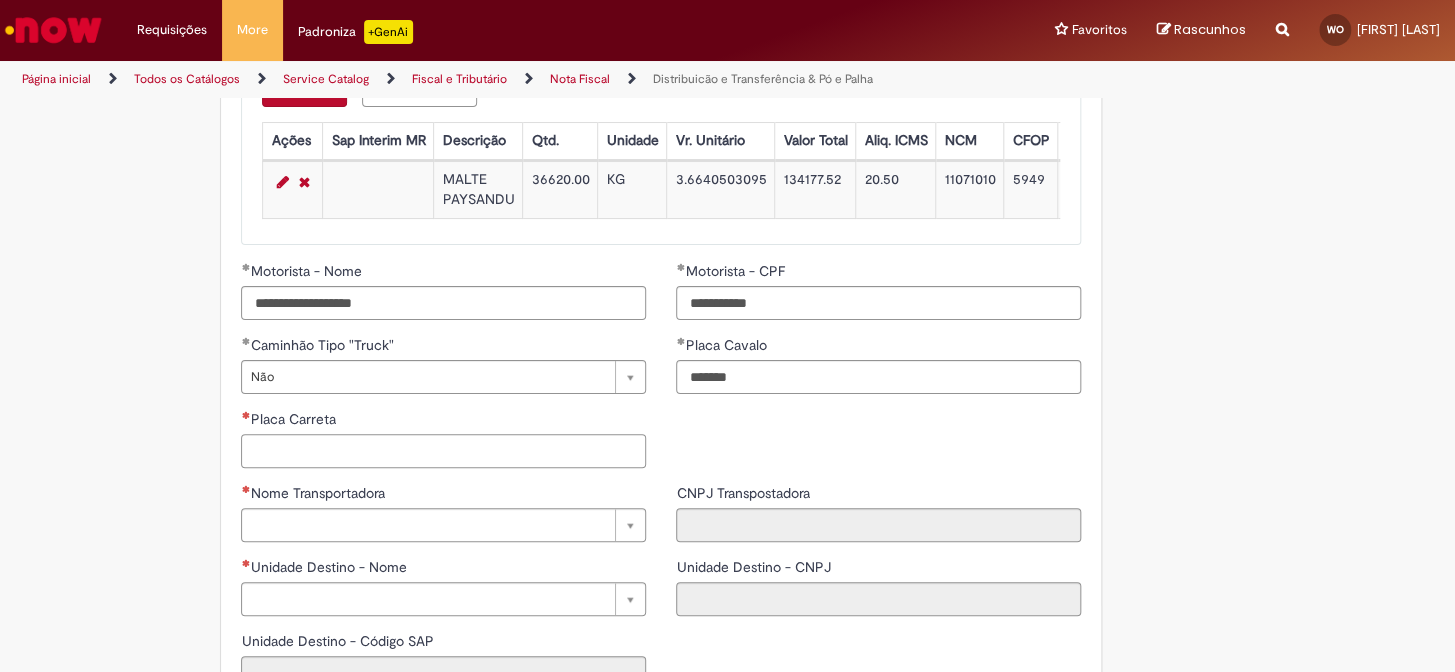 click on "Placa Carreta" at bounding box center (443, 451) 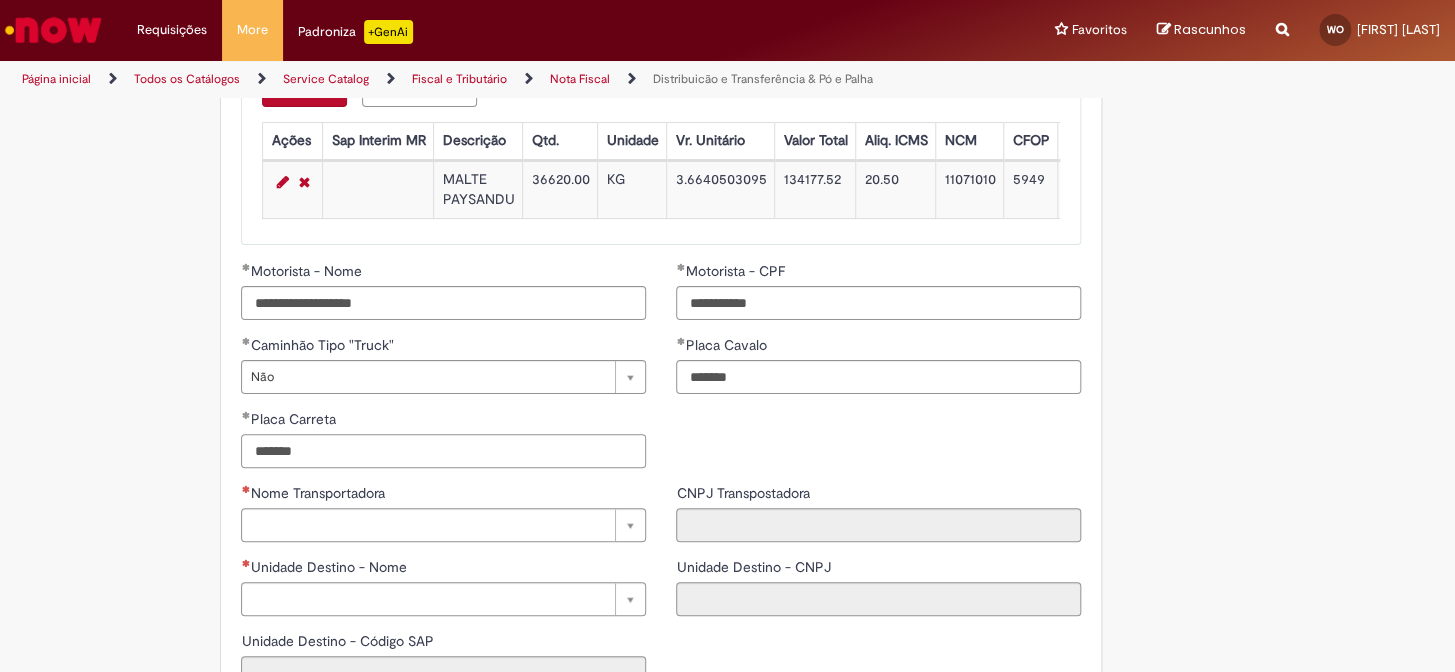 scroll, scrollTop: 2272, scrollLeft: 0, axis: vertical 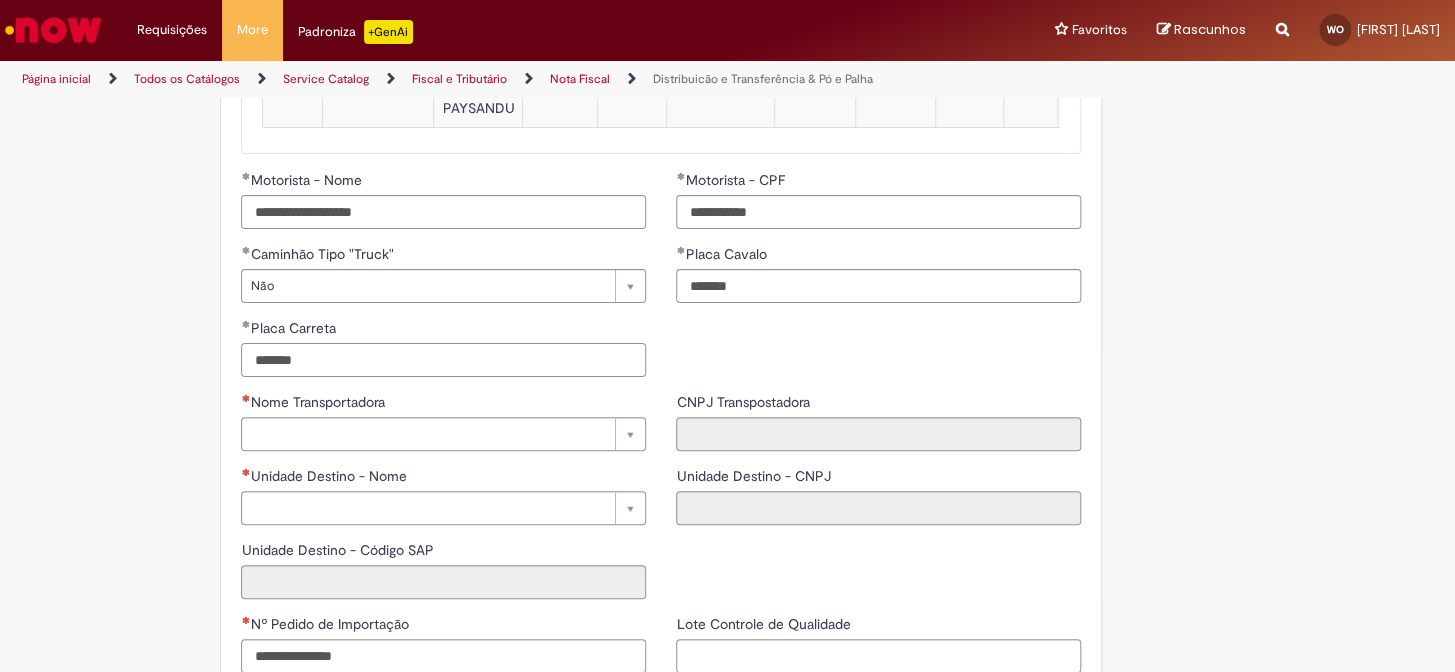 type on "*******" 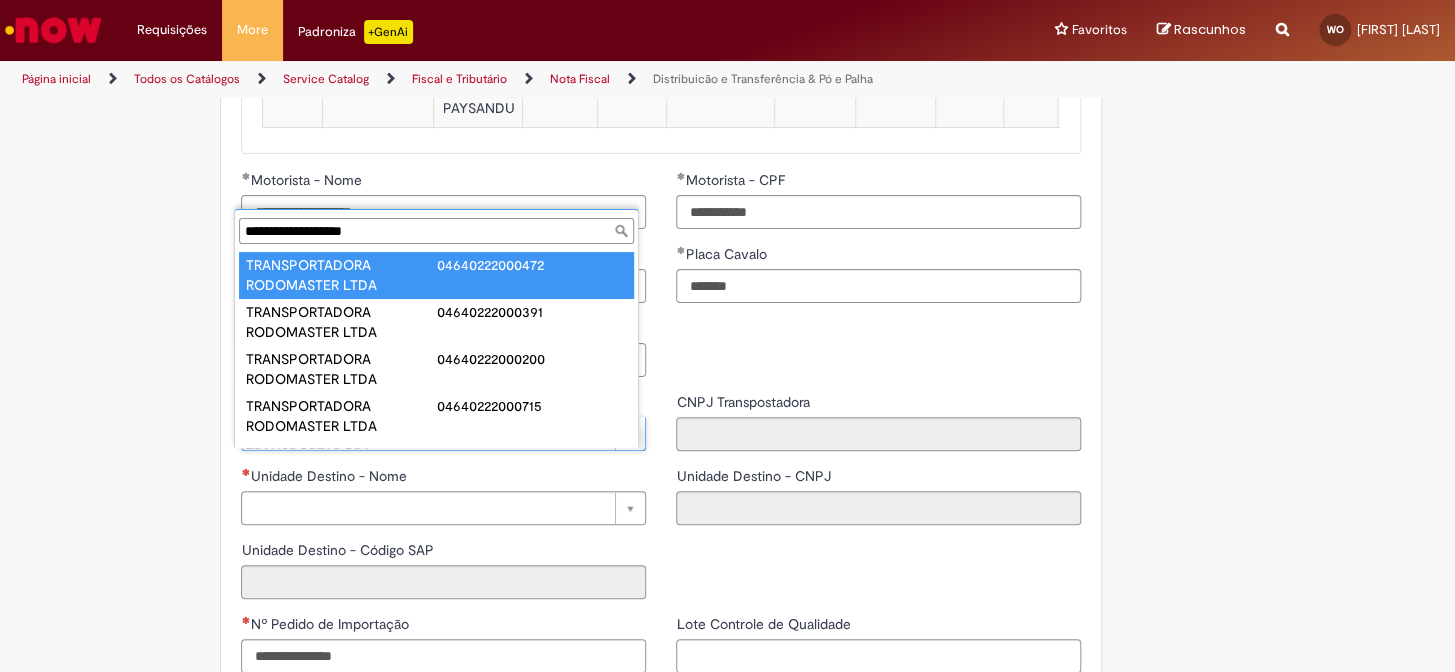 scroll, scrollTop: 90, scrollLeft: 0, axis: vertical 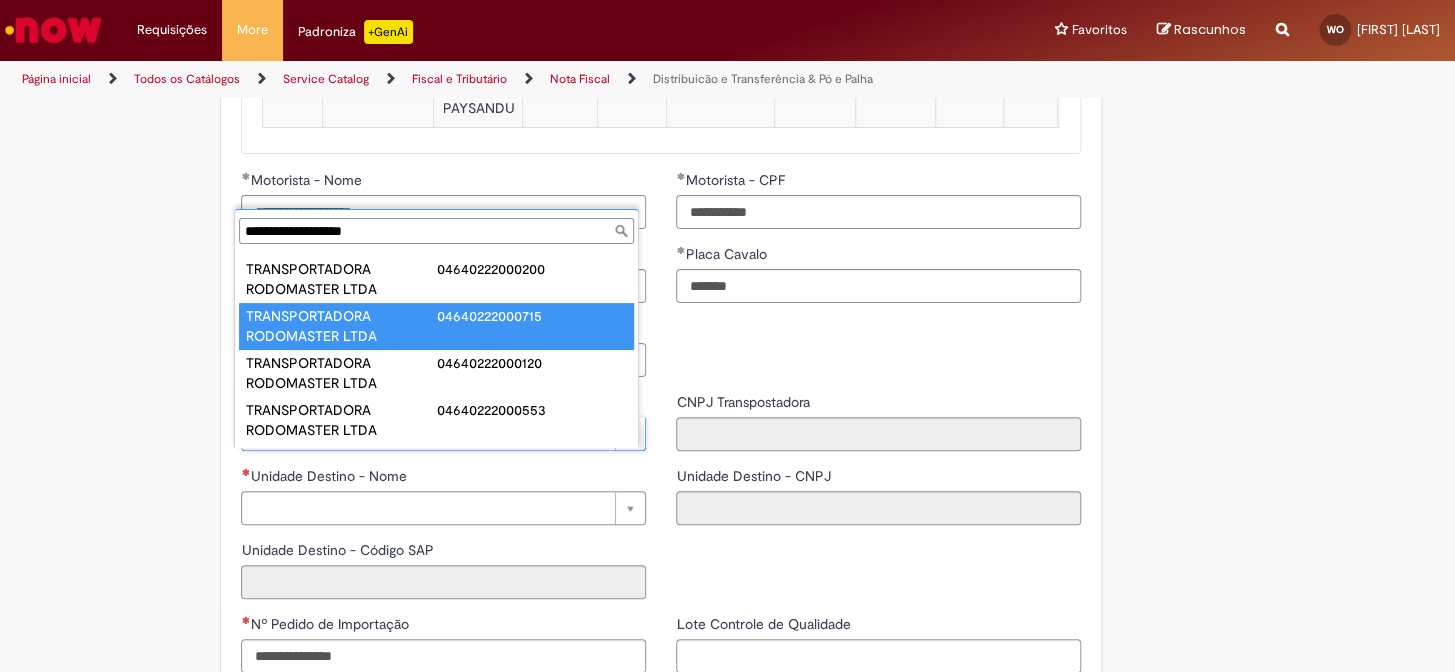 type on "**********" 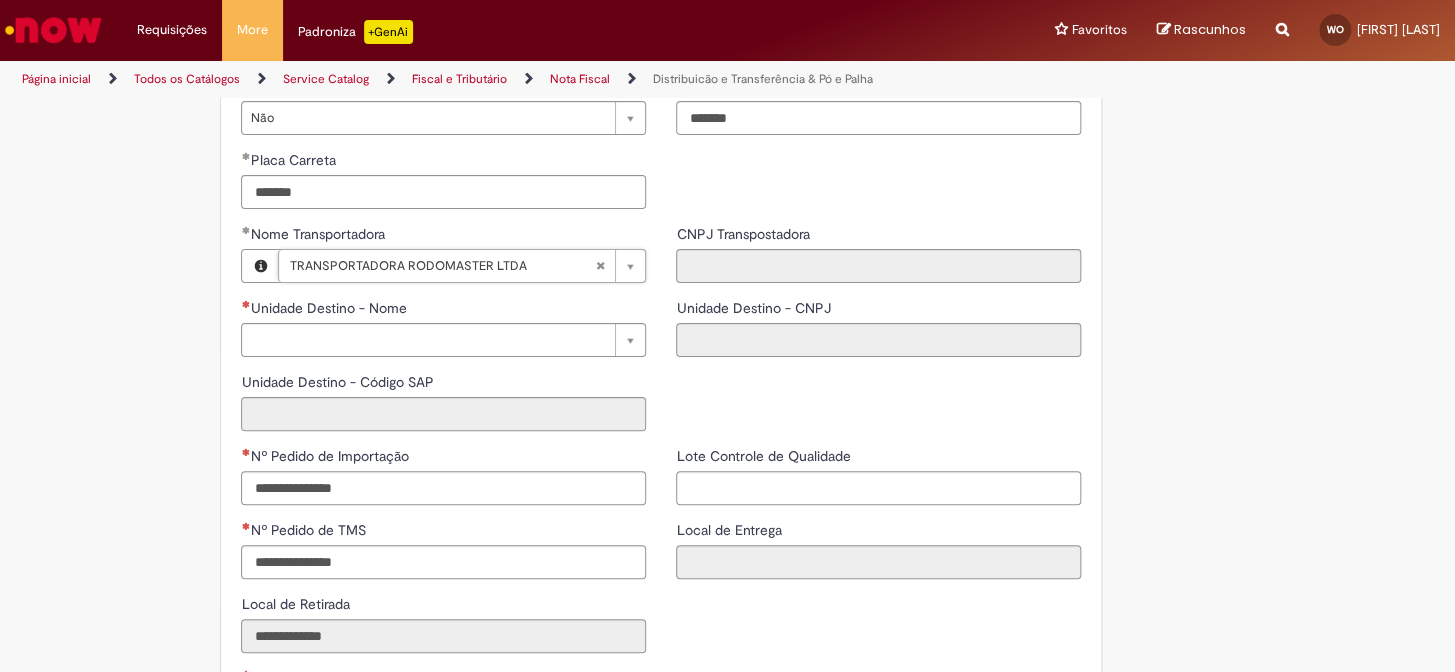scroll, scrollTop: 2454, scrollLeft: 0, axis: vertical 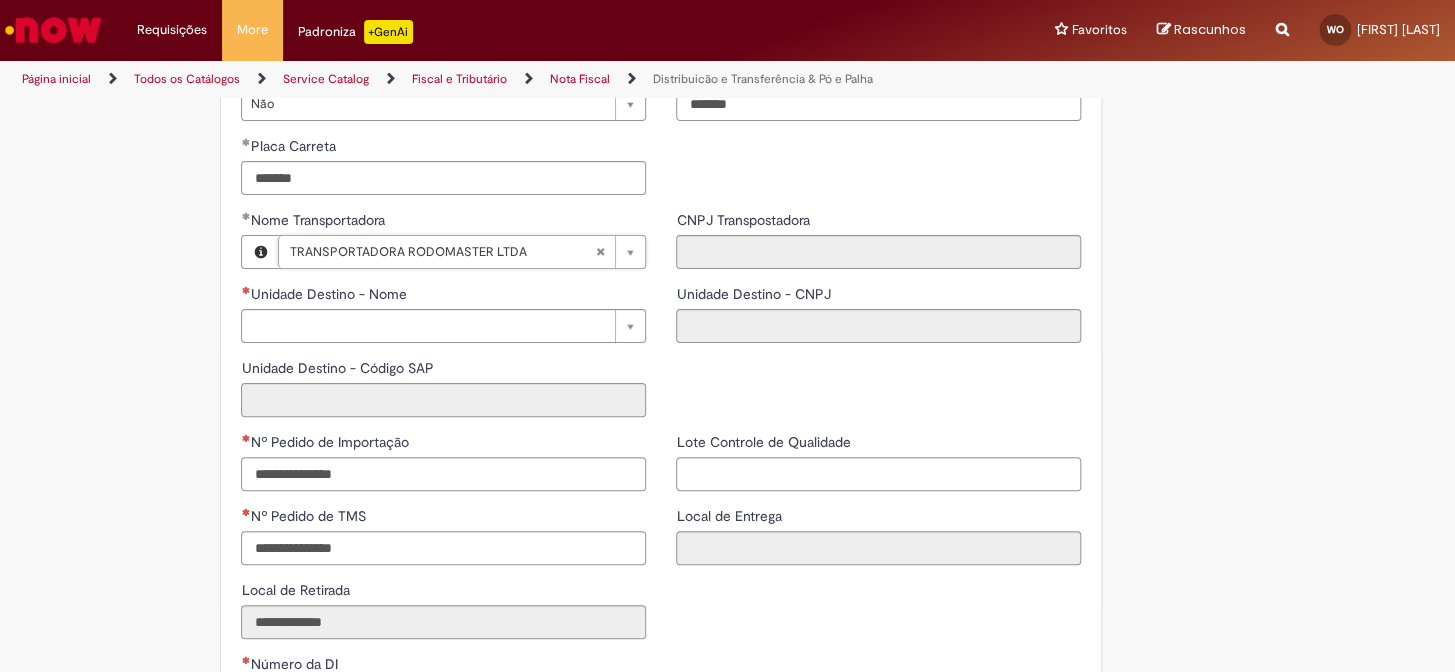 type on "**********" 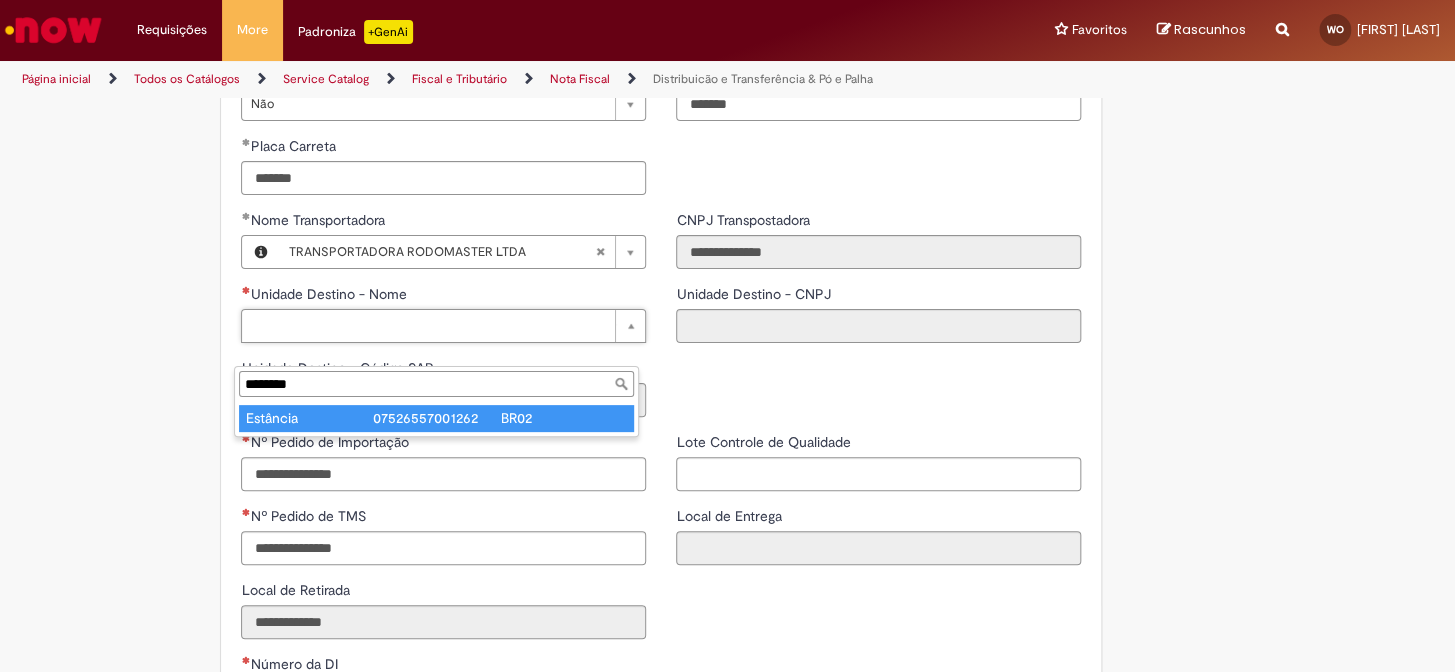 type on "********" 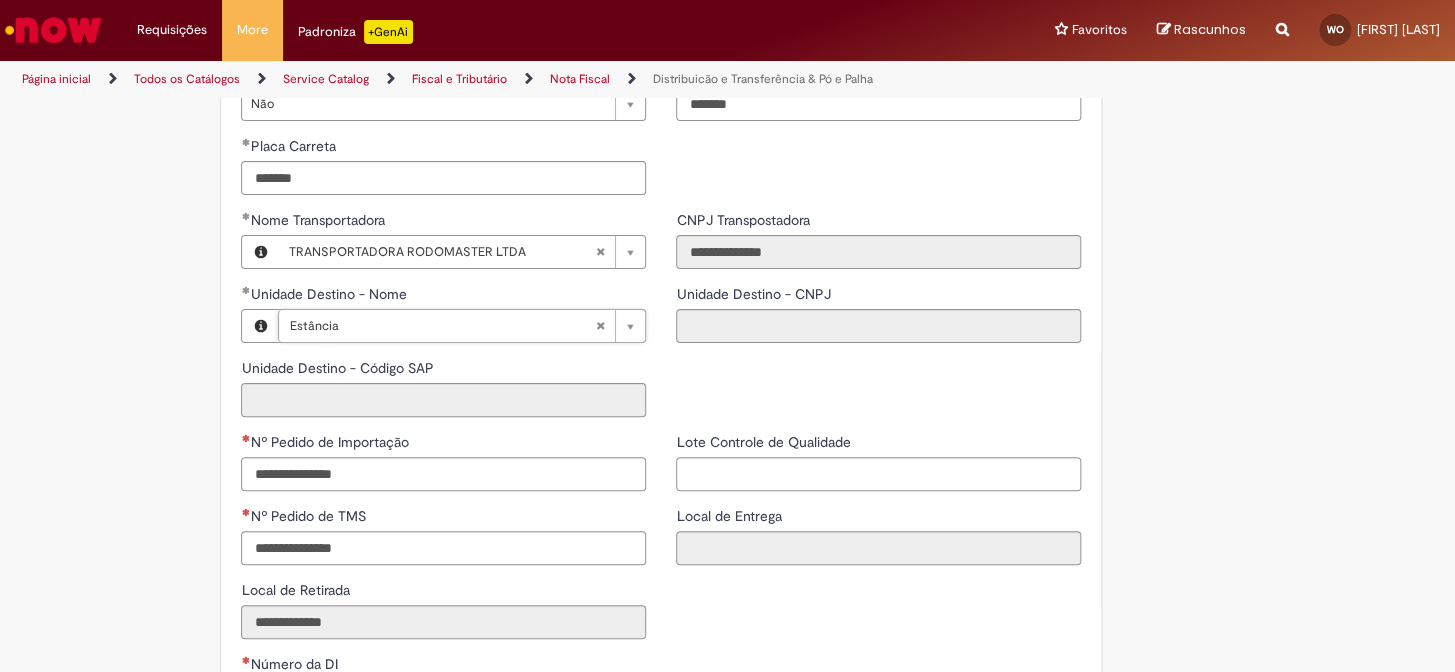type on "**********" 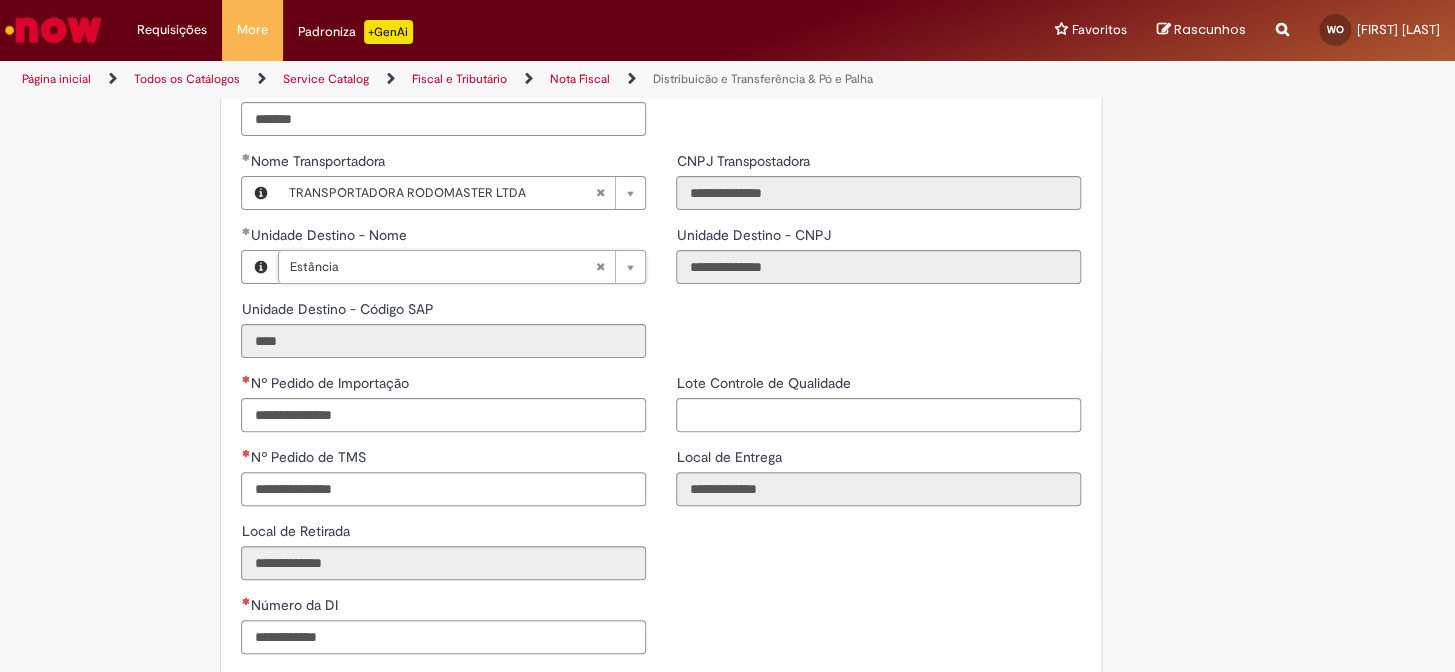 scroll, scrollTop: 2545, scrollLeft: 0, axis: vertical 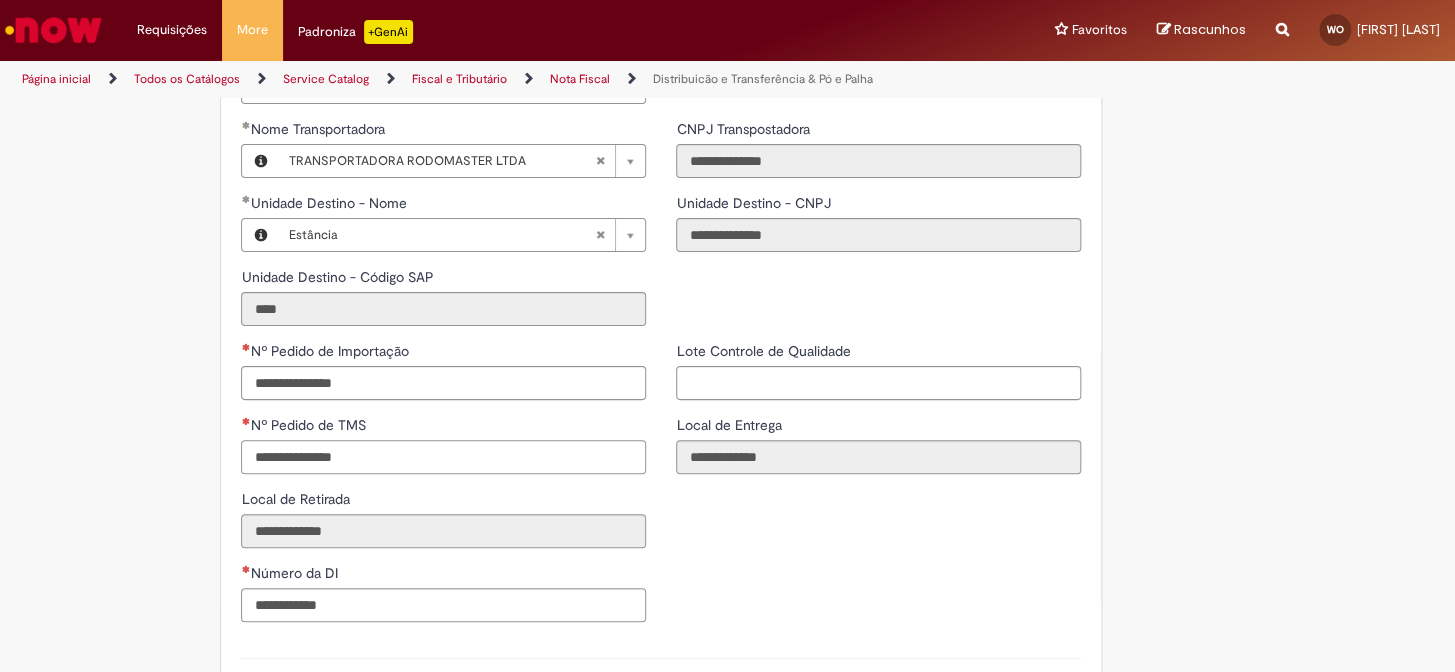 click on "Nº Pedido de TMS" at bounding box center (443, 457) 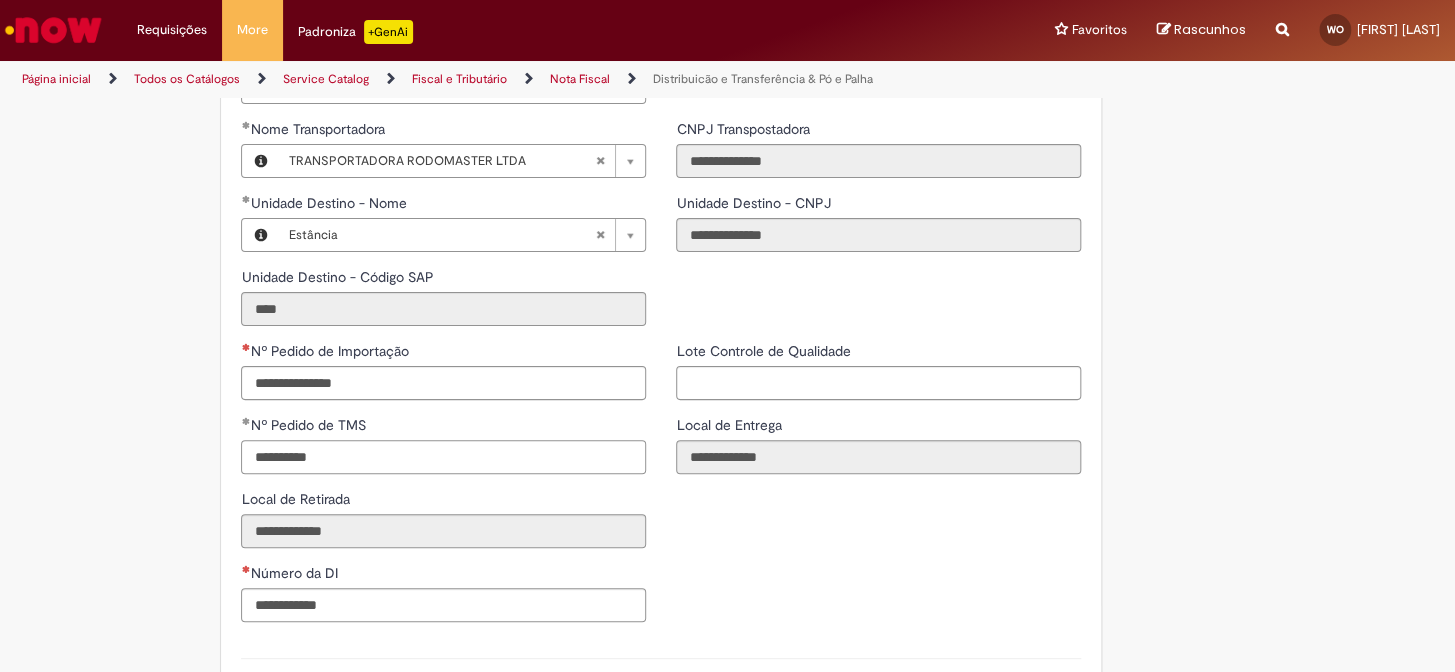 type on "**********" 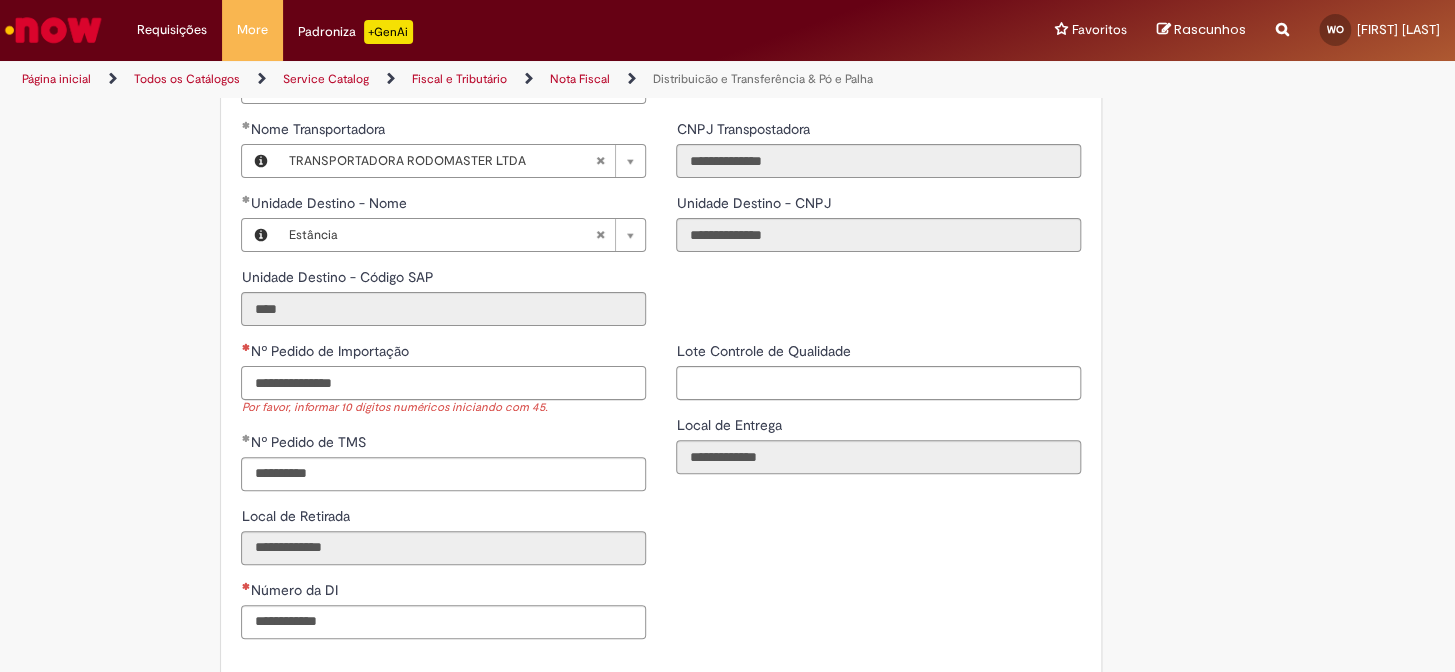 click on "Nº Pedido de Importação" at bounding box center [443, 383] 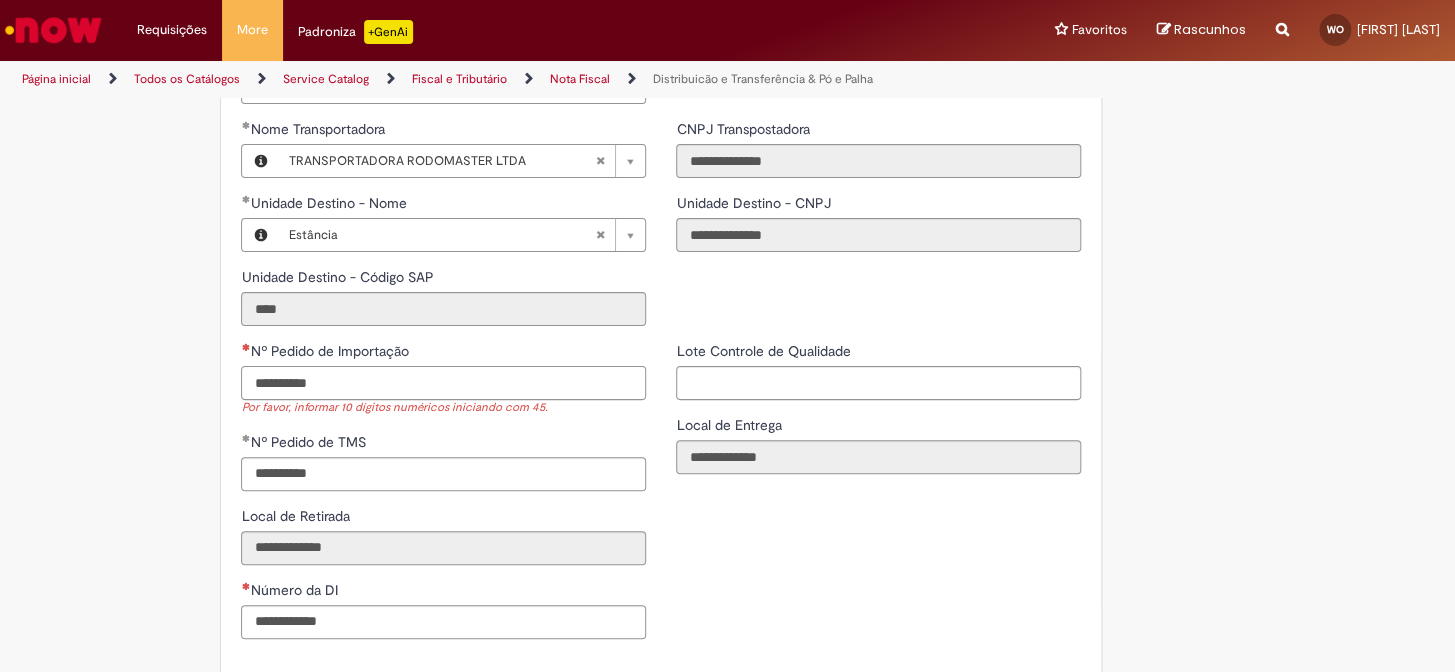 type on "**********" 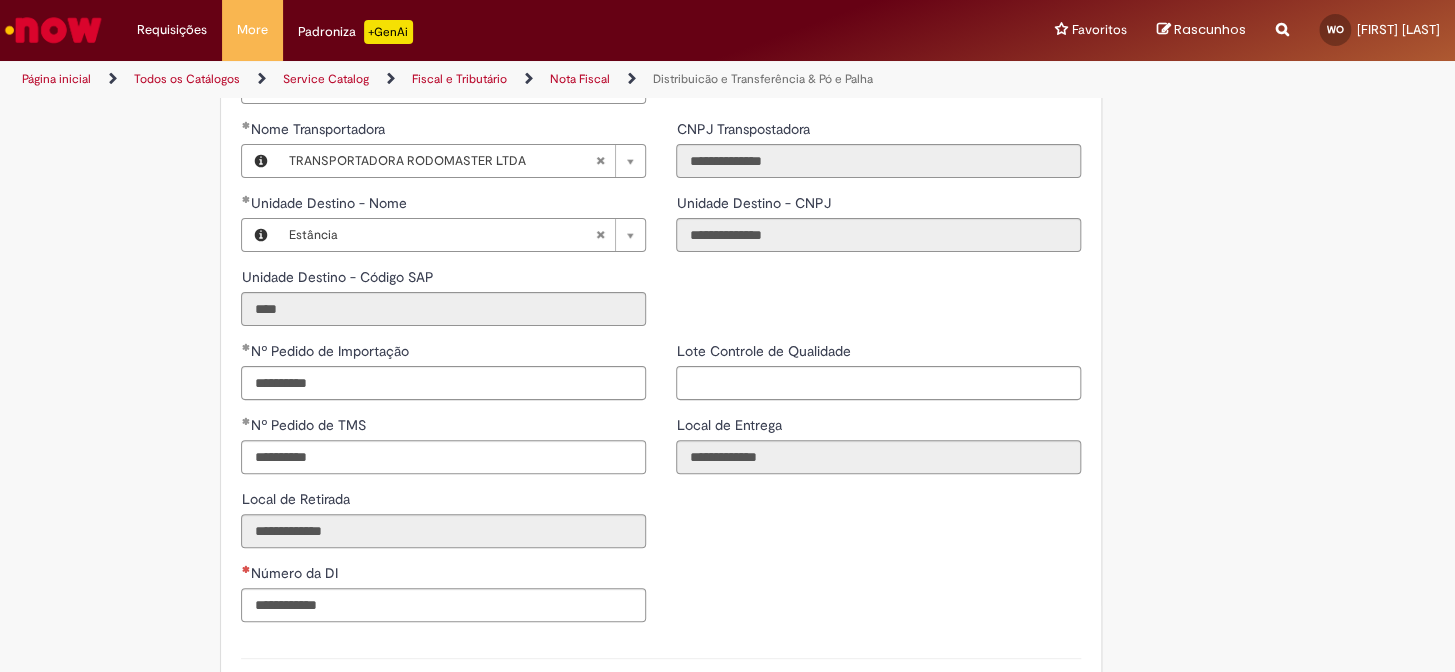 click on "**********" at bounding box center [727, -776] 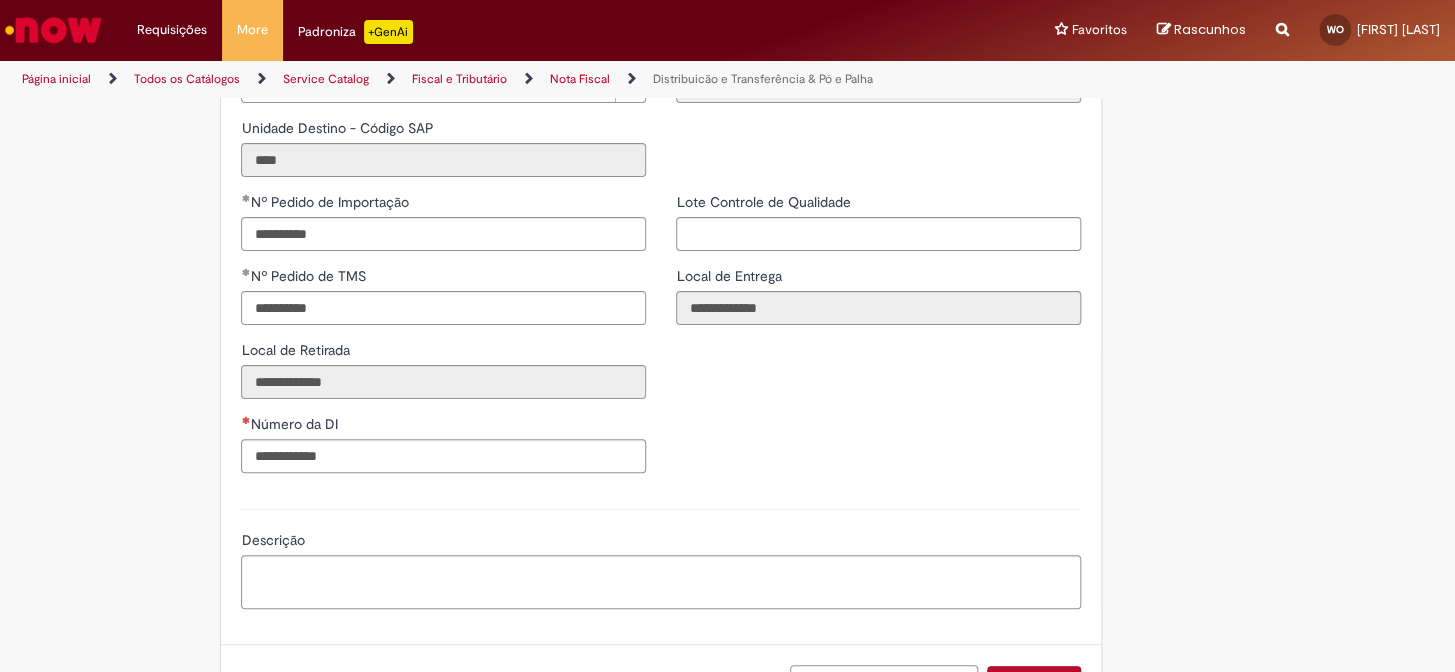 scroll, scrollTop: 2727, scrollLeft: 0, axis: vertical 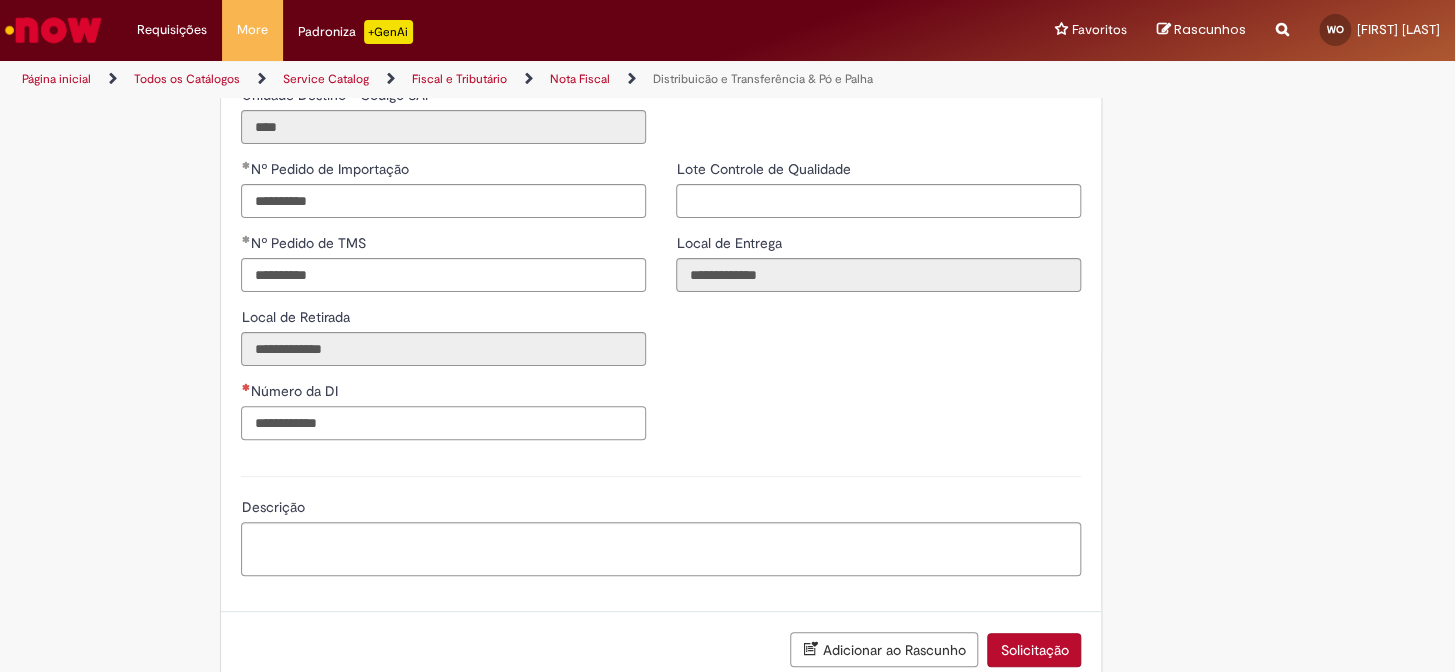 click on "Número da DI" at bounding box center (443, 423) 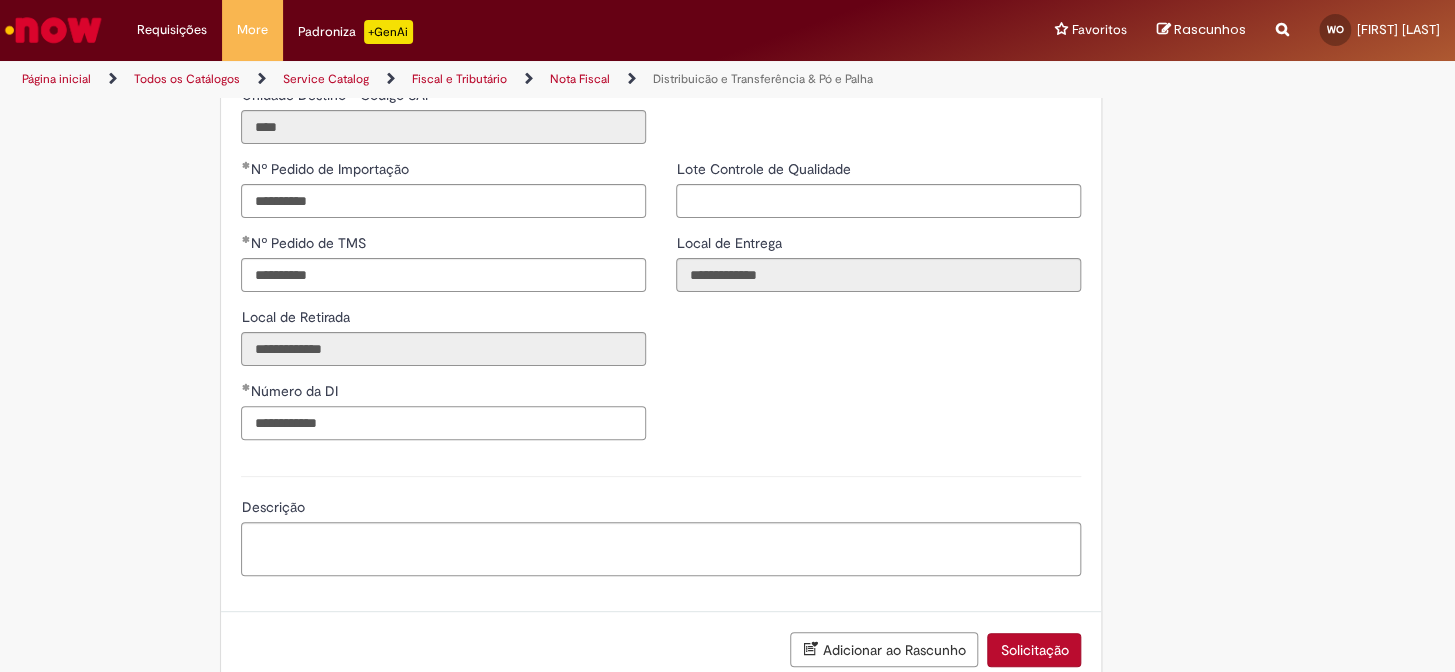 type on "**********" 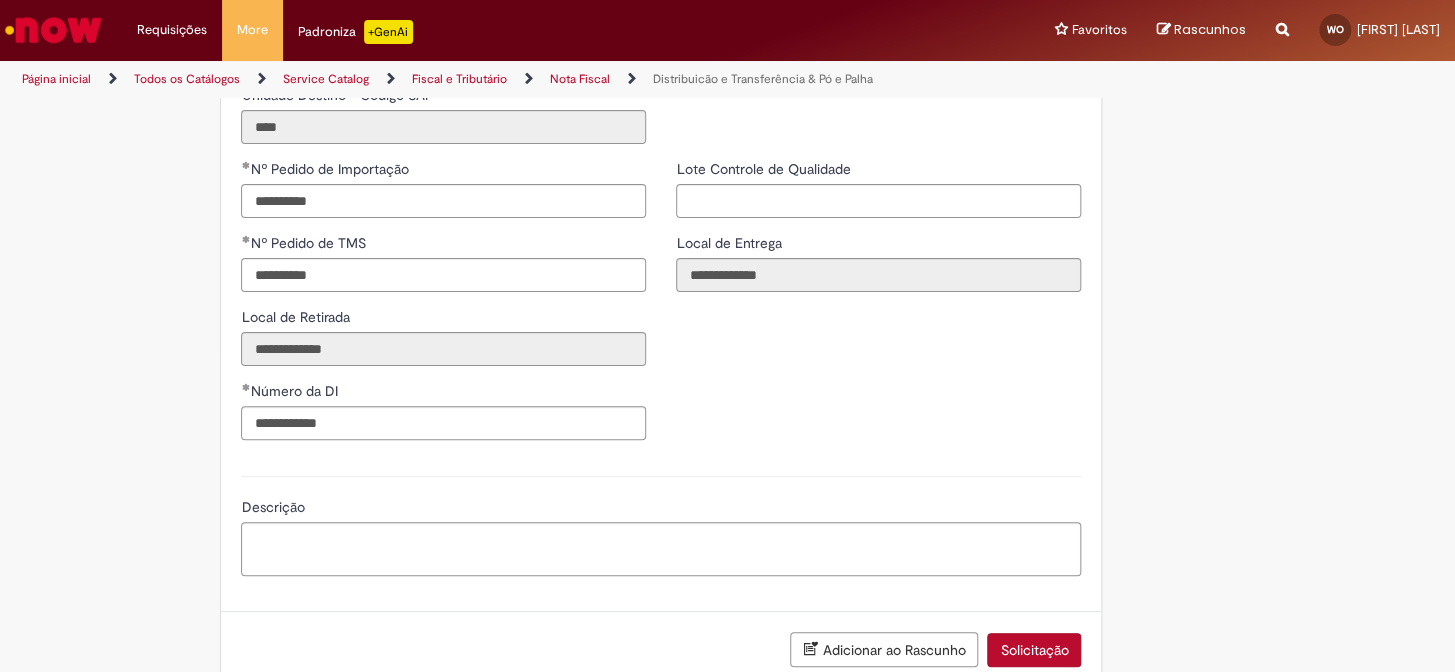 drag, startPoint x: 821, startPoint y: 254, endPoint x: 832, endPoint y: 238, distance: 19.416489 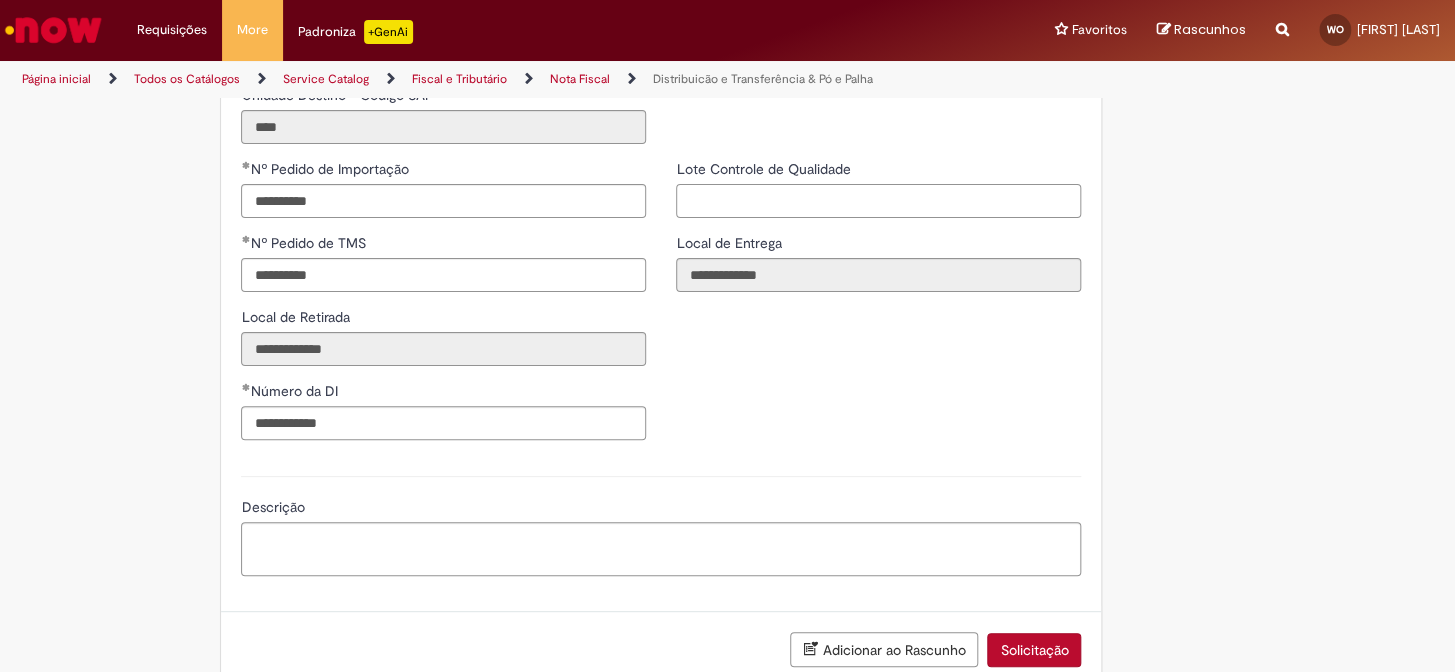 click on "Lote Controle de Qualidade" at bounding box center [878, 201] 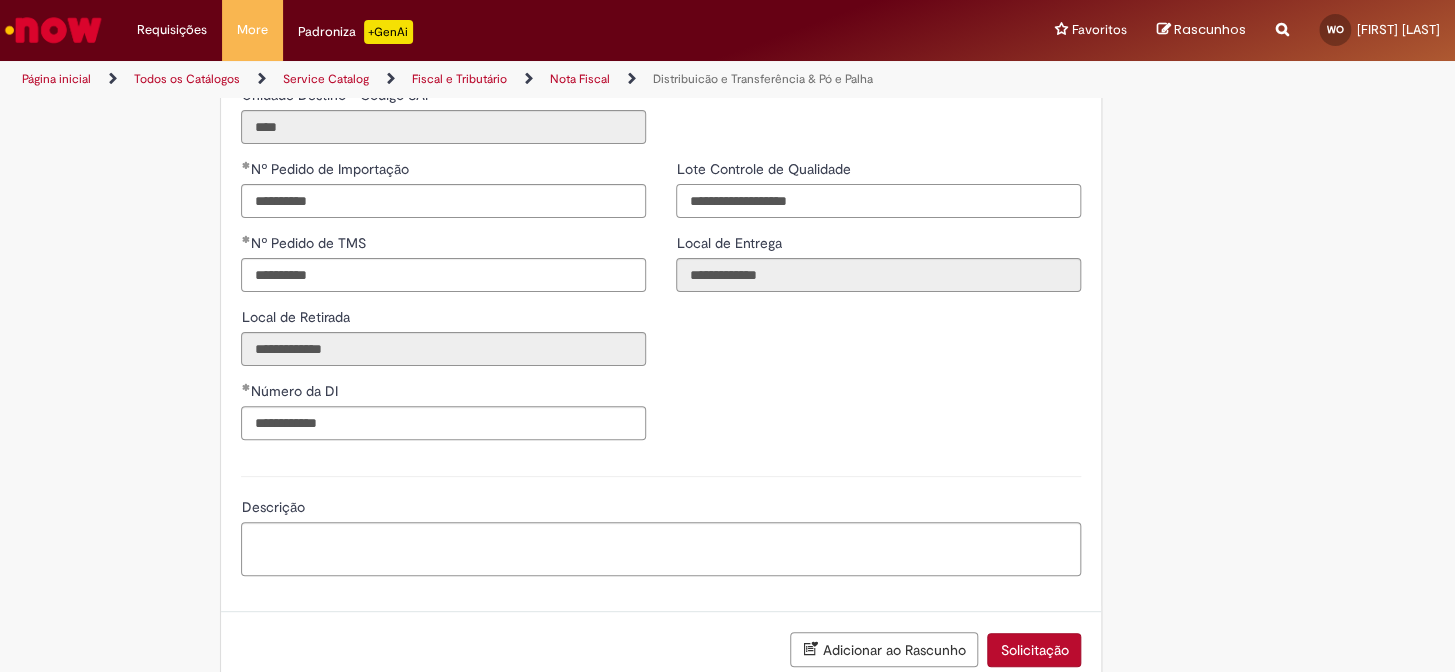 type on "**********" 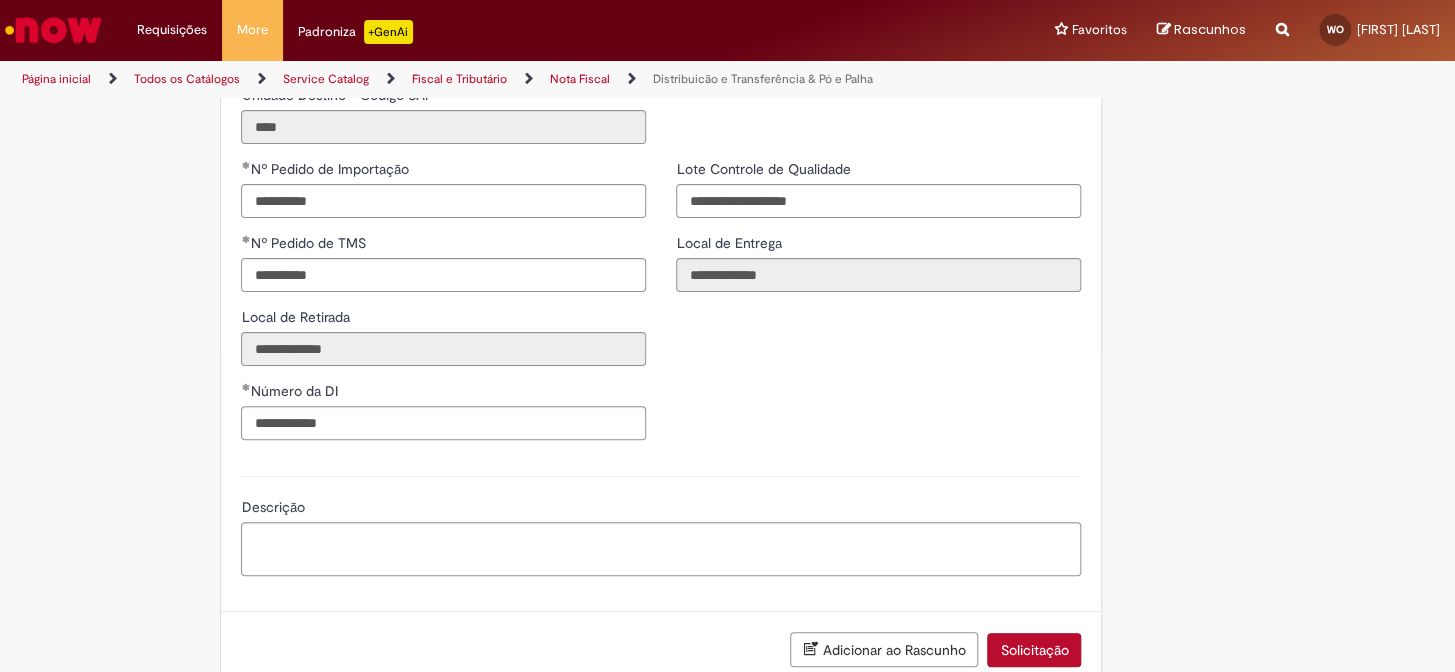 click on "**********" at bounding box center (661, 307) 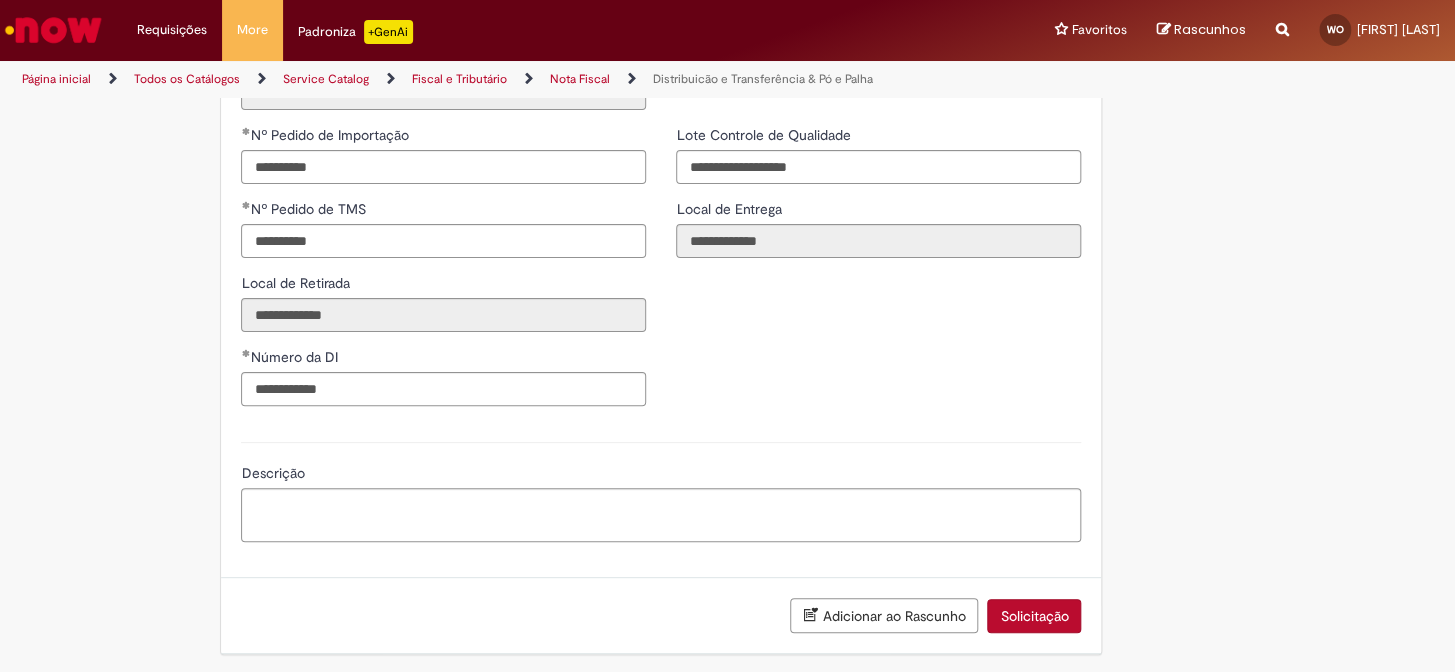 scroll, scrollTop: 2792, scrollLeft: 0, axis: vertical 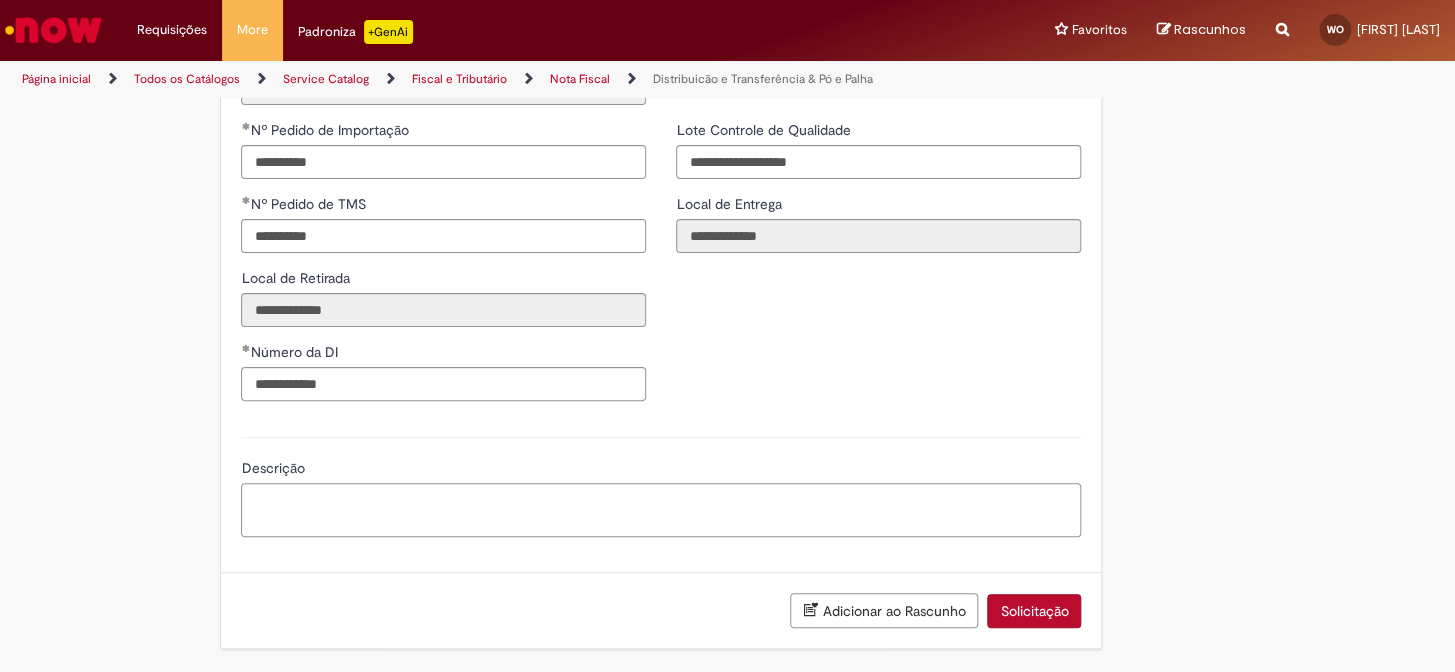 click on "Descrição" at bounding box center (661, 510) 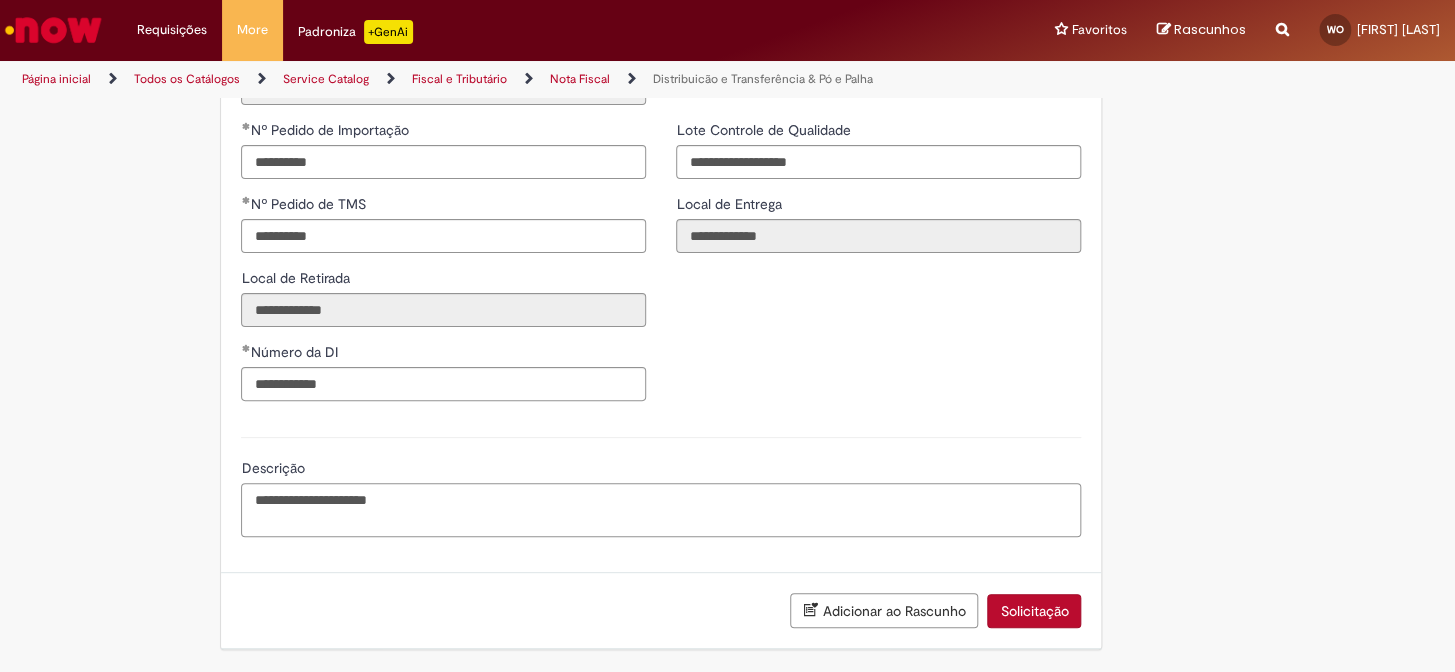 type on "**********" 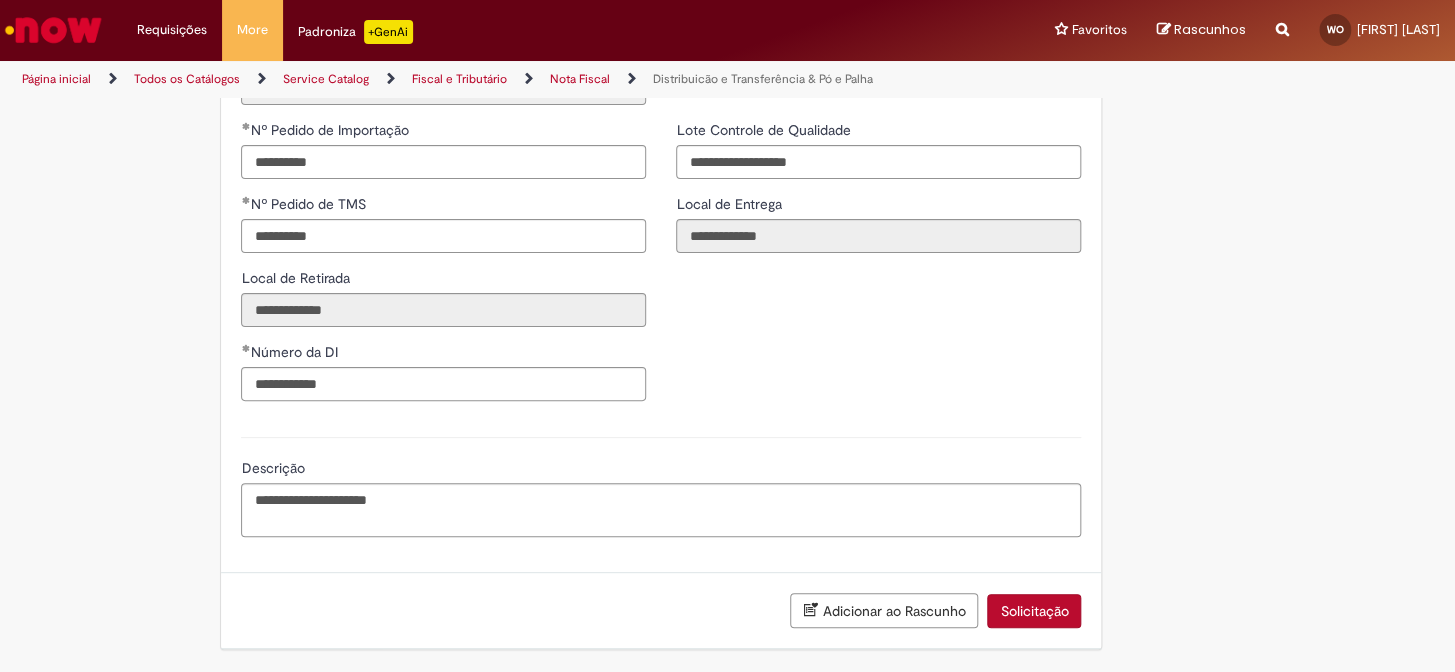 click on "**********" at bounding box center (661, 268) 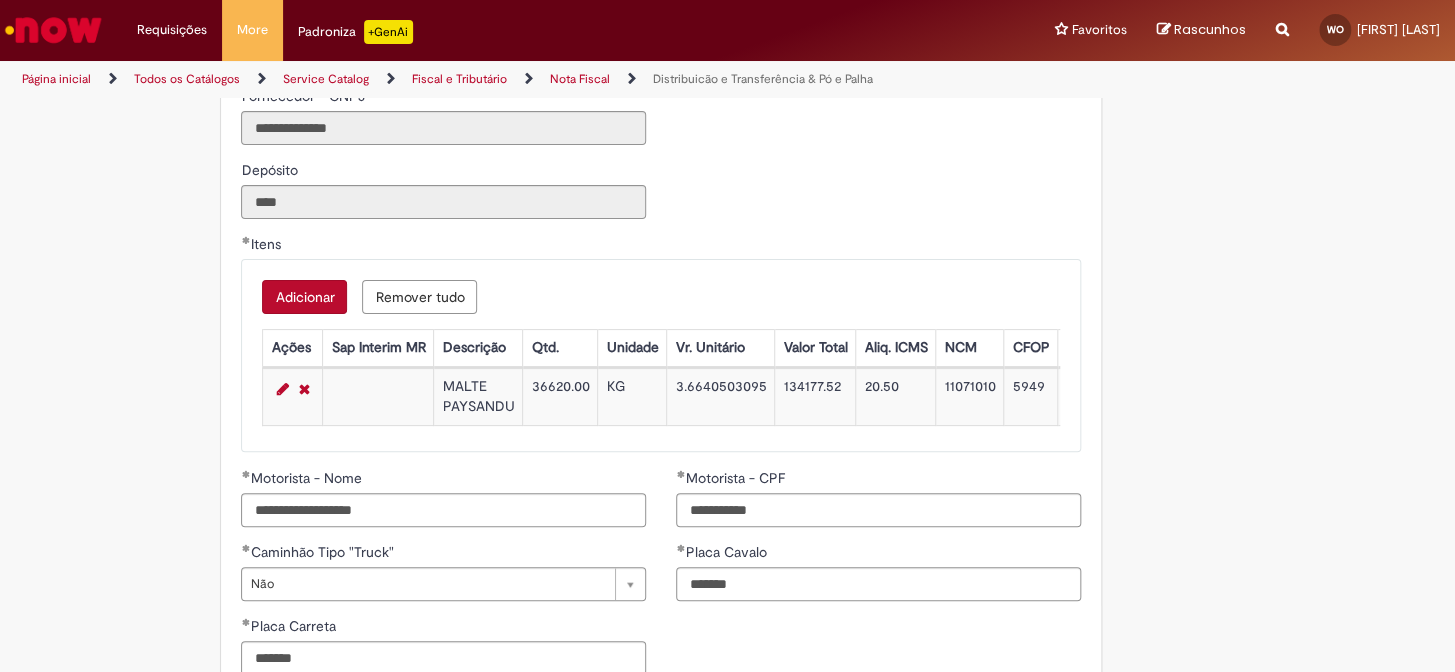 scroll, scrollTop: 2065, scrollLeft: 0, axis: vertical 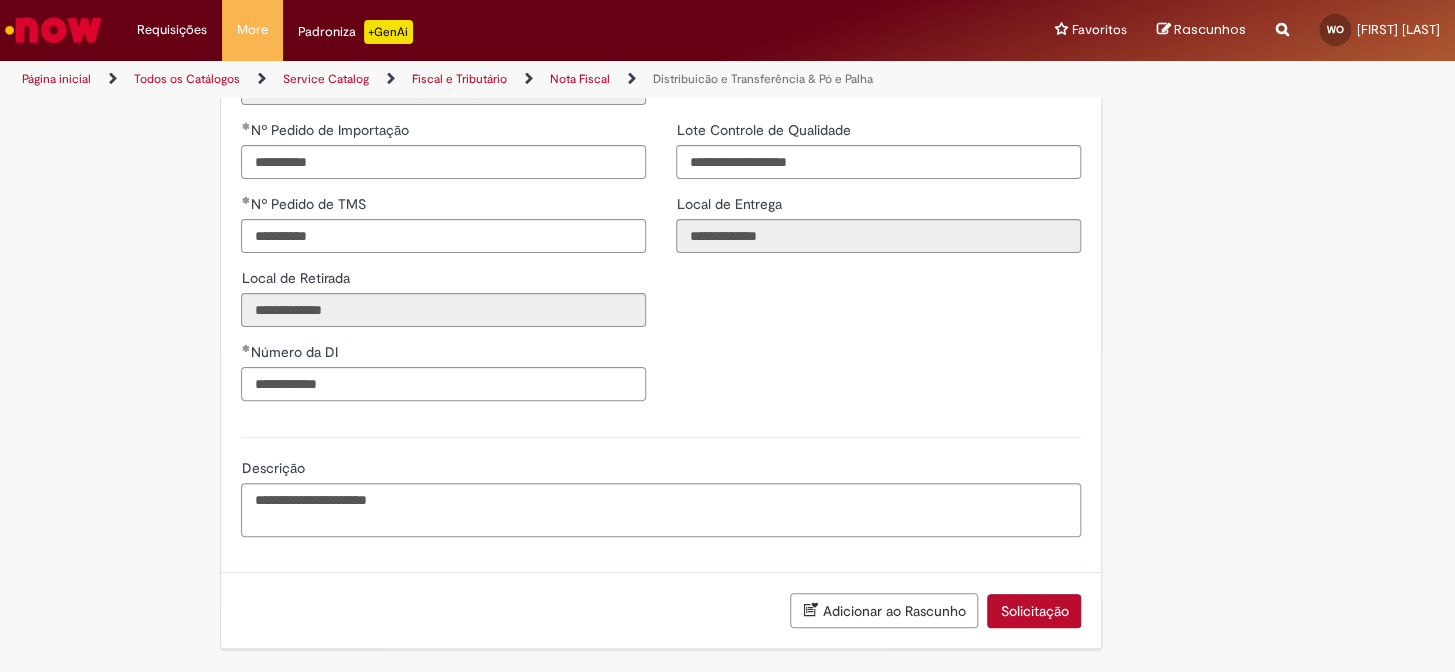 click on "Solicitação" at bounding box center [1034, 611] 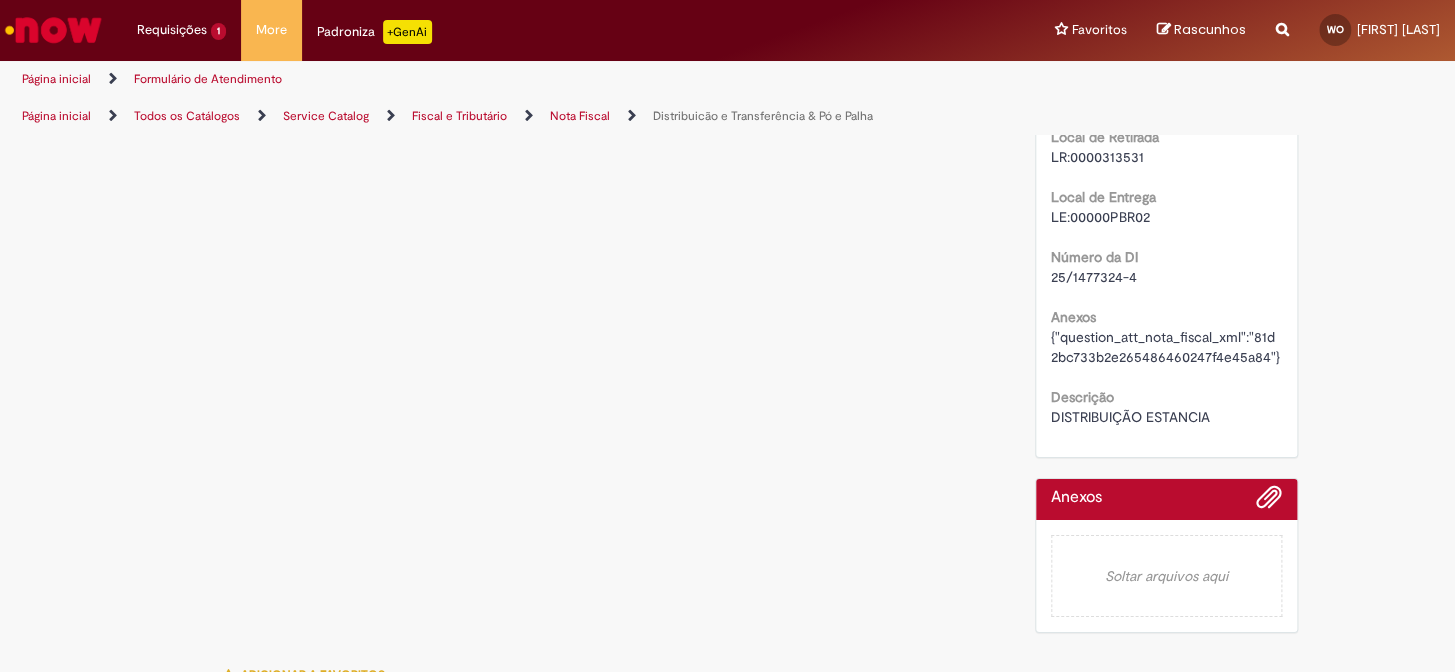 scroll, scrollTop: 0, scrollLeft: 0, axis: both 